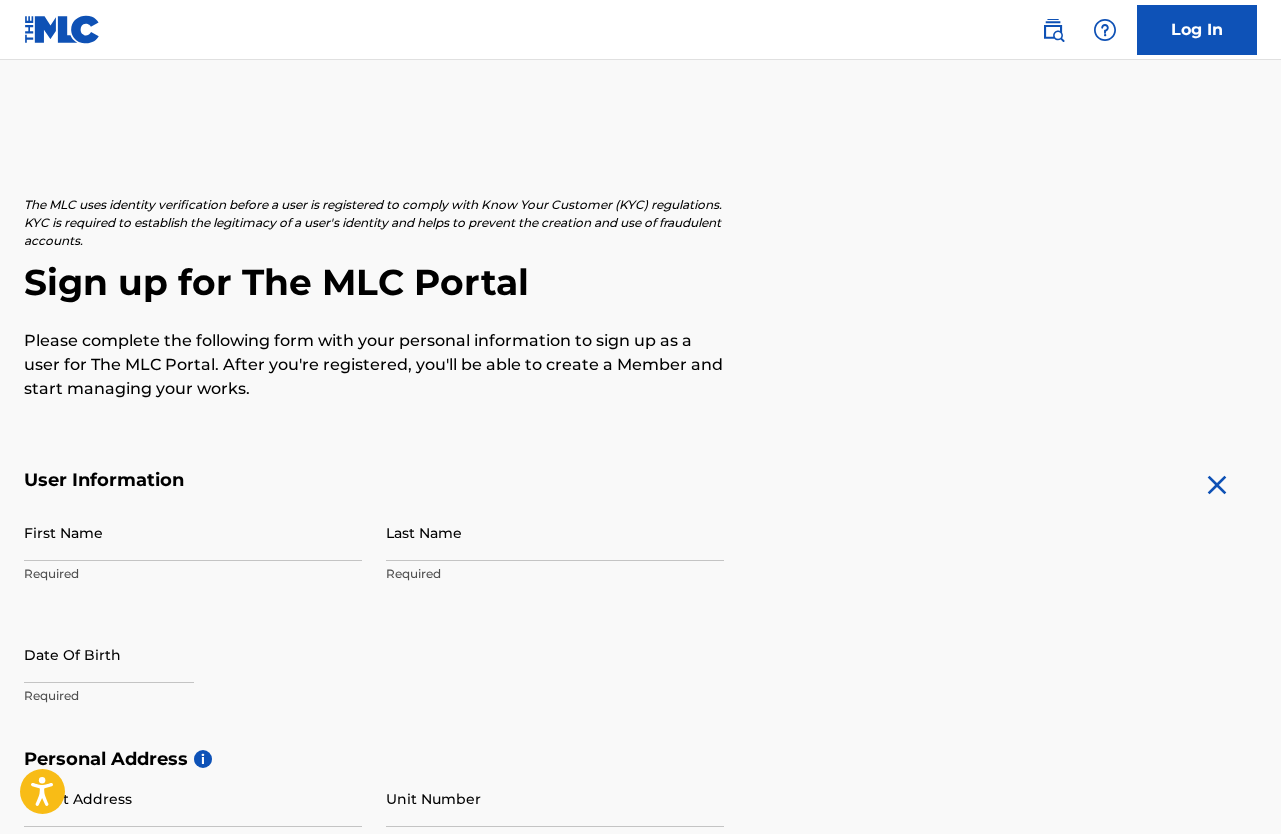 scroll, scrollTop: 0, scrollLeft: 0, axis: both 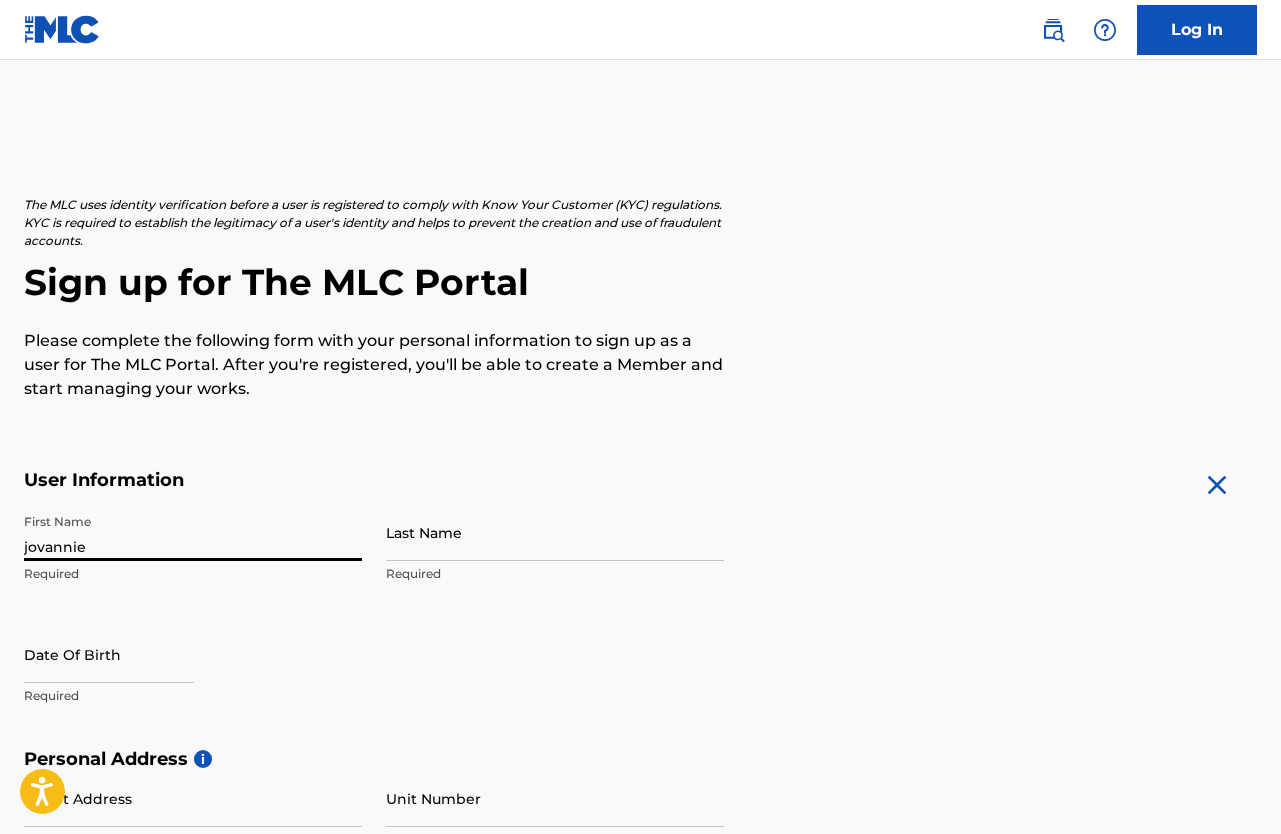 click on "jovannie" at bounding box center [193, 532] 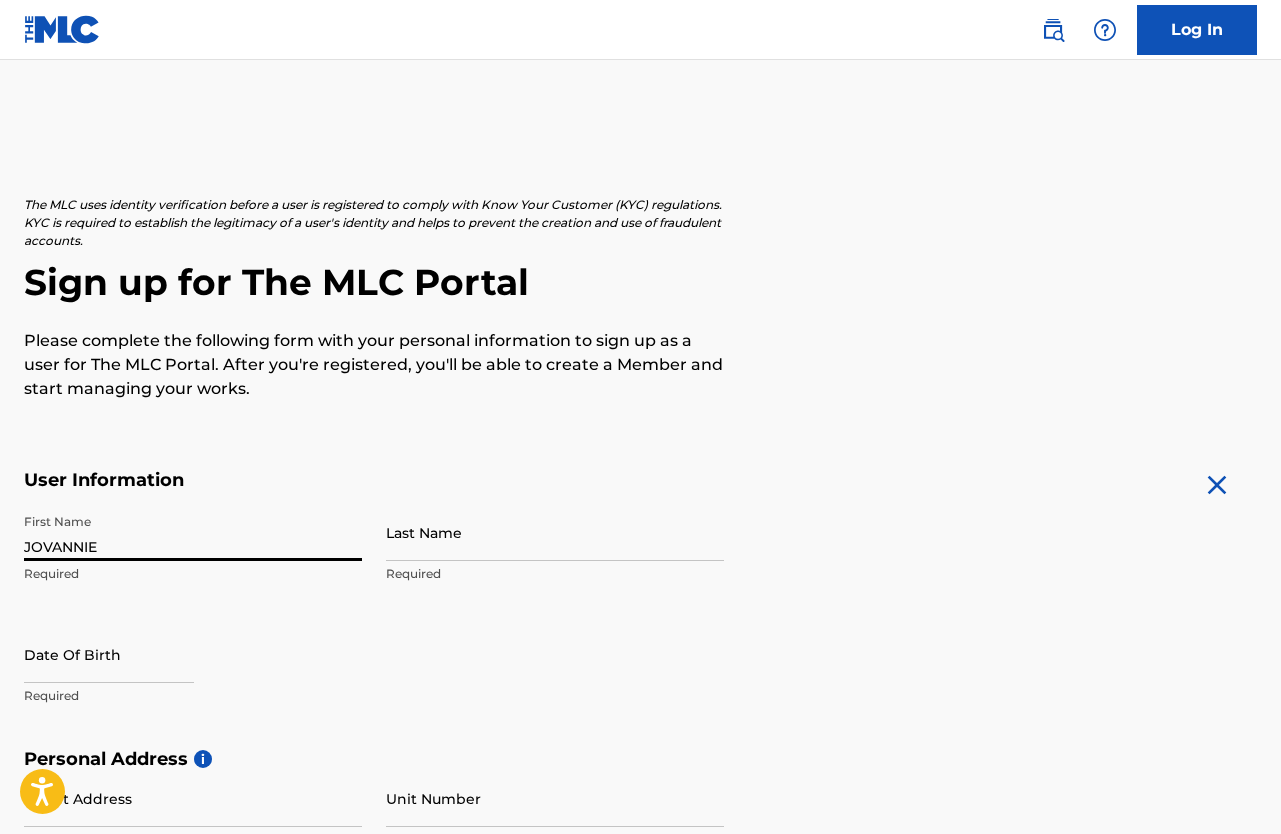 type on "JOVANNIE" 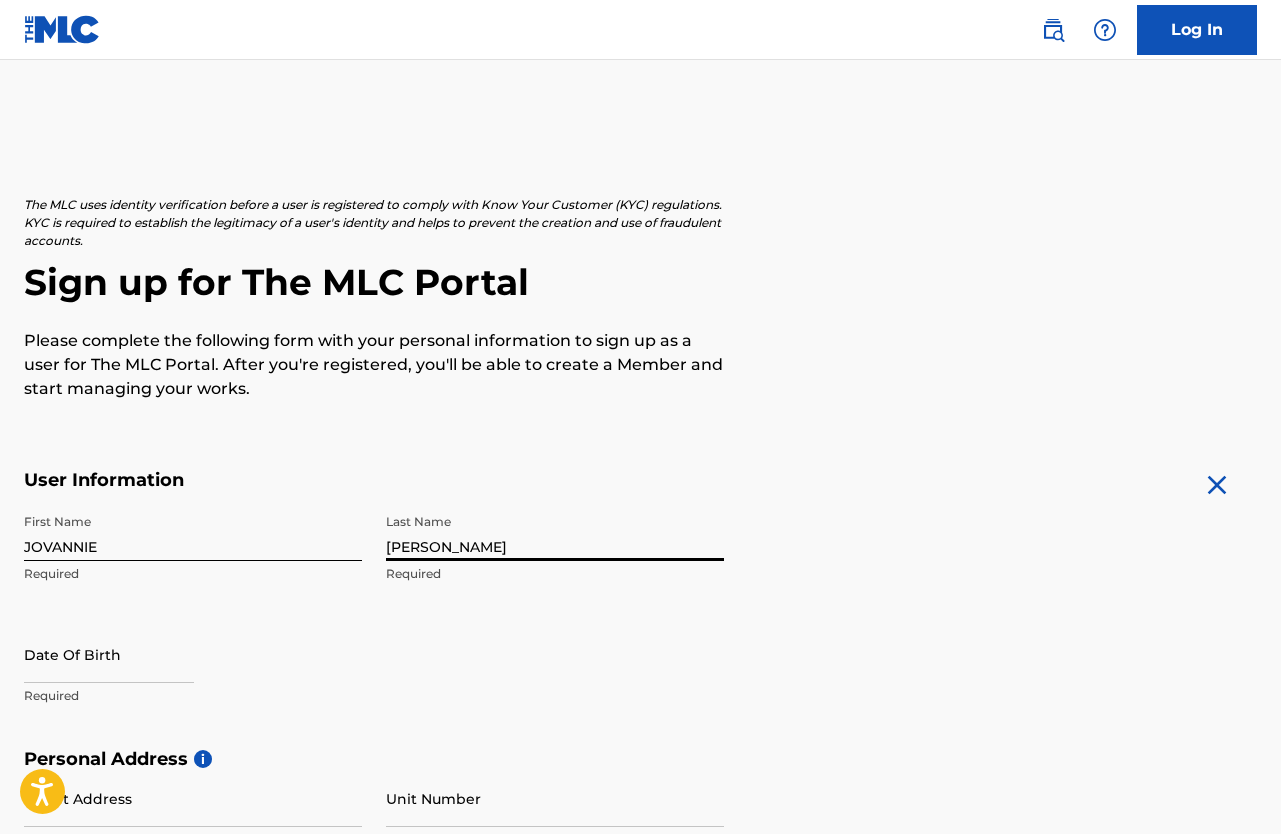 type on "[PERSON_NAME]" 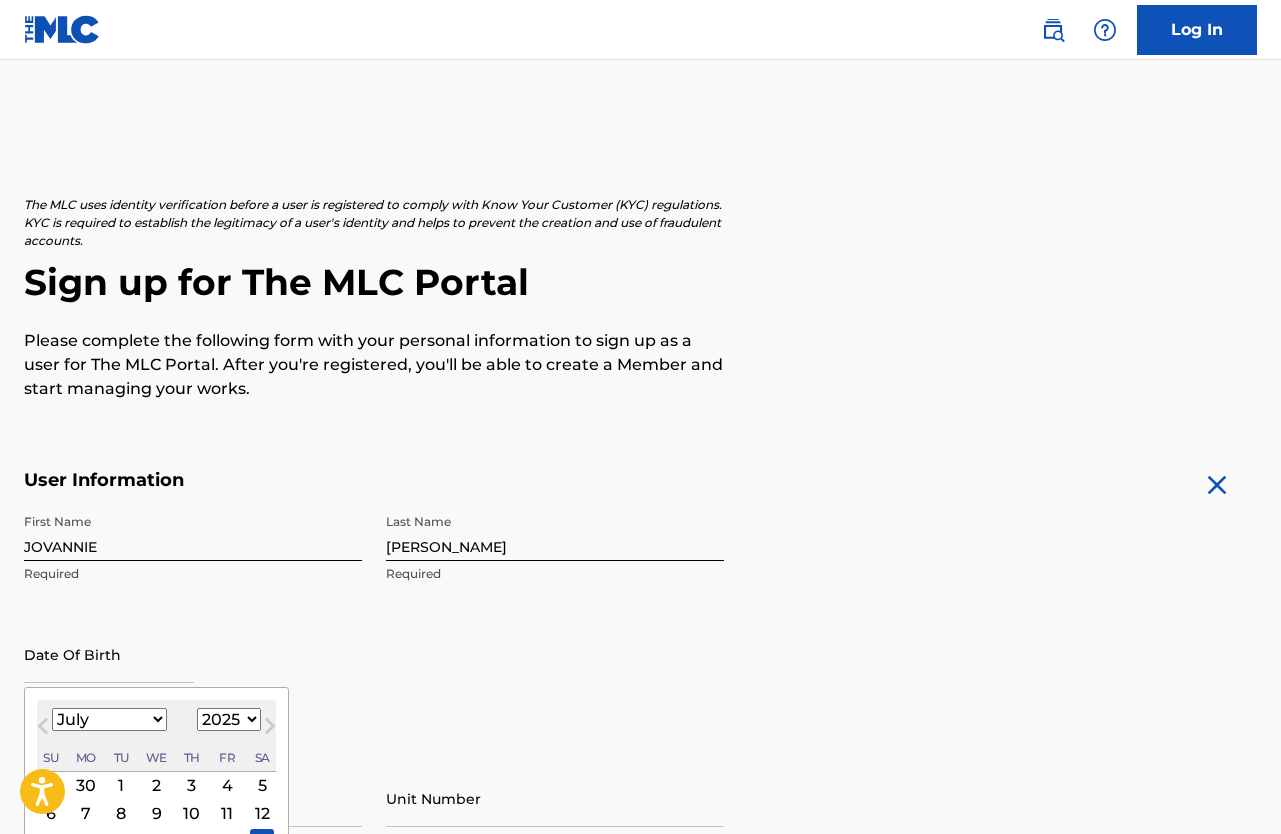 click on "January February March April May June July August September October November December" at bounding box center [109, 719] 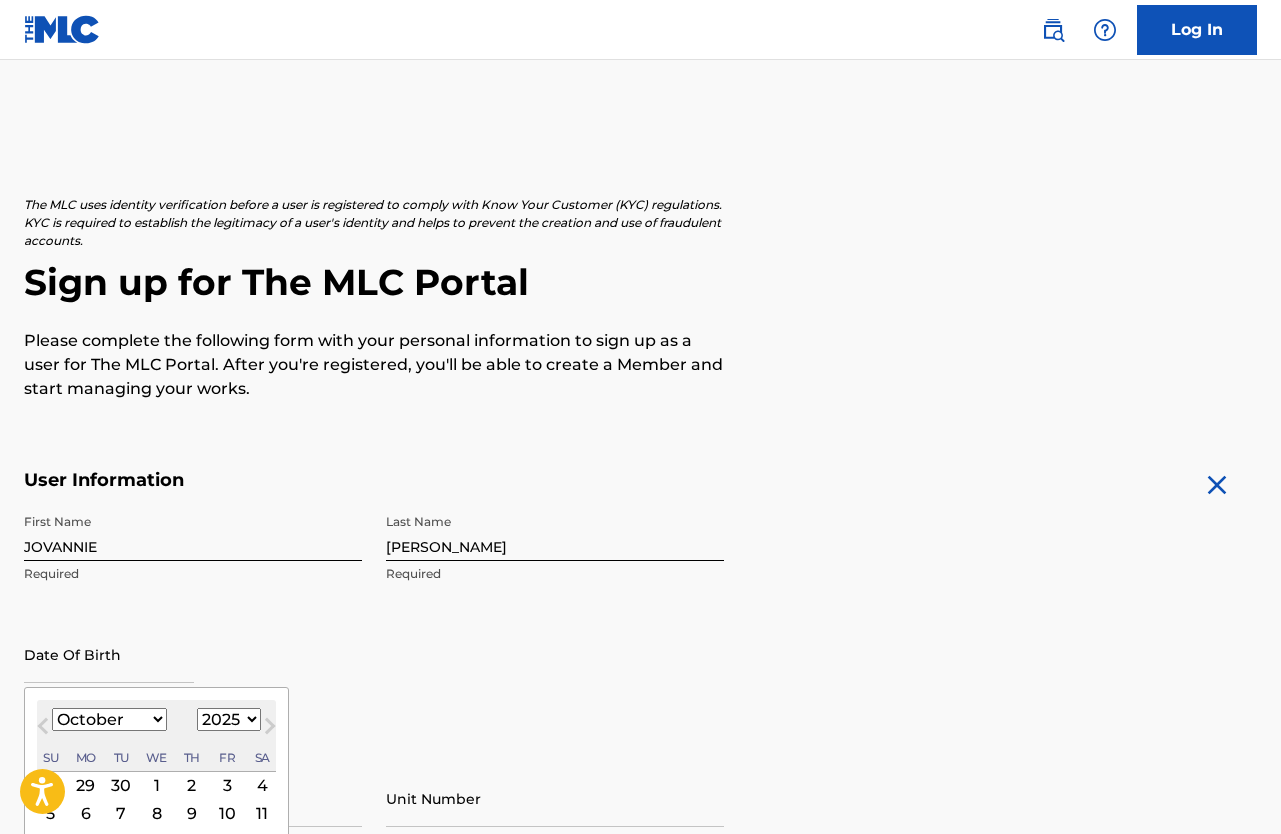 click on "1899 1900 1901 1902 1903 1904 1905 1906 1907 1908 1909 1910 1911 1912 1913 1914 1915 1916 1917 1918 1919 1920 1921 1922 1923 1924 1925 1926 1927 1928 1929 1930 1931 1932 1933 1934 1935 1936 1937 1938 1939 1940 1941 1942 1943 1944 1945 1946 1947 1948 1949 1950 1951 1952 1953 1954 1955 1956 1957 1958 1959 1960 1961 1962 1963 1964 1965 1966 1967 1968 1969 1970 1971 1972 1973 1974 1975 1976 1977 1978 1979 1980 1981 1982 1983 1984 1985 1986 1987 1988 1989 1990 1991 1992 1993 1994 1995 1996 1997 1998 1999 2000 2001 2002 2003 2004 2005 2006 2007 2008 2009 2010 2011 2012 2013 2014 2015 2016 2017 2018 2019 2020 2021 2022 2023 2024 2025 2026 2027 2028 2029 2030 2031 2032 2033 2034 2035 2036 2037 2038 2039 2040 2041 2042 2043 2044 2045 2046 2047 2048 2049 2050 2051 2052 2053 2054 2055 2056 2057 2058 2059 2060 2061 2062 2063 2064 2065 2066 2067 2068 2069 2070 2071 2072 2073 2074 2075 2076 2077 2078 2079 2080 2081 2082 2083 2084 2085 2086 2087 2088 2089 2090 2091 2092 2093 2094 2095 2096 2097 2098 2099 2100" at bounding box center [229, 719] 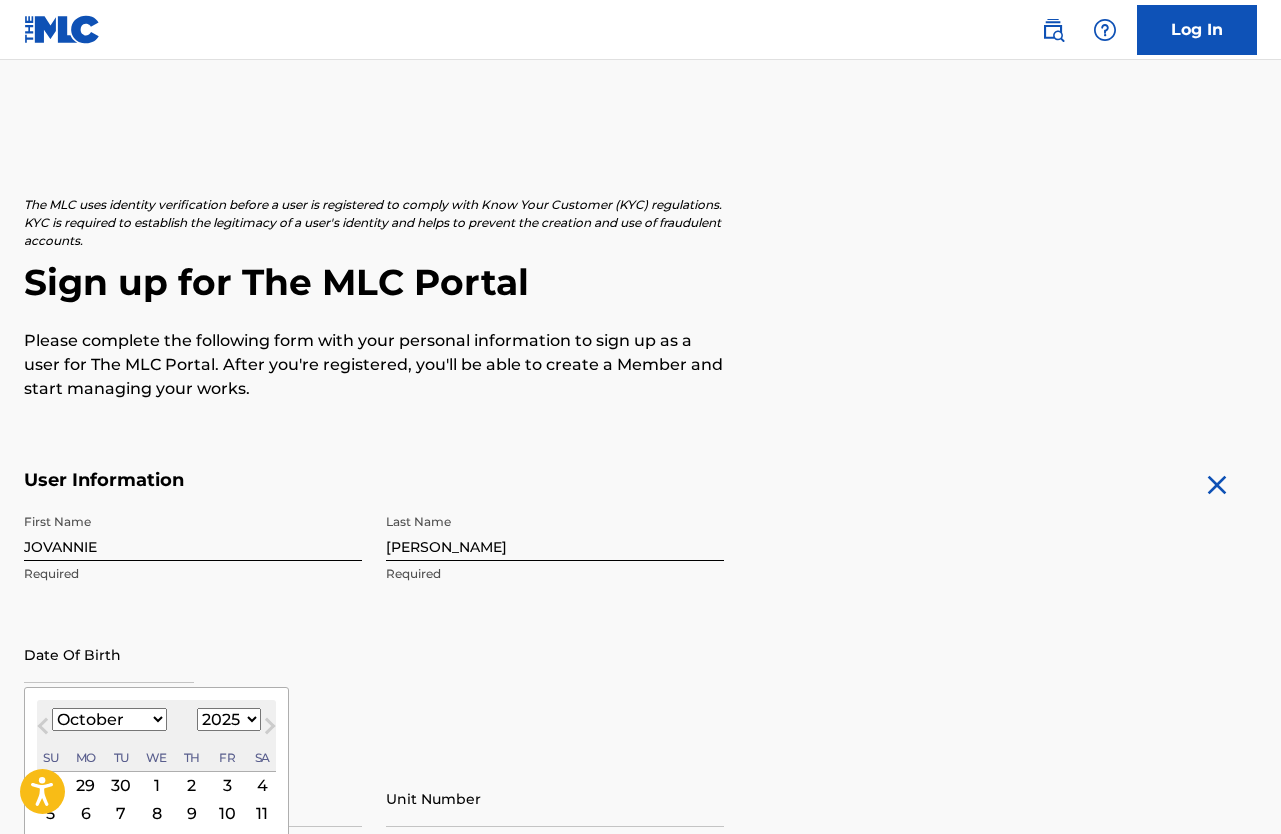 select on "1982" 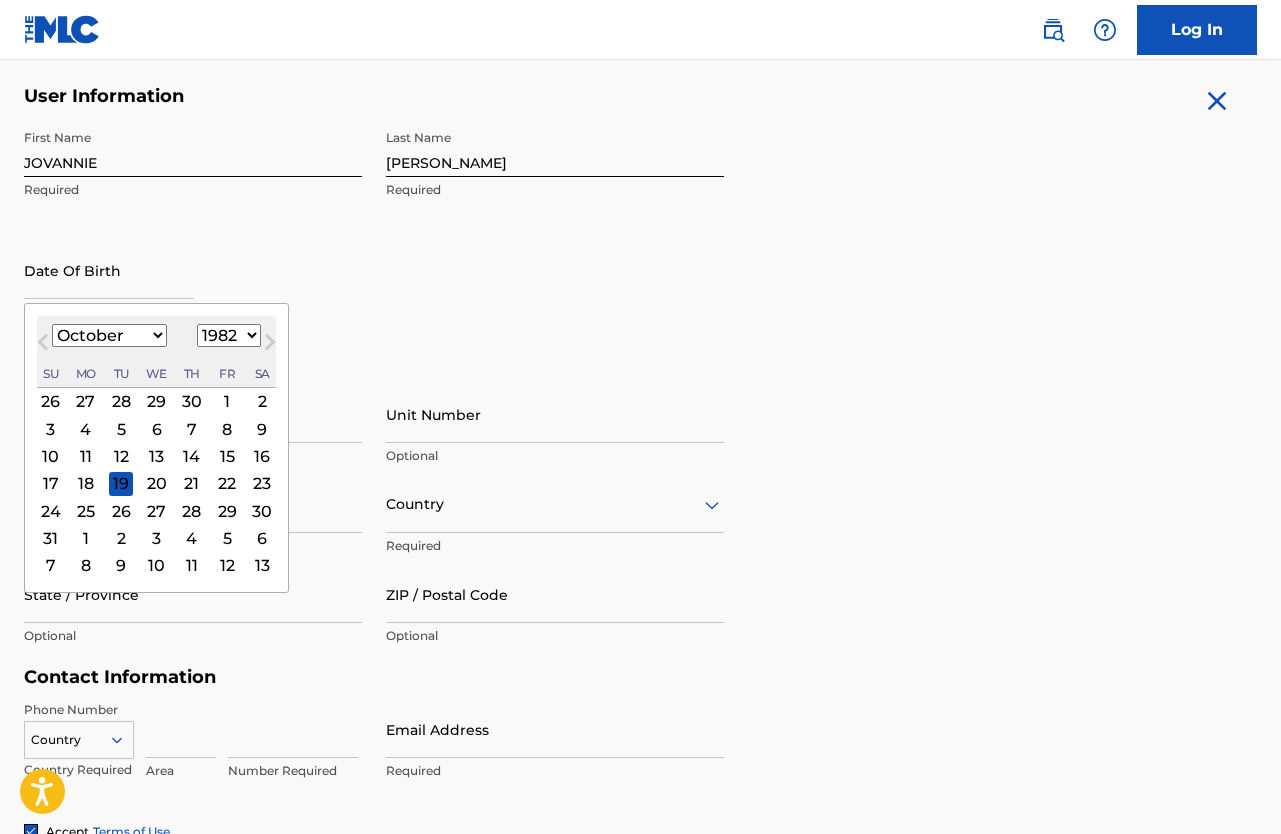 scroll, scrollTop: 406, scrollLeft: 0, axis: vertical 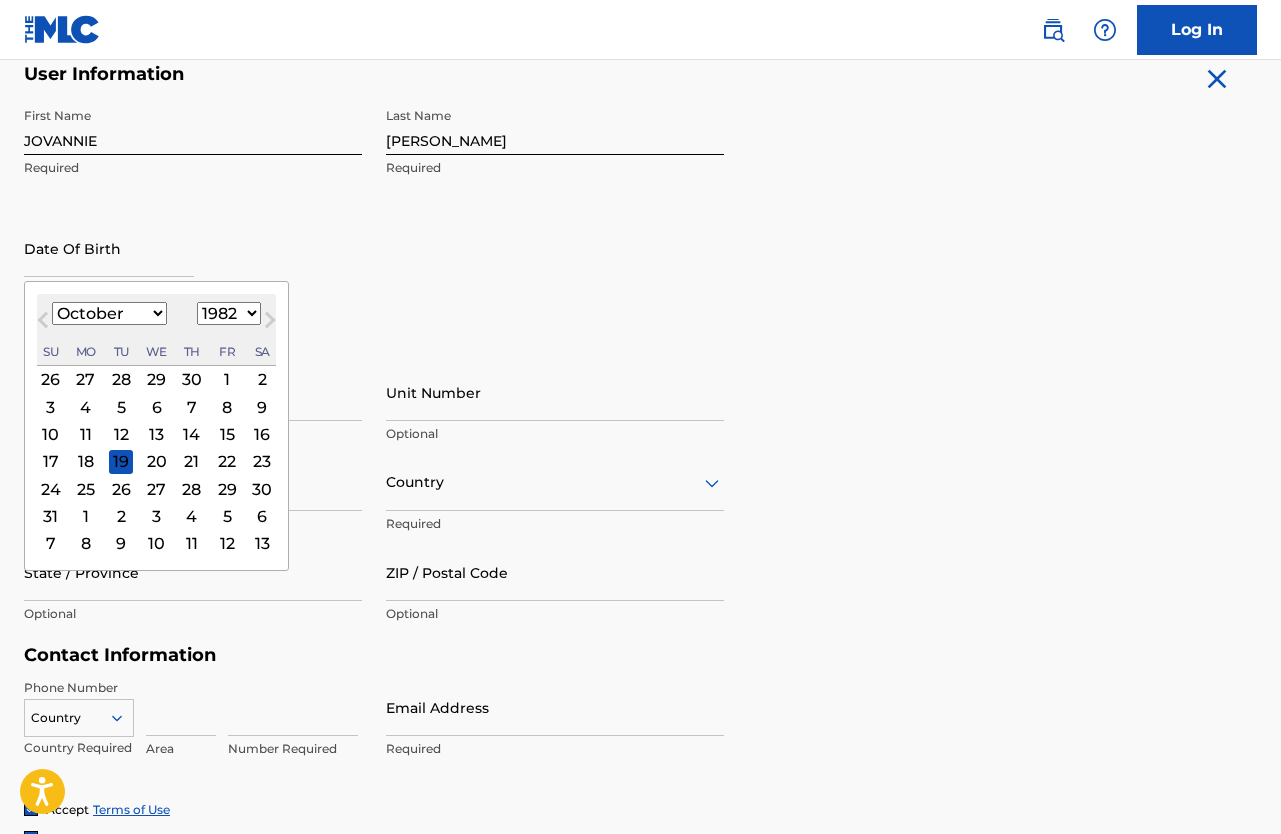 click on "31" at bounding box center [51, 516] 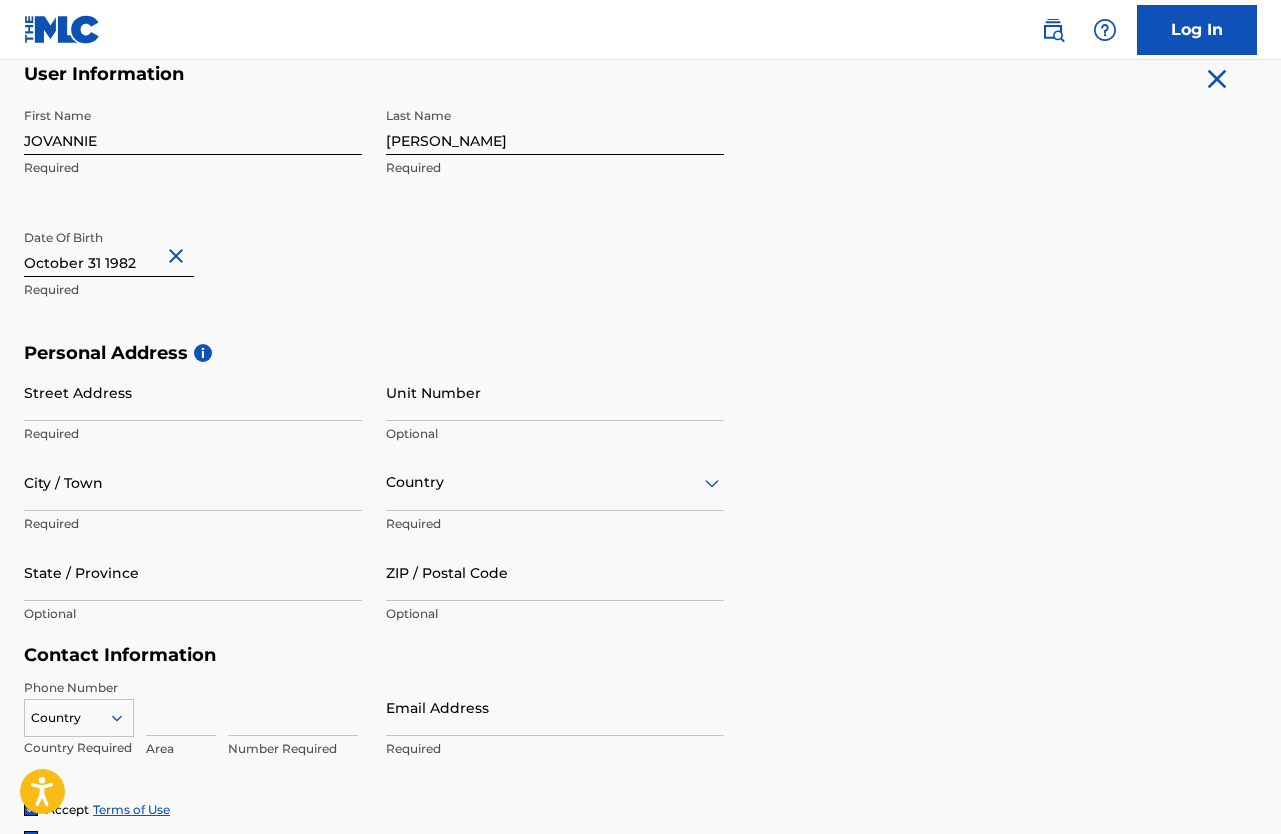 click on "Street Address" at bounding box center (193, 392) 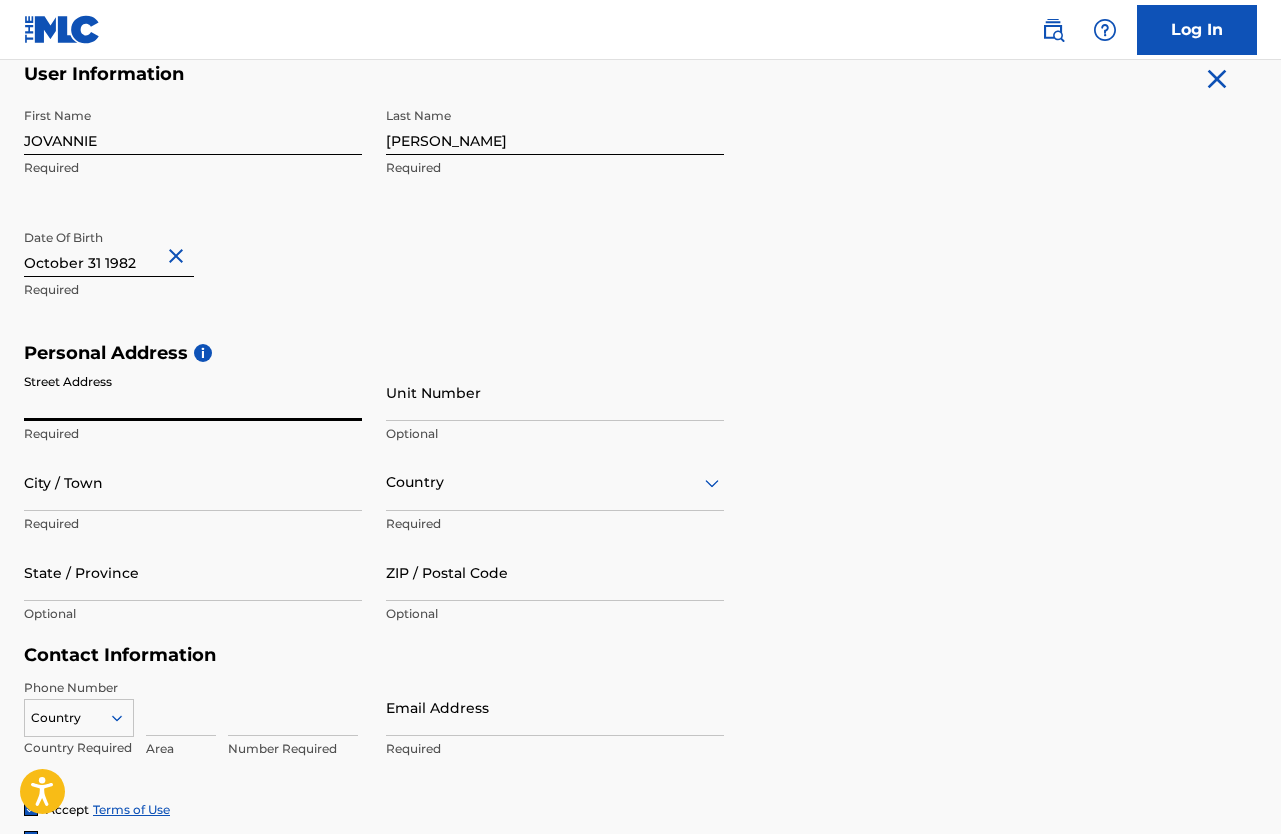 type on "30300 Rattana Ct" 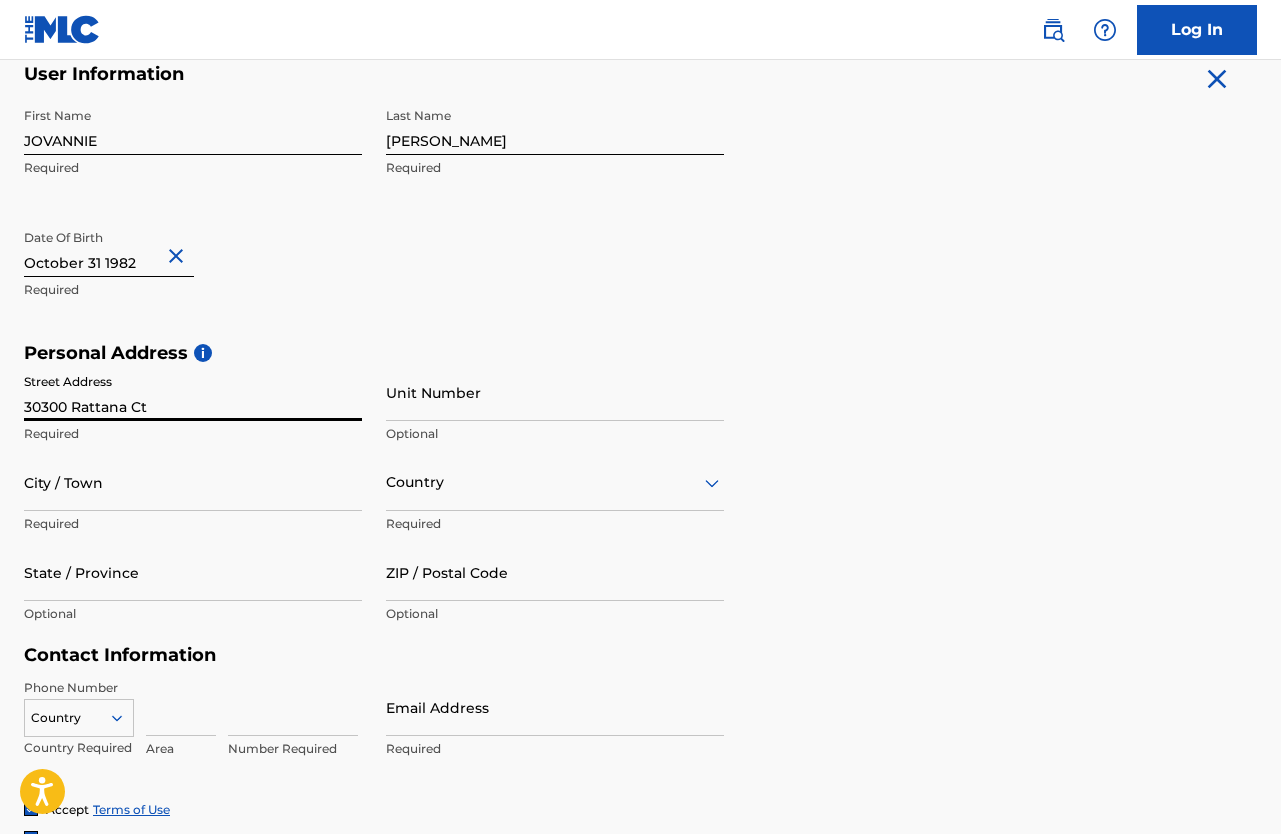 type on "[PERSON_NAME][DEMOGRAPHIC_DATA]" 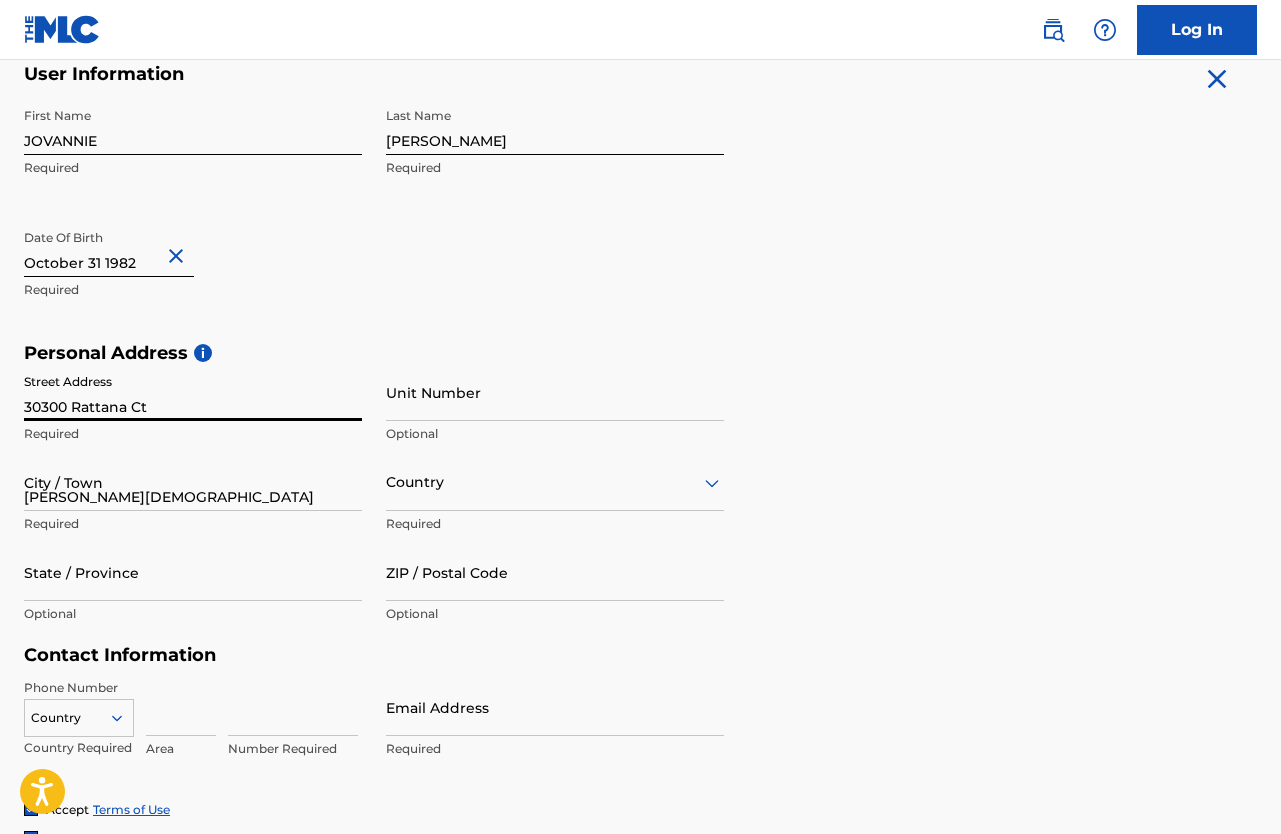 type on "[GEOGRAPHIC_DATA]" 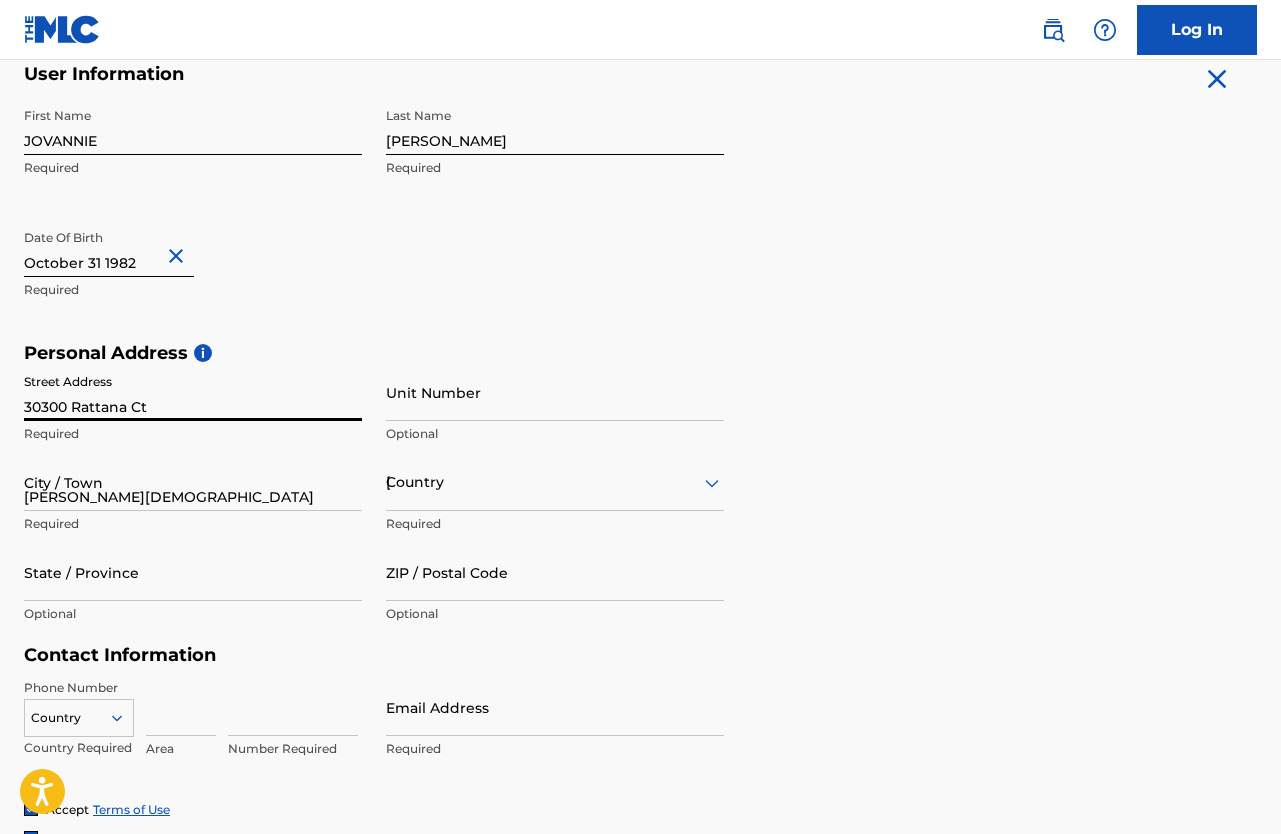 type on "FL" 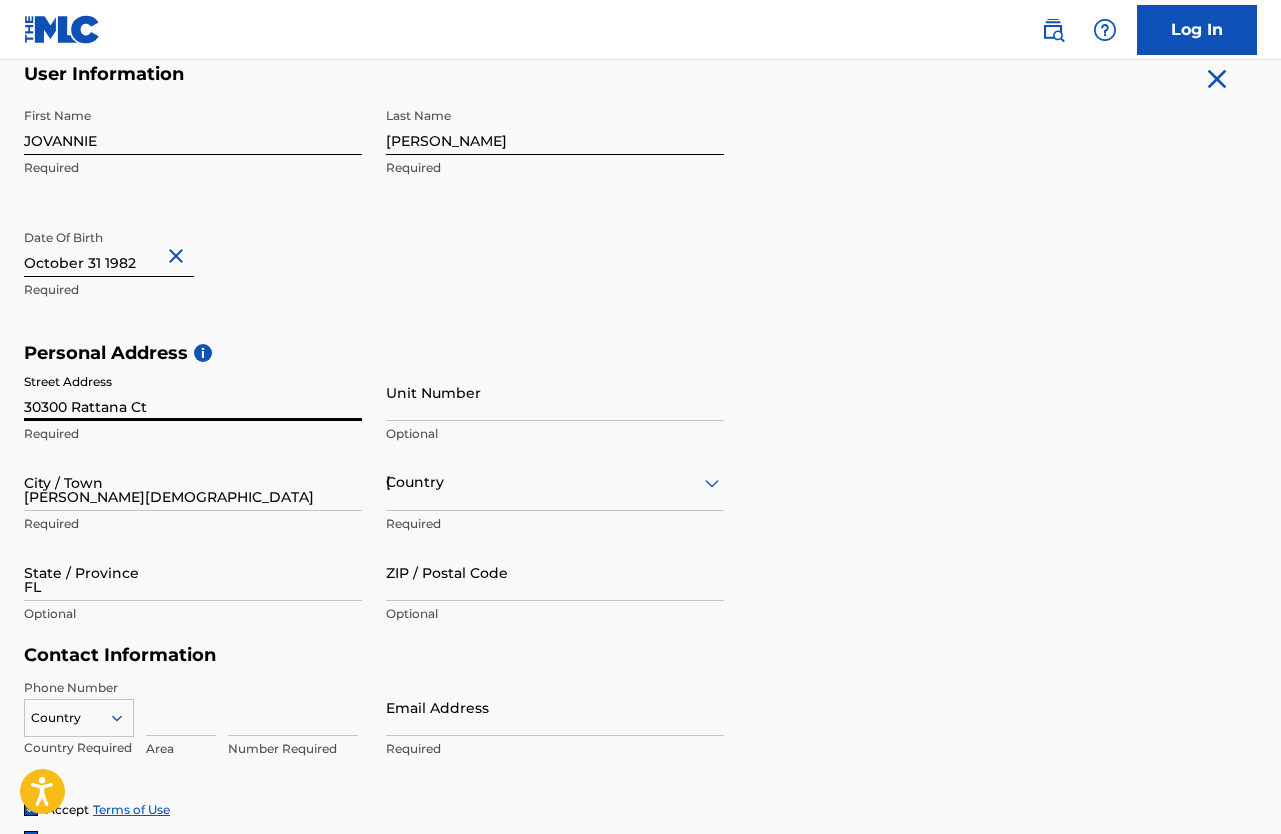 type on "33545" 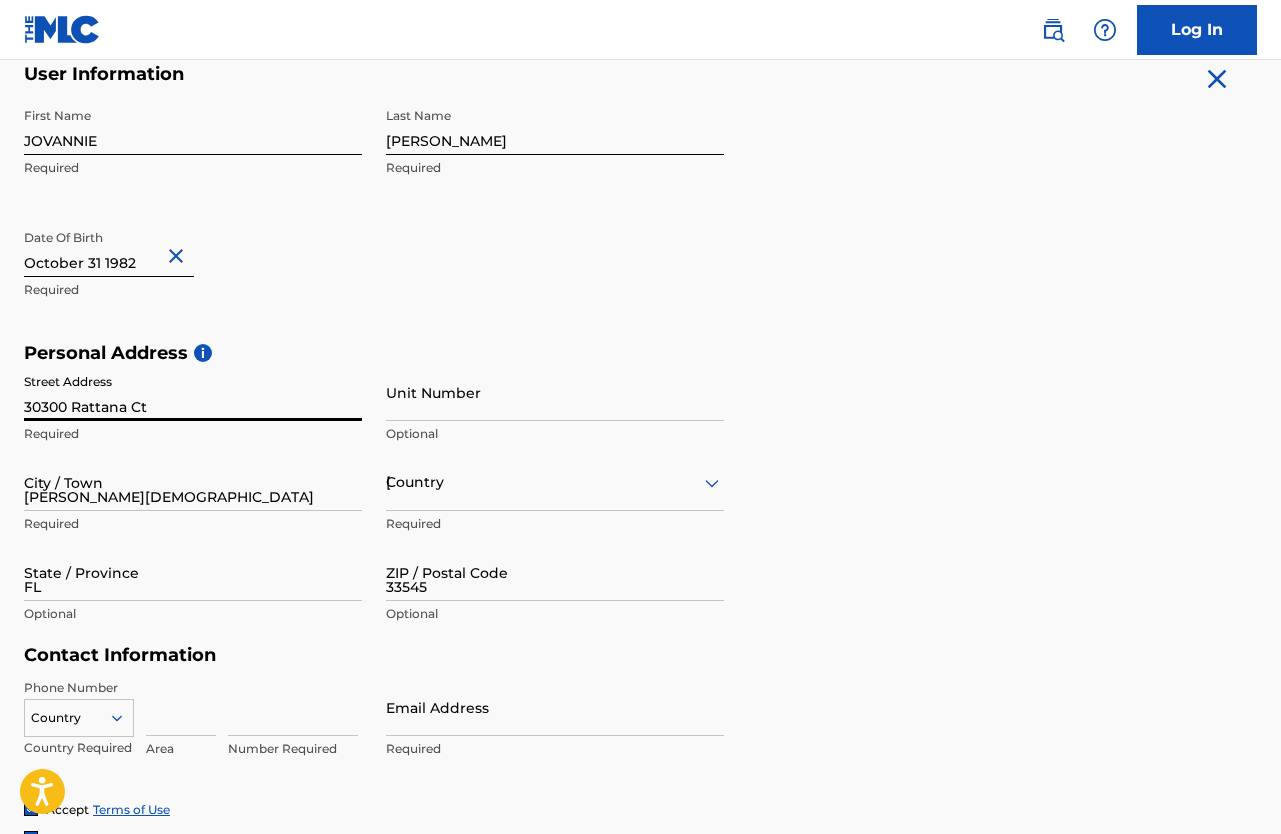 type on "1" 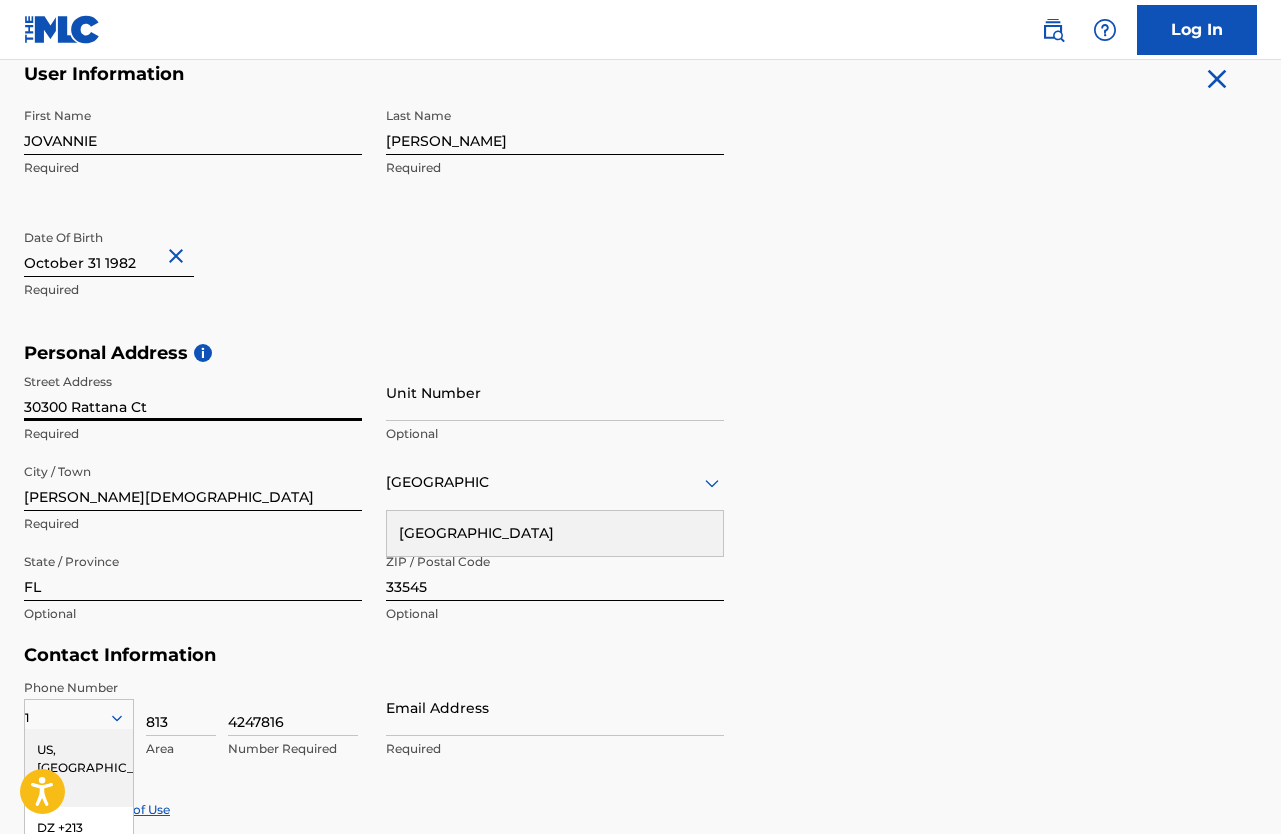 scroll, scrollTop: 601, scrollLeft: 0, axis: vertical 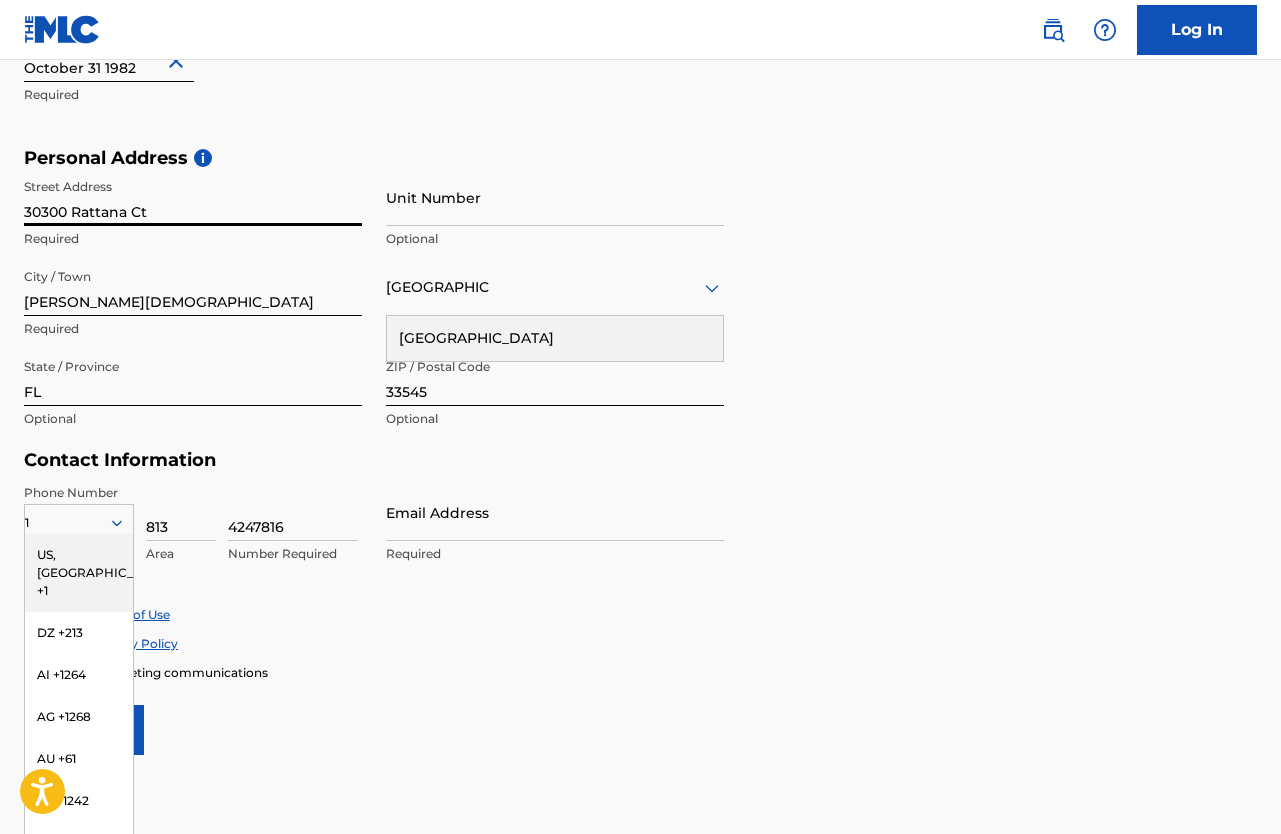click on "User Information First Name JOVANNIE Required Last Name [PERSON_NAME] Required Date Of Birth Required Personal Address i Street Address [GEOGRAPHIC_DATA] Required Unit Number Optional City / [GEOGRAPHIC_DATA][PERSON_NAME] Required [GEOGRAPHIC_DATA] [GEOGRAPHIC_DATA] Required State / Province [GEOGRAPHIC_DATA] Optional ZIP / Postal Code 33545 Optional Contact Information Phone Number [GEOGRAPHIC_DATA] +1 DZ +213 AI +1264 AG +1268 AU +61 BS +1242 BB +1246 BZ +501 BM +1441 BO +591 KY +1345 DM +1767 DO +1809 ER +291 ET +251 GA +241 GD +1473 IN +91 JM +1876 JP +81 LV +371 LB +961 LR +231 LY +218 MG +261 FM +691 ME, RS +381 MS +[GEOGRAPHIC_DATA] +212 NL +31 PE +51 PT +351 KN +1869 LC +1758 VC +1784 SN +221 SK +421 CH +41 TT +1868 TN +216 TC +1649 AE +971 VG +1284 WF +681 Country Required 813 Area 4247816 Number Required Email Address Required Accept Terms of Use Accept Privacy Policy Enroll in marketing communications Sign up" at bounding box center [640, 311] 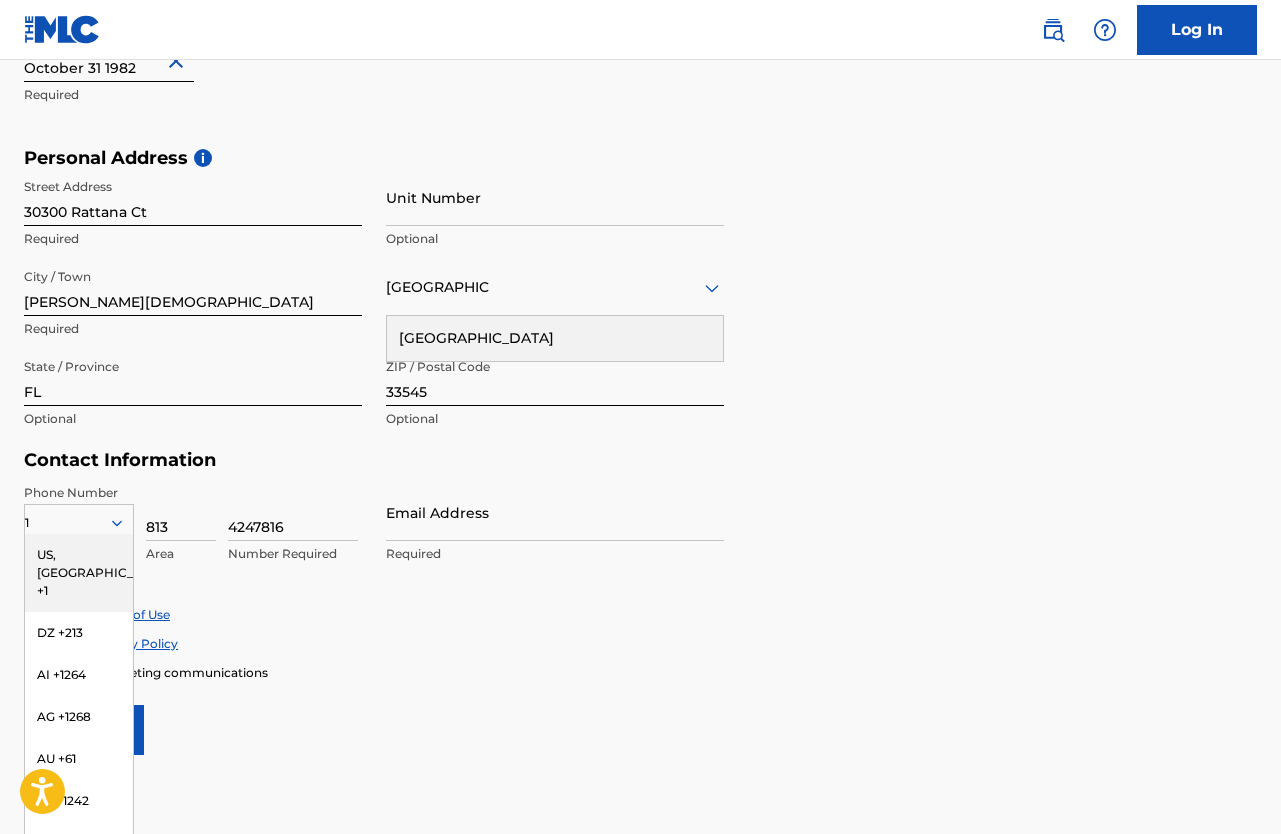 click on "Email Address" at bounding box center (555, 512) 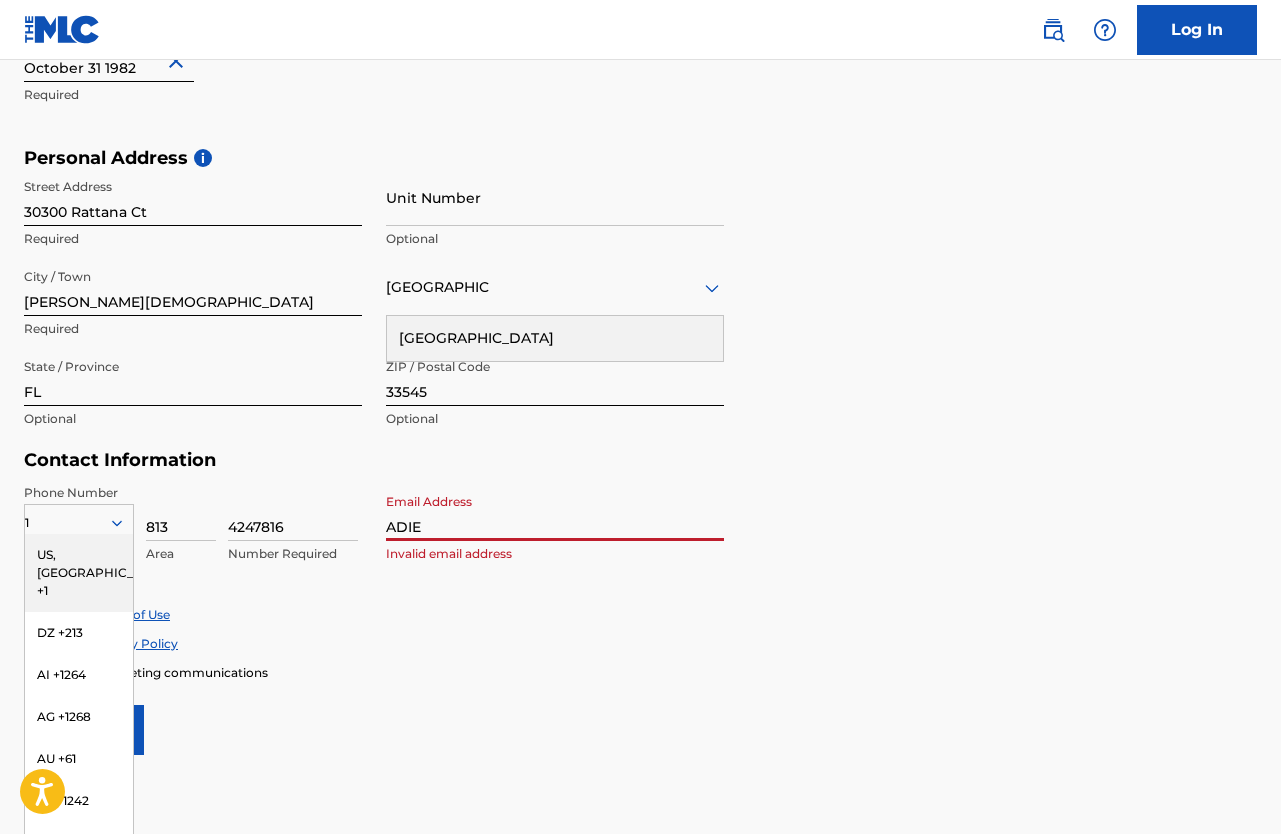 type on "[EMAIL_ADDRESS][DOMAIN_NAME]" 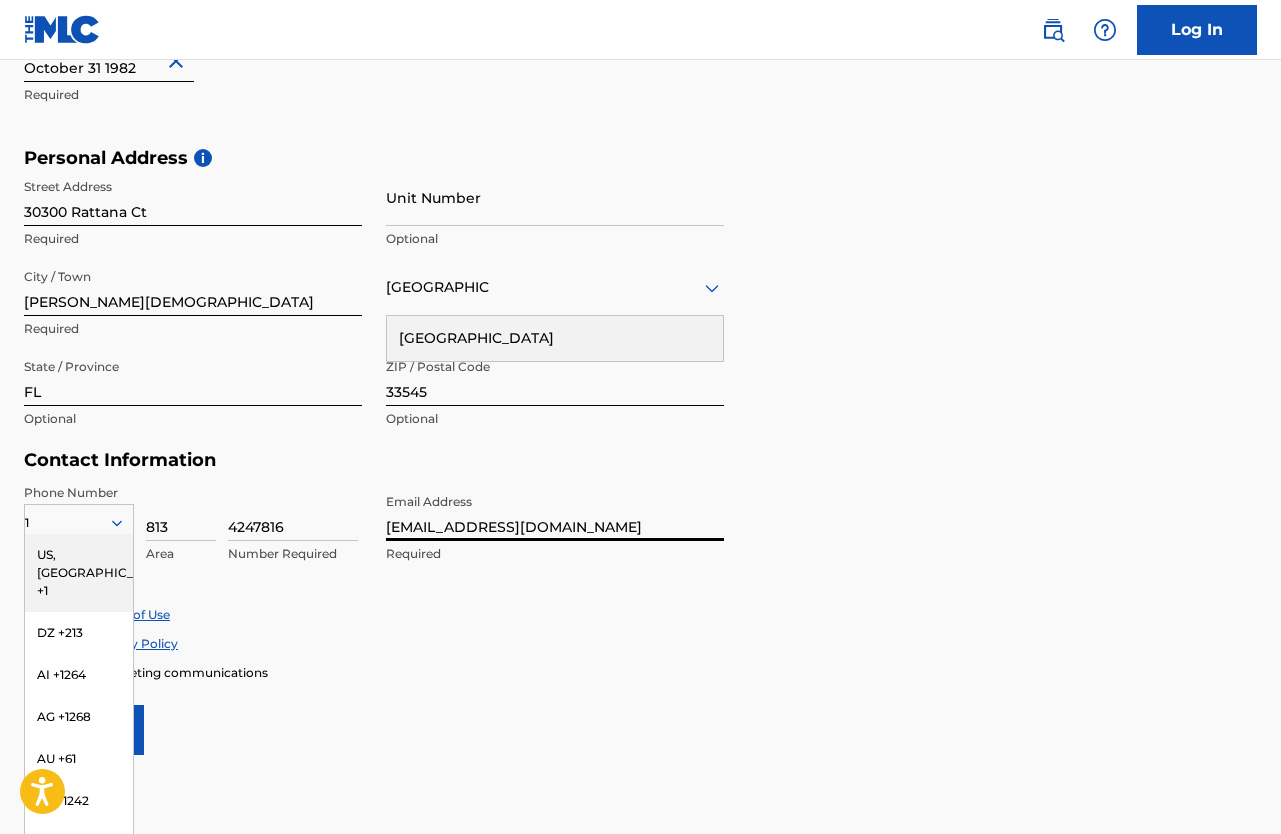 click on "Accept Terms of Use" at bounding box center (640, 614) 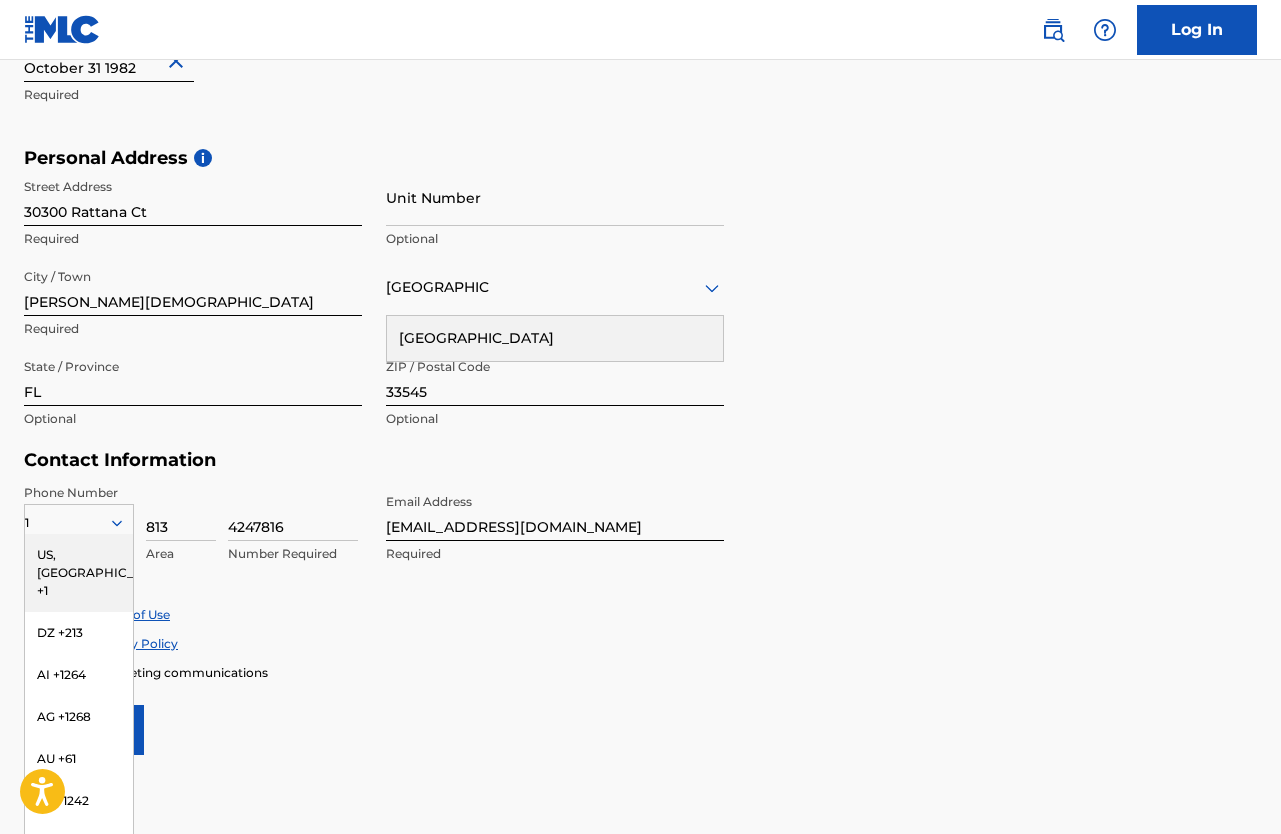 click on "User Information First Name JOVANNIE Required Last Name [PERSON_NAME] Required Date Of Birth Required Personal Address i Street Address [GEOGRAPHIC_DATA] Required Unit Number Optional City / [GEOGRAPHIC_DATA][PERSON_NAME] Required [GEOGRAPHIC_DATA] [GEOGRAPHIC_DATA] Required State / Province [GEOGRAPHIC_DATA] Optional ZIP / Postal Code 33545 Optional Contact Information Phone Number [GEOGRAPHIC_DATA] +1 DZ +213 AI +1264 AG +1268 AU +61 BS +1242 BB +1246 BZ +501 BM +1441 BO +591 KY +1345 DM +1767 DO +1809 ER +291 ET +251 GA +241 GD +1473 IN +91 JM +1876 JP +81 LV +371 LB +961 LR +231 LY +218 MG +261 FM +691 ME, RS +381 MS +[GEOGRAPHIC_DATA] +212 NL +31 PE +51 PT +351 KN +1869 LC +1758 VC +1784 SN +221 SK +421 CH +41 TT +1868 TN +216 TC +1649 AE +971 VG +1284 WF +681 Country Required 813 Area 4247816 Number Required Email Address [EMAIL_ADDRESS][DOMAIN_NAME] Required Accept Terms of Use Accept Privacy Policy Enroll in marketing communications Sign up" at bounding box center (640, 311) 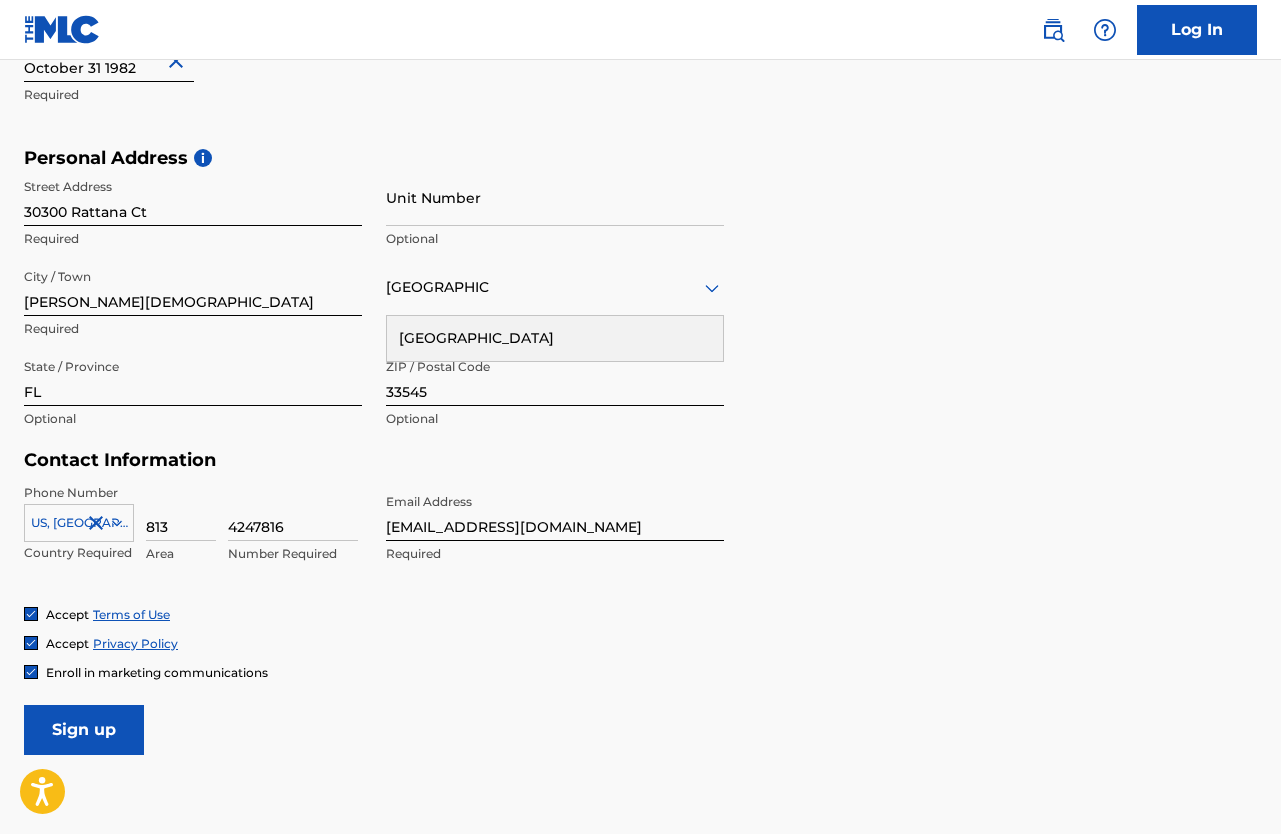 click on "Sign up" at bounding box center [84, 730] 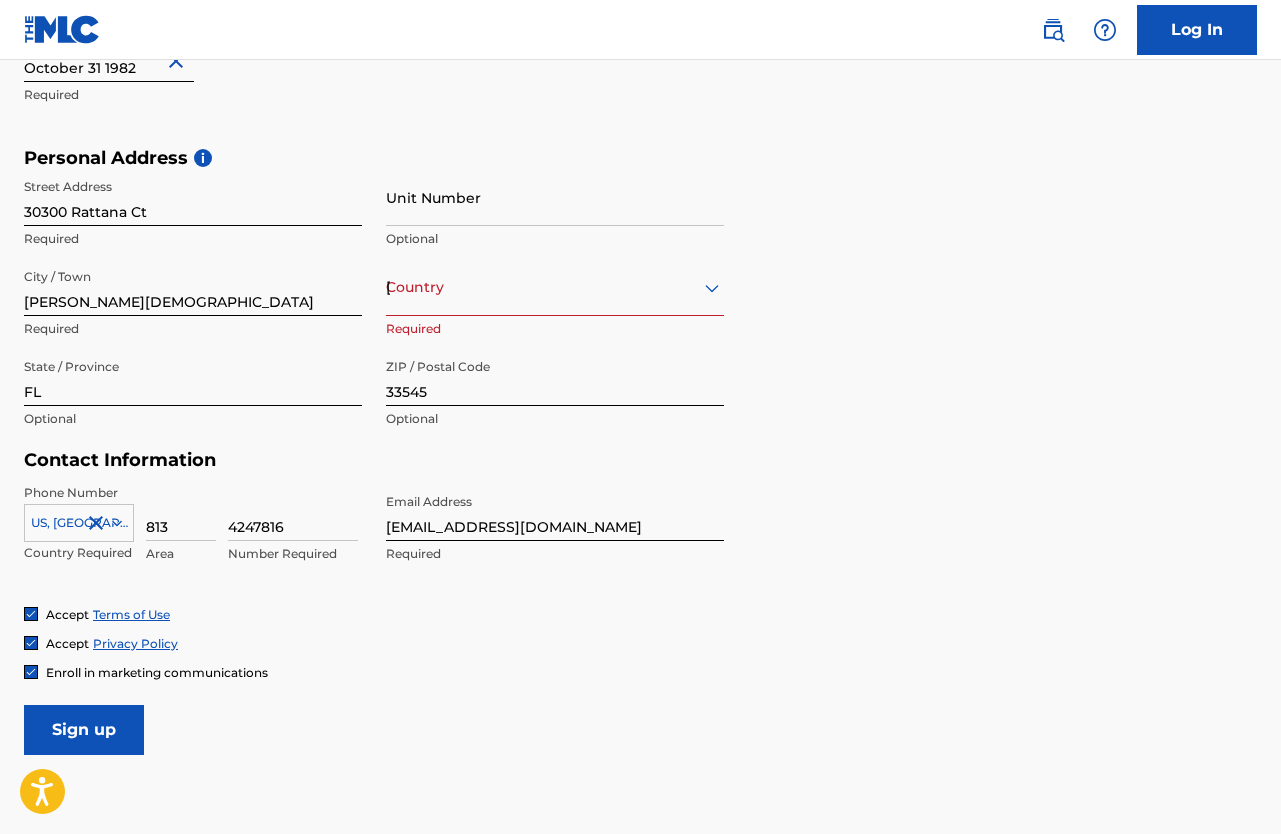 click on "[GEOGRAPHIC_DATA]" at bounding box center [555, 287] 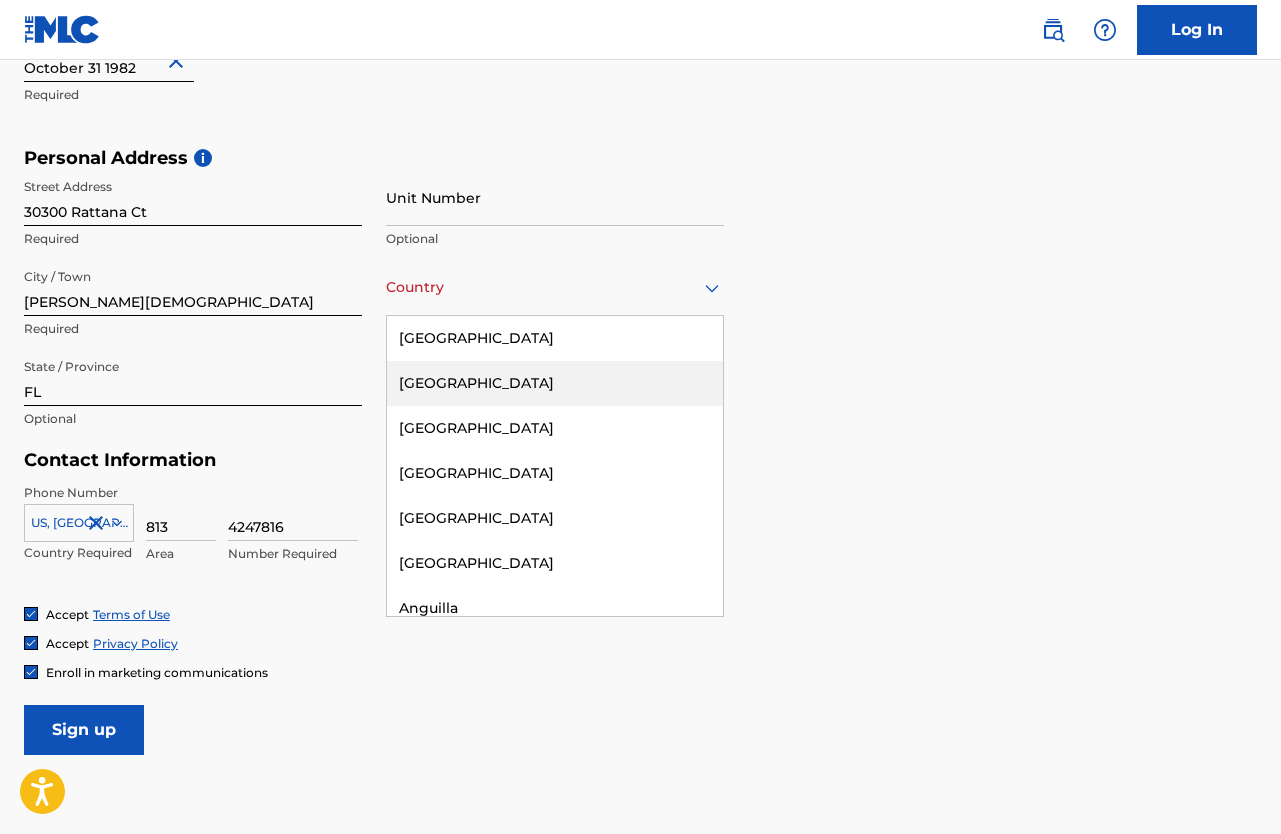 type on "[GEOGRAPHIC_DATA]" 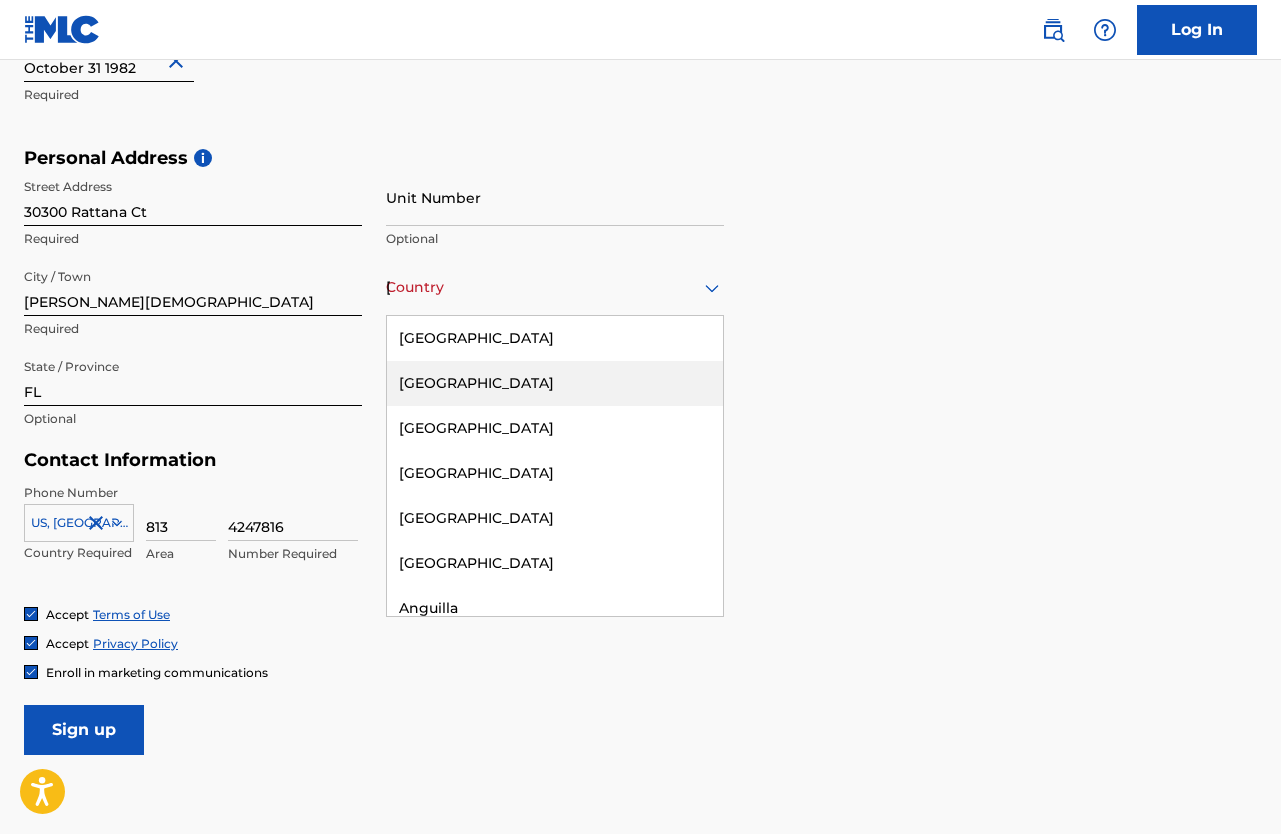type on "1" 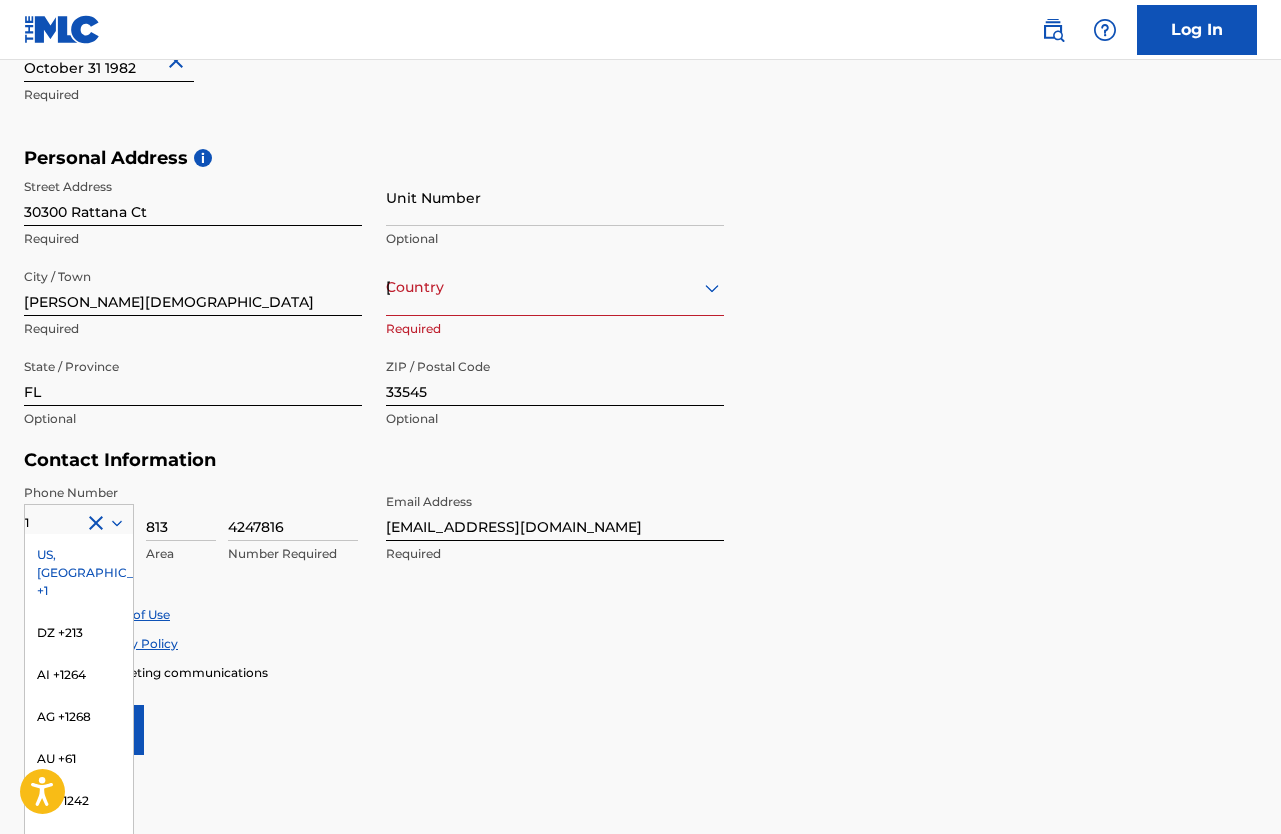 click on "US, [GEOGRAPHIC_DATA] +1" at bounding box center (79, 573) 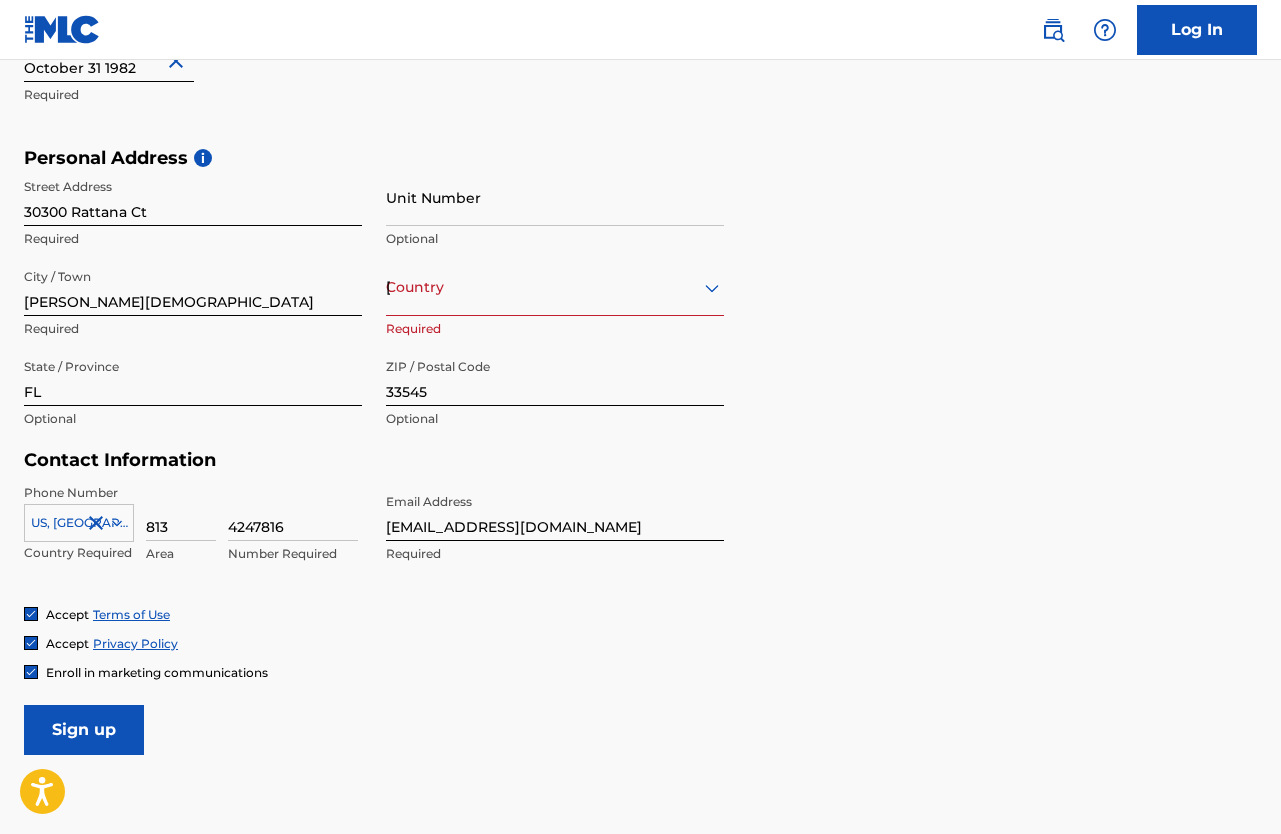 click on "Enroll in marketing communications" at bounding box center [640, 672] 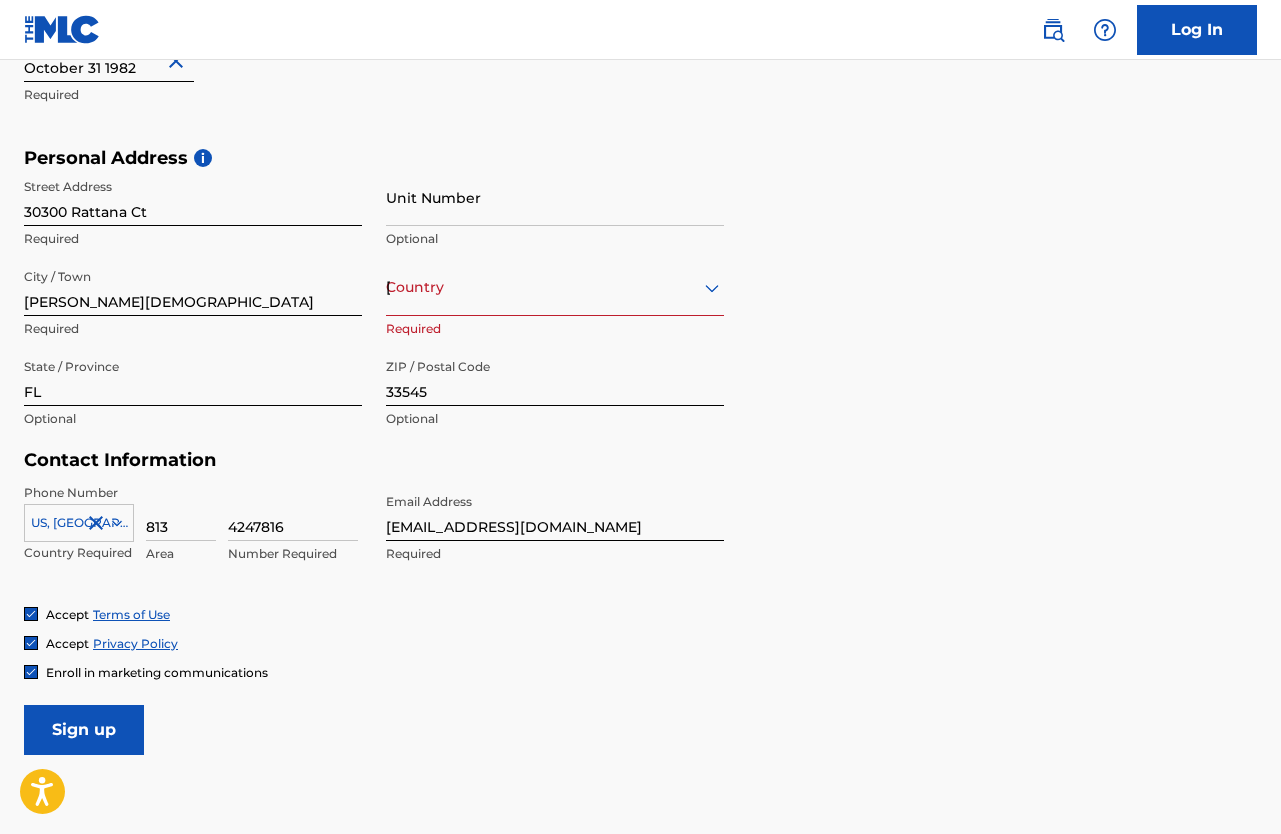 click on "Sign up" at bounding box center (84, 730) 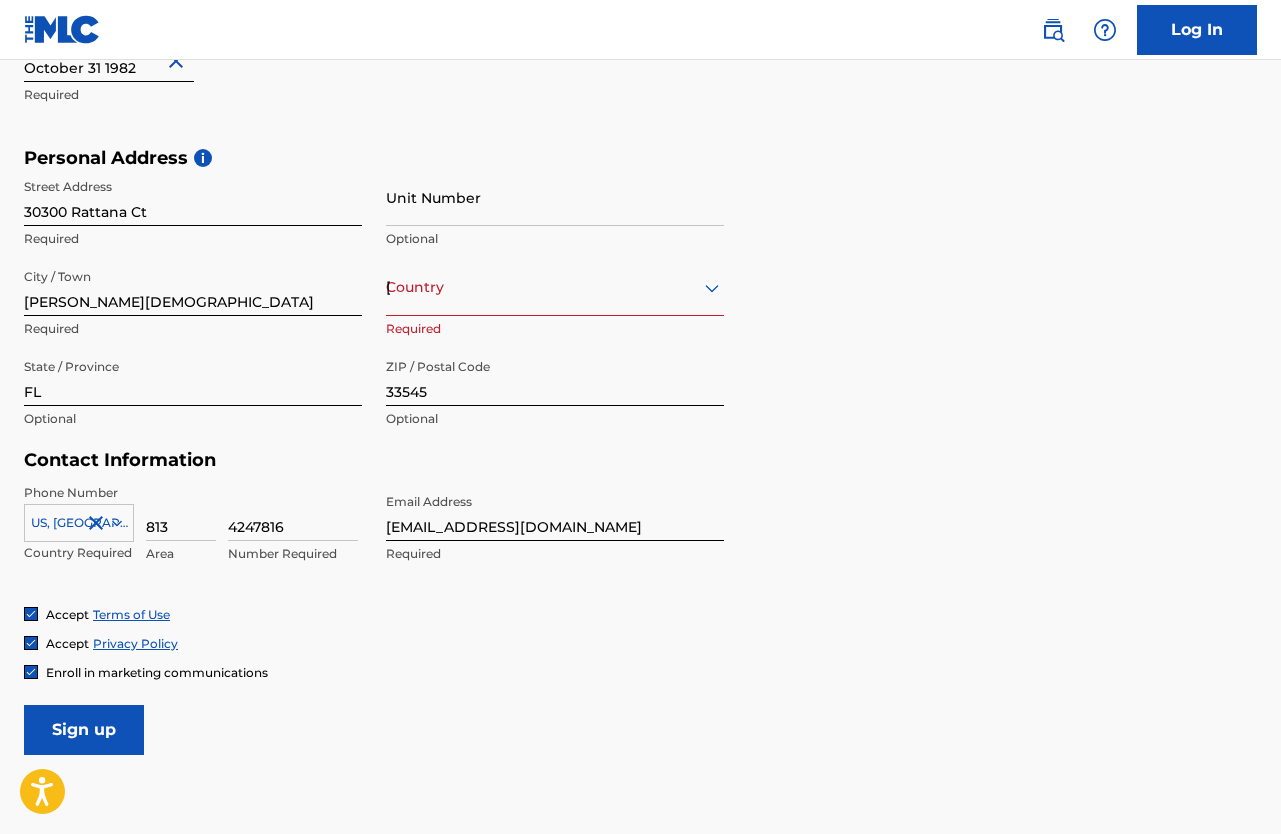 click on "Street Address [STREET_ADDRESS] Required Unit Number Optional City / [GEOGRAPHIC_DATA][PERSON_NAME] Required option , selected. Select is focused ,type to refine list, press Down to open the menu,  Country [GEOGRAPHIC_DATA] Required State / Province [GEOGRAPHIC_DATA] Optional ZIP / Postal Code 33545 Optional" at bounding box center [374, 304] 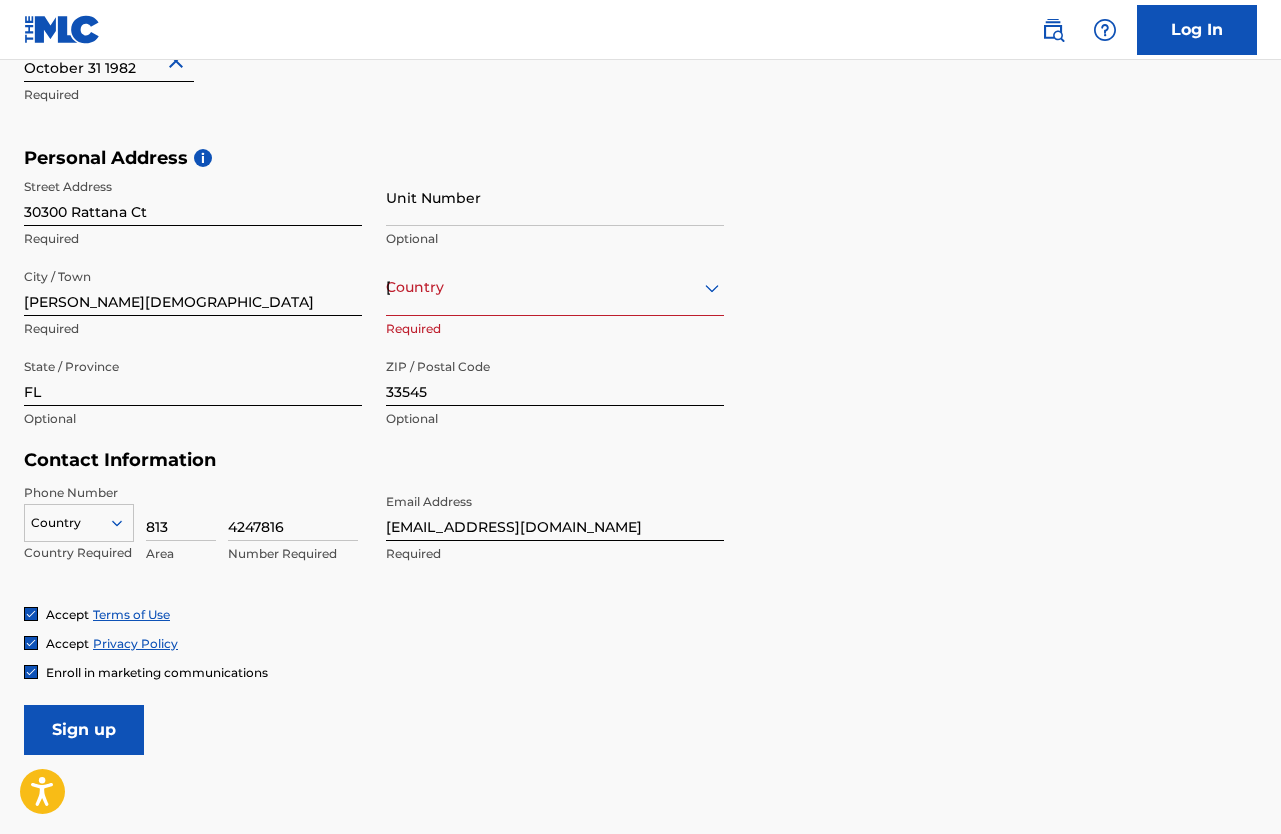 click at bounding box center (79, 523) 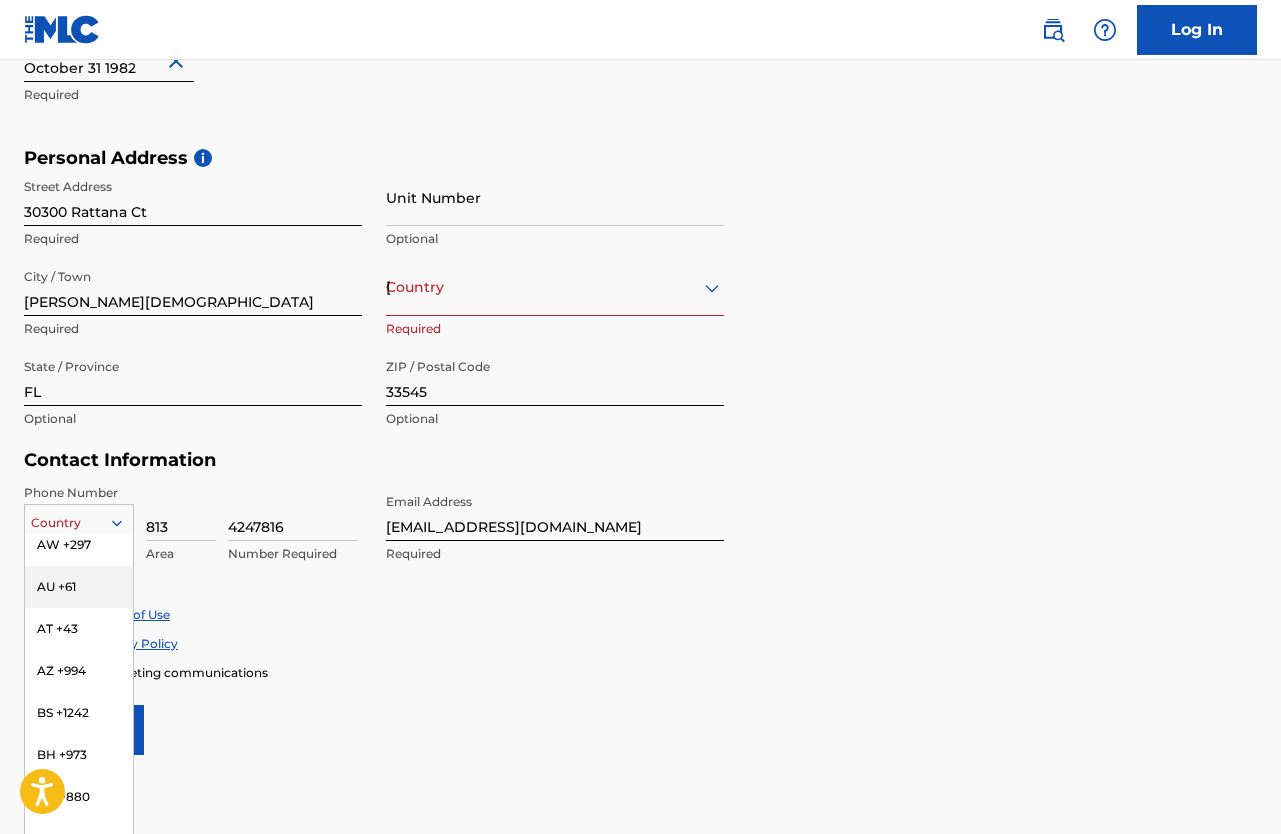 scroll, scrollTop: 493, scrollLeft: 0, axis: vertical 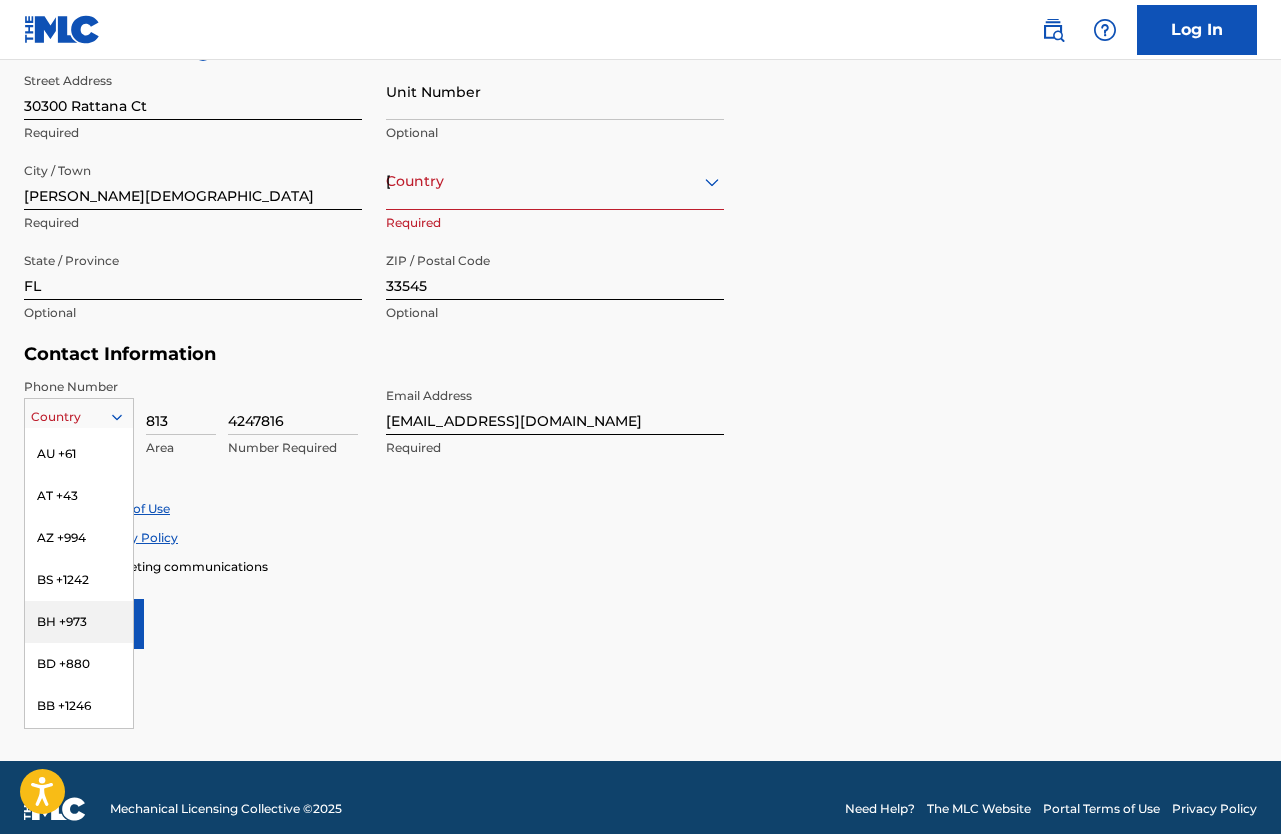 click on "[GEOGRAPHIC_DATA]" at bounding box center [555, 181] 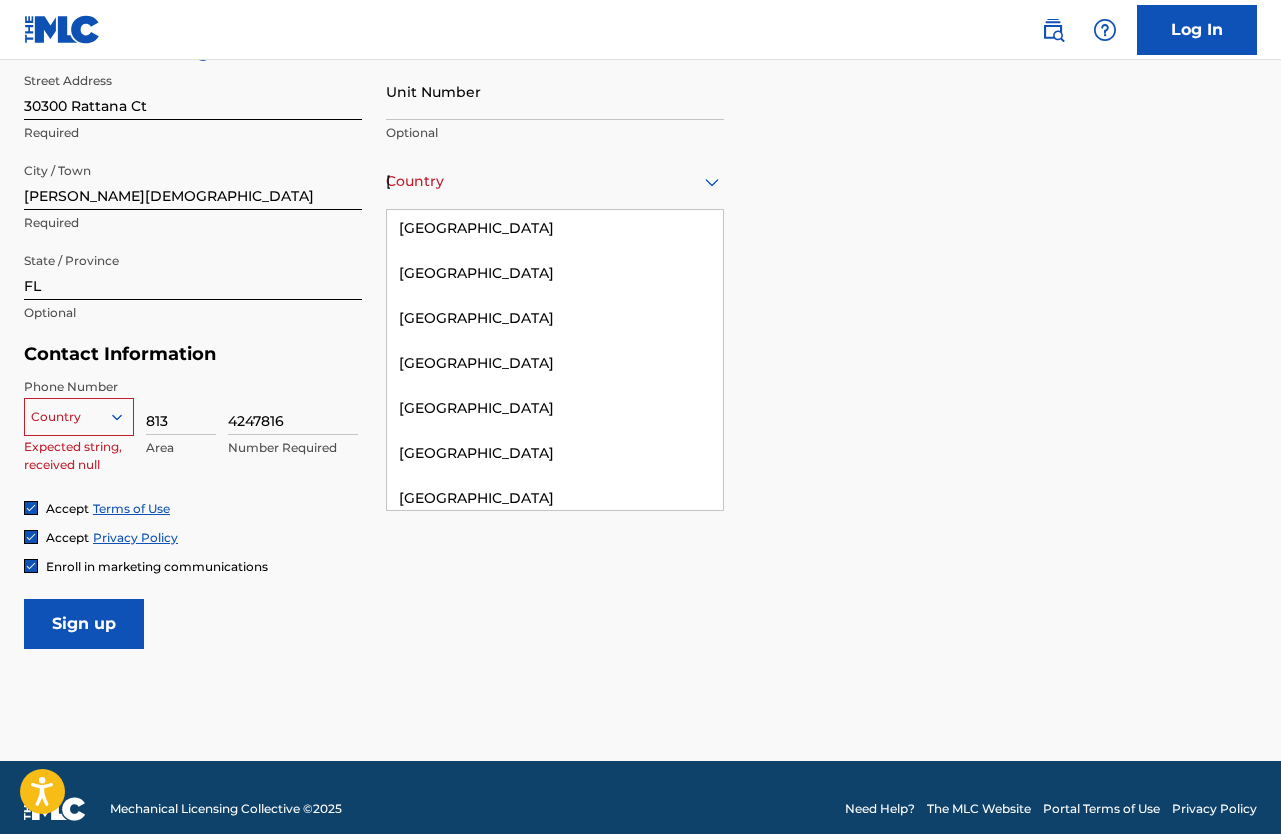 scroll, scrollTop: 0, scrollLeft: 0, axis: both 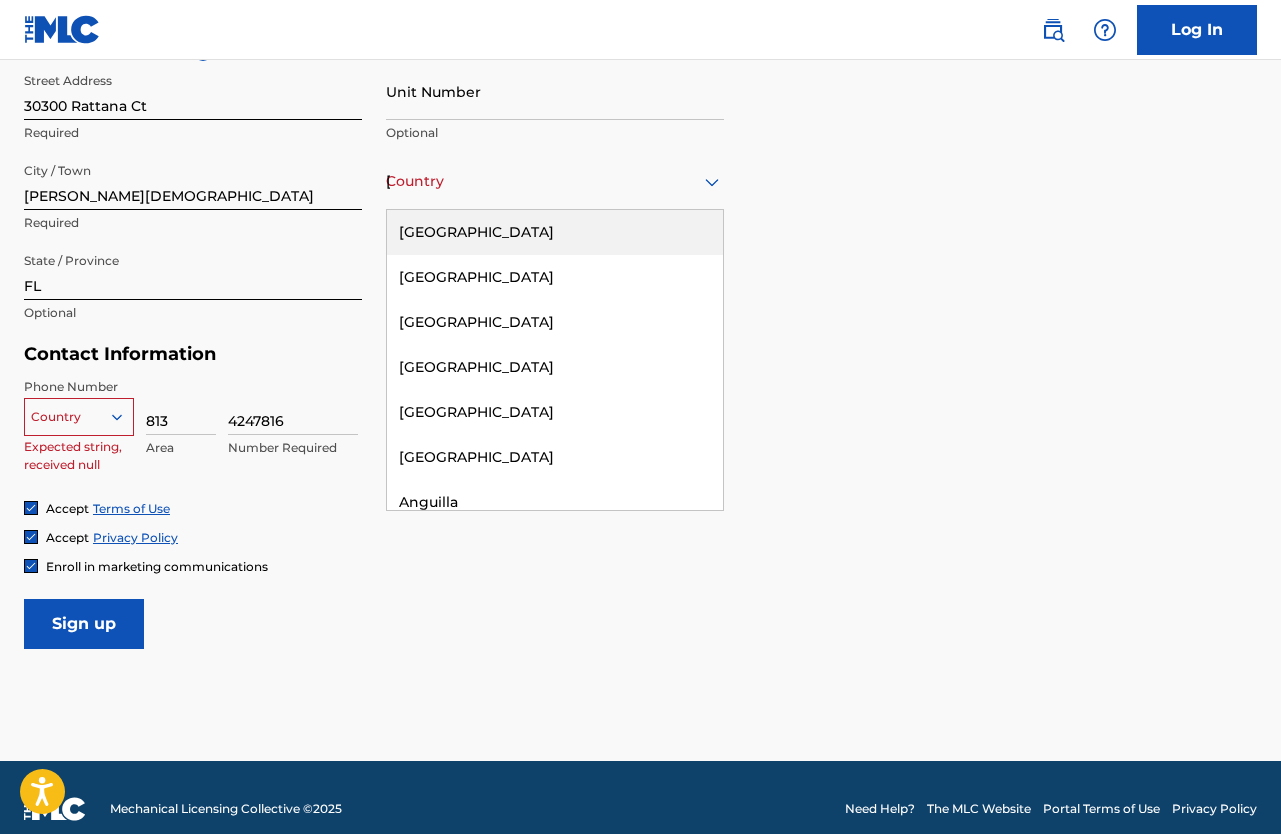 click on "[GEOGRAPHIC_DATA]" at bounding box center (555, 232) 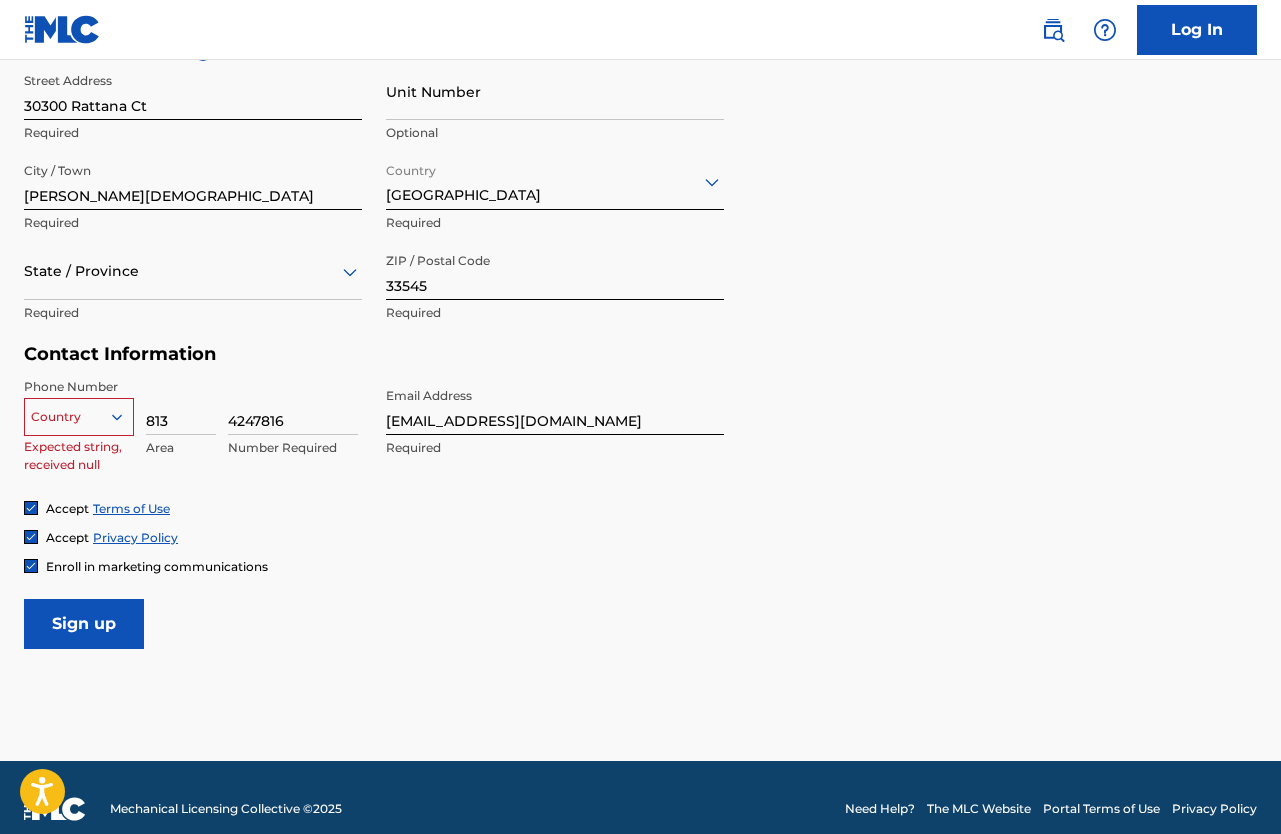click at bounding box center (193, 271) 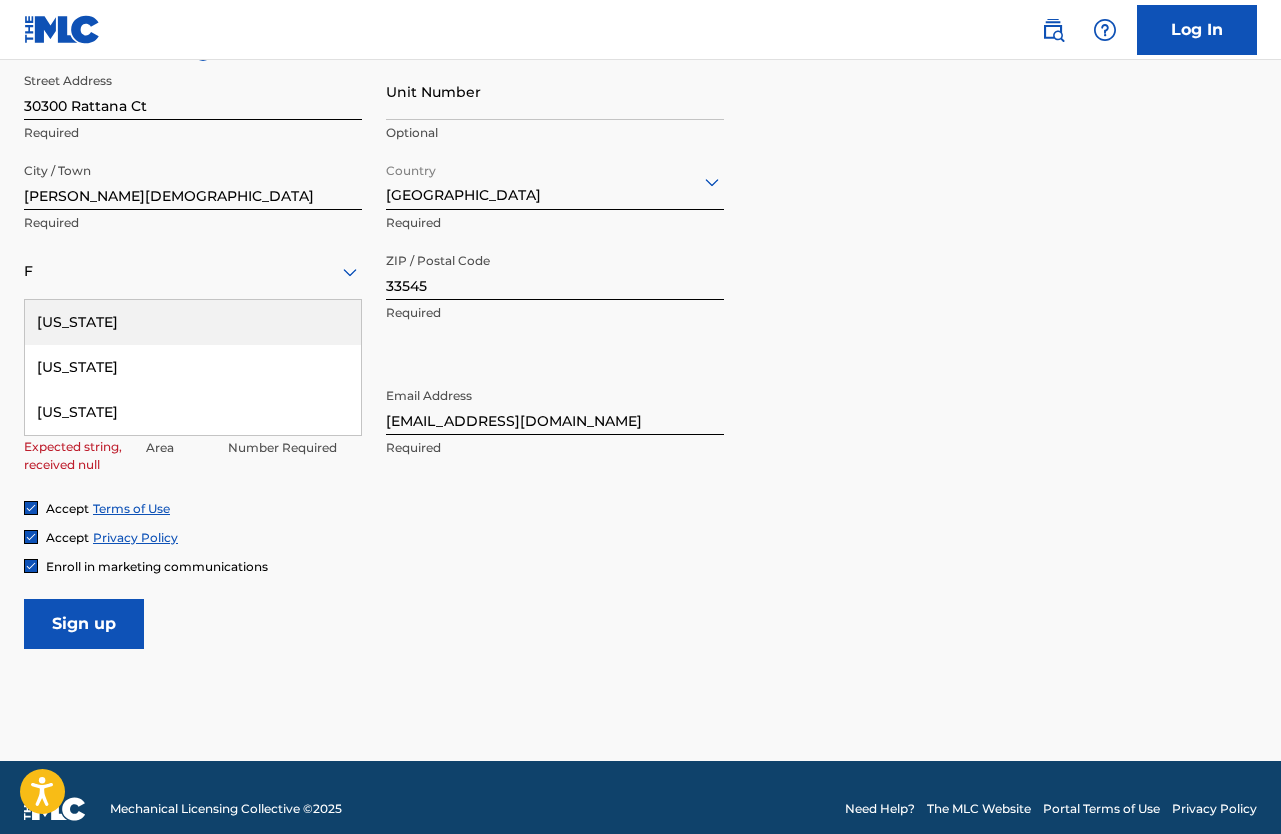 type on "FL" 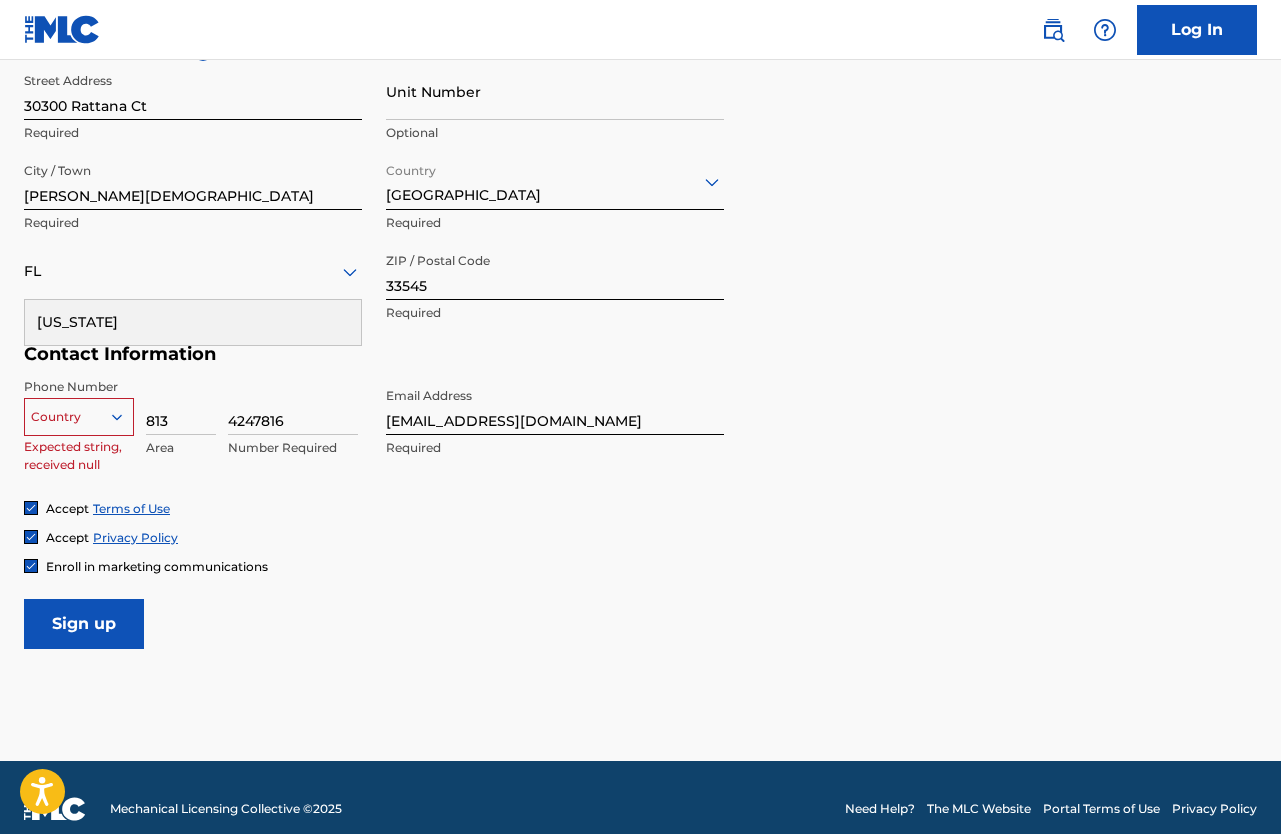type on "[GEOGRAPHIC_DATA]" 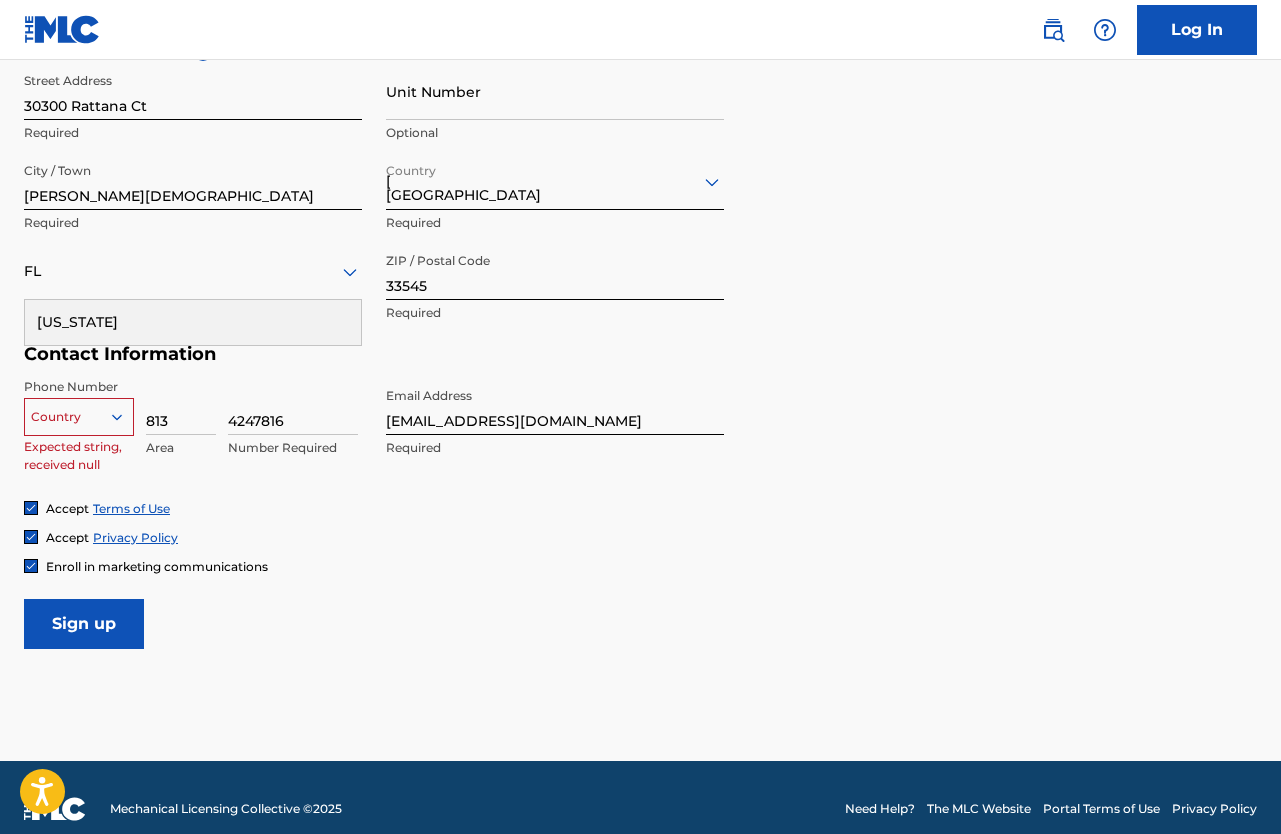 type on "1" 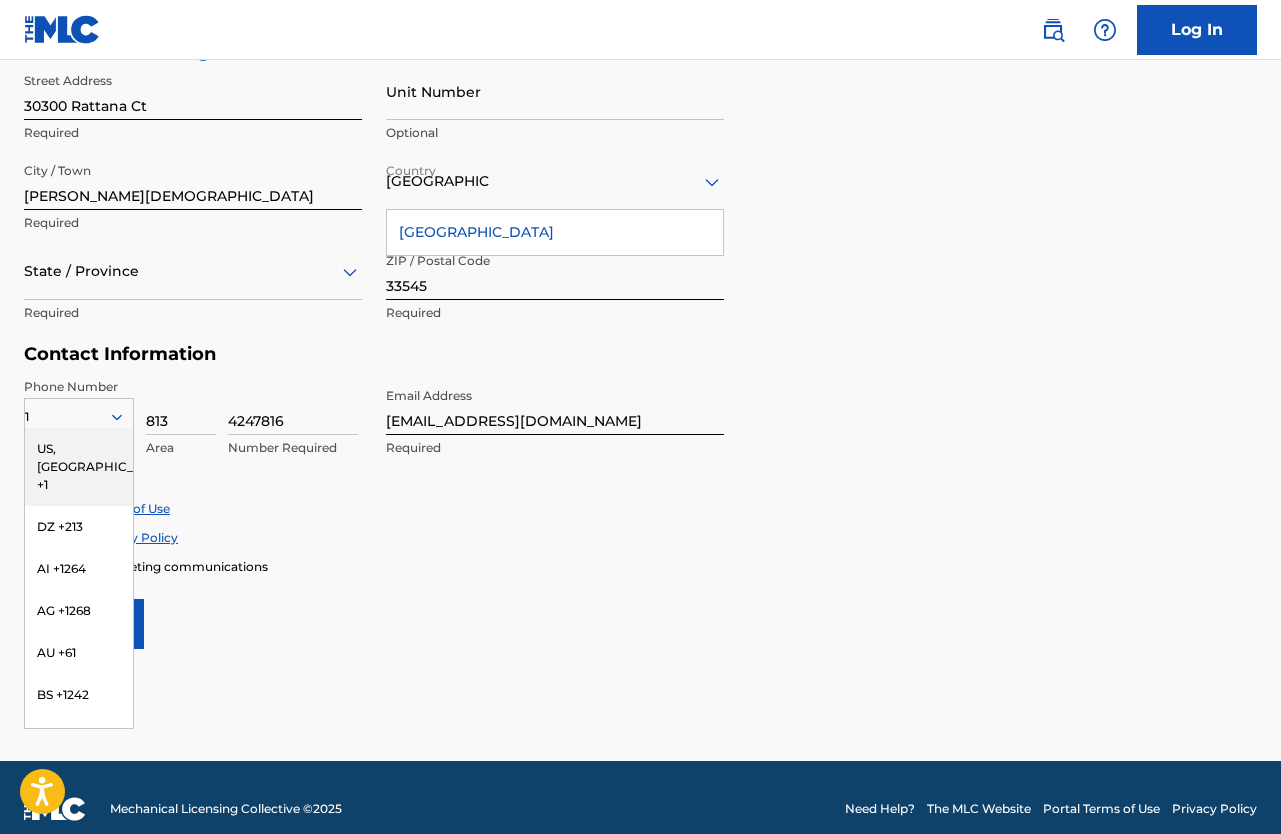 click on "State / Province" at bounding box center [193, 271] 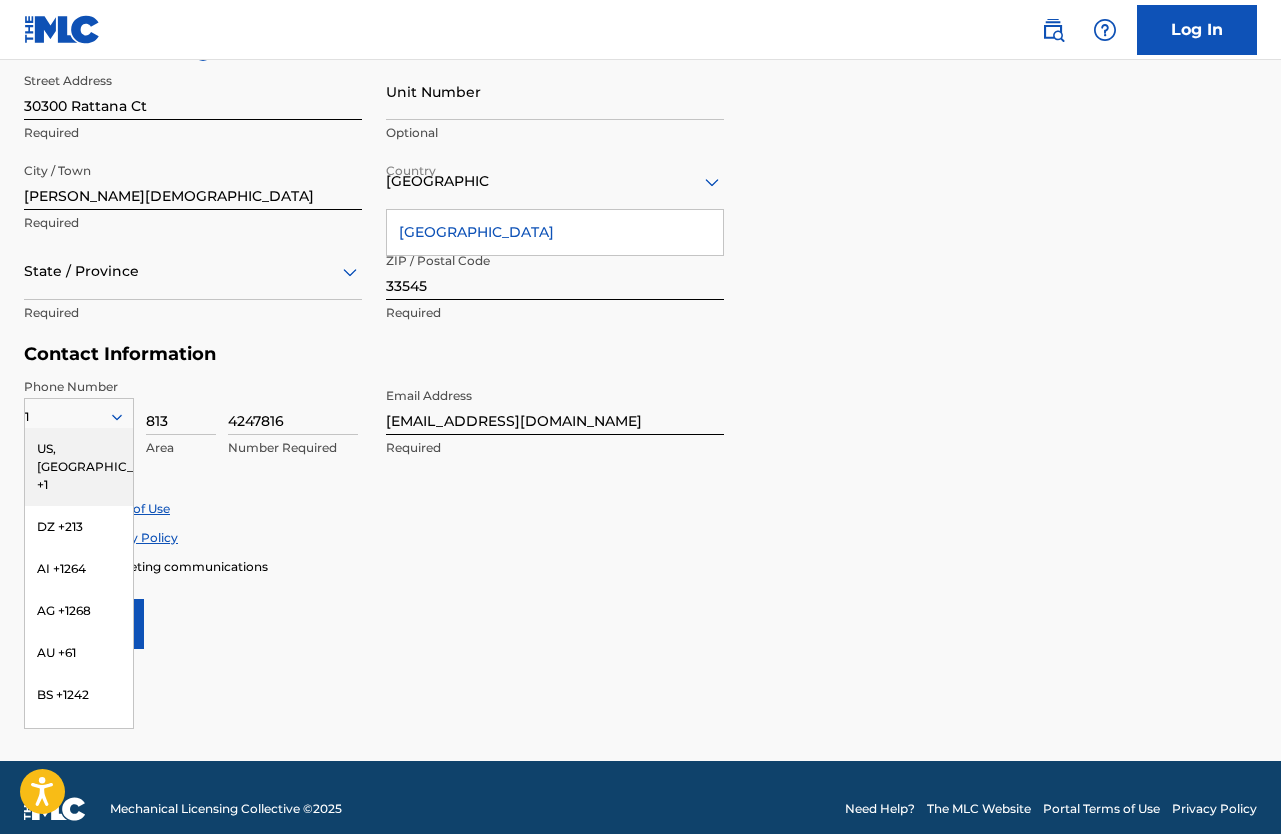 click on "US, [GEOGRAPHIC_DATA] +1" at bounding box center (79, 467) 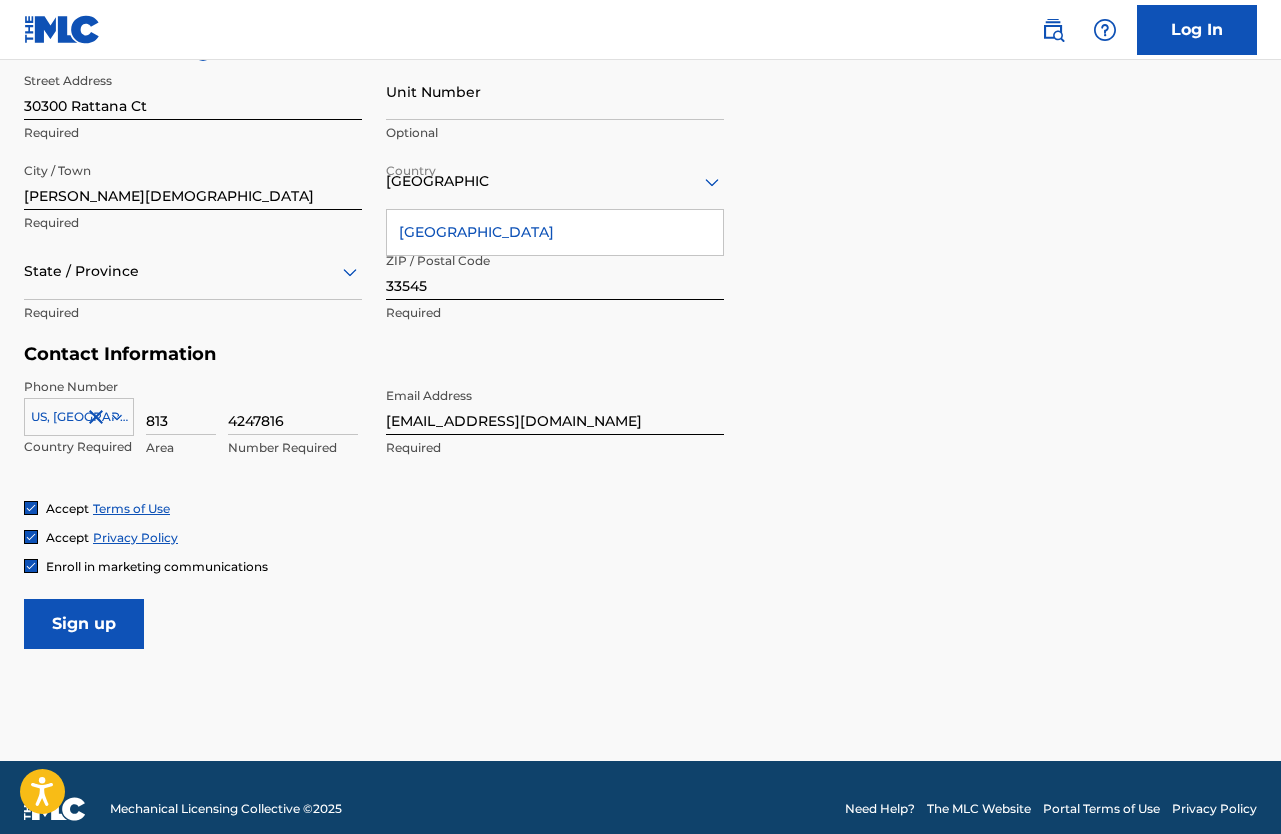 click at bounding box center [193, 271] 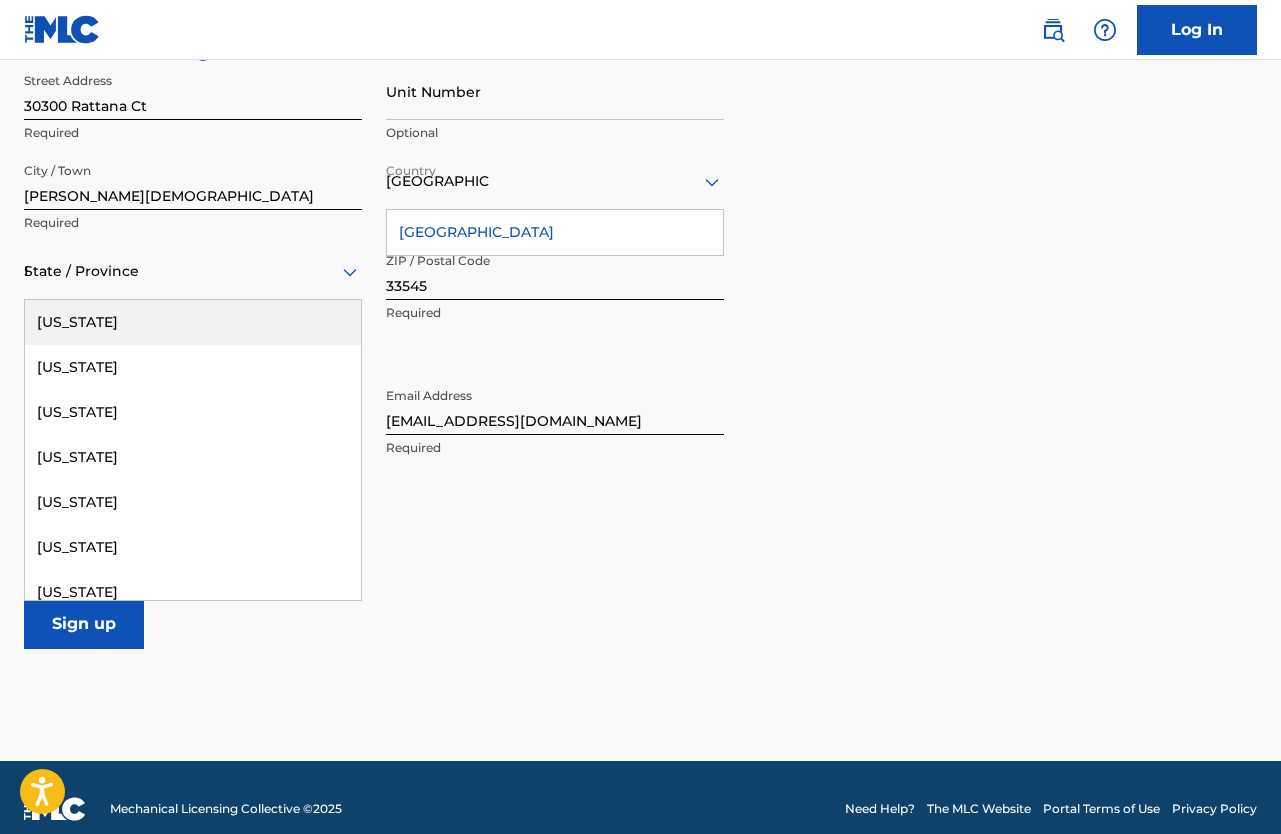 type on "FL" 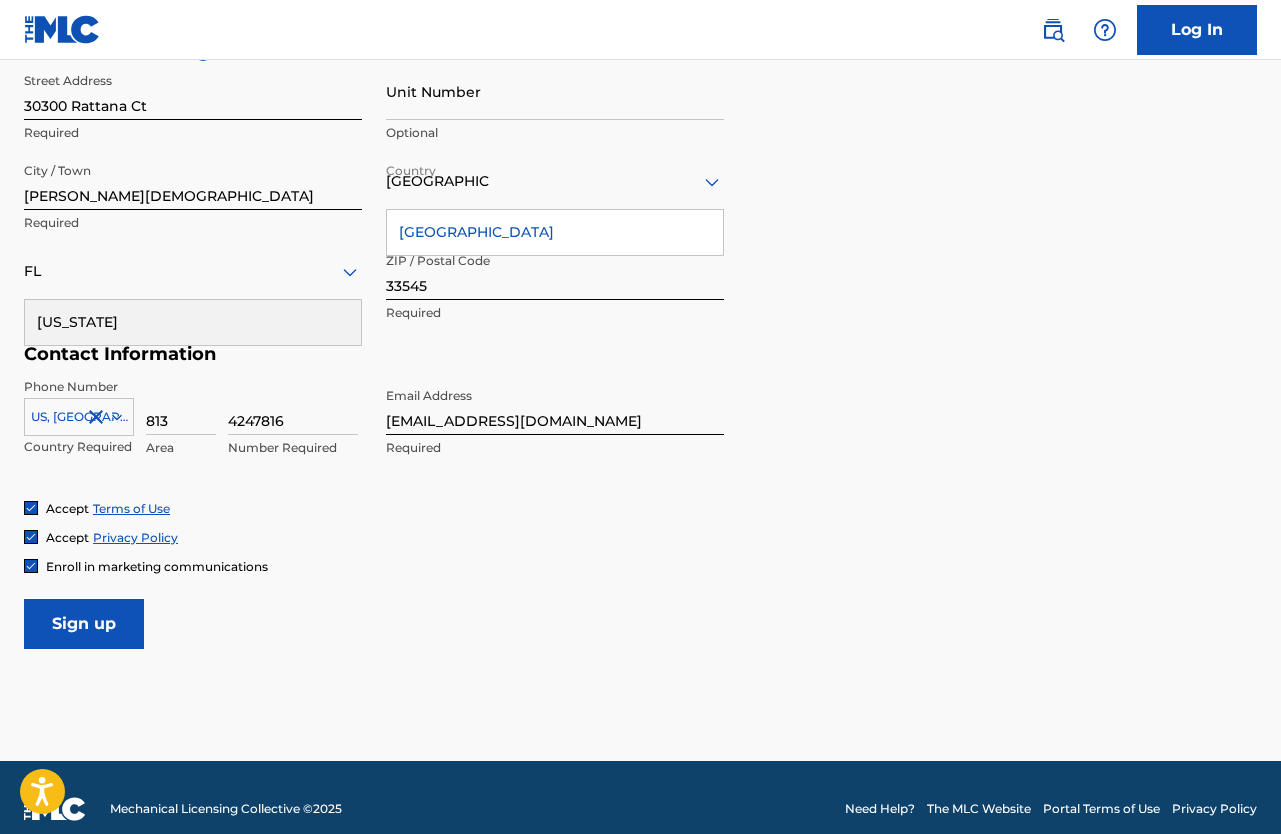 click on "[US_STATE]" at bounding box center [193, 322] 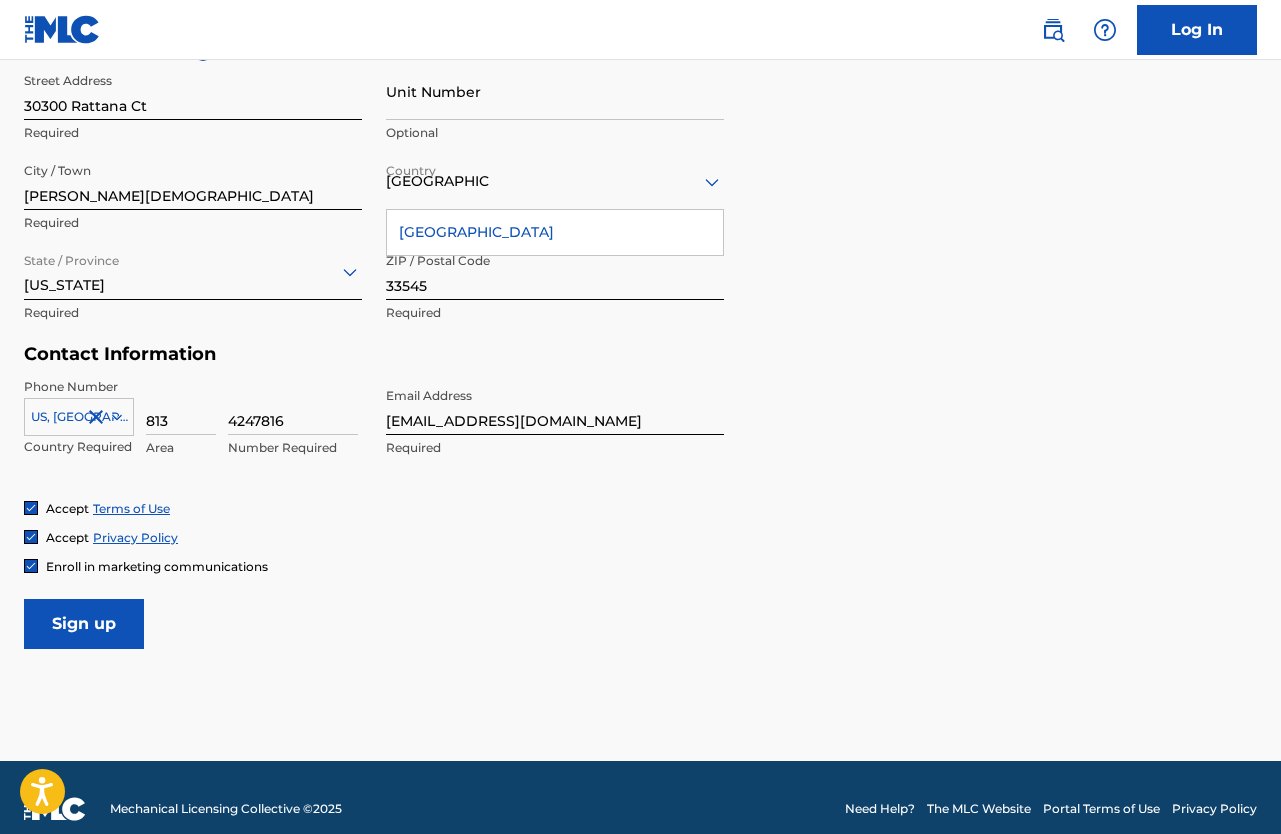 click on "Sign up" at bounding box center [84, 624] 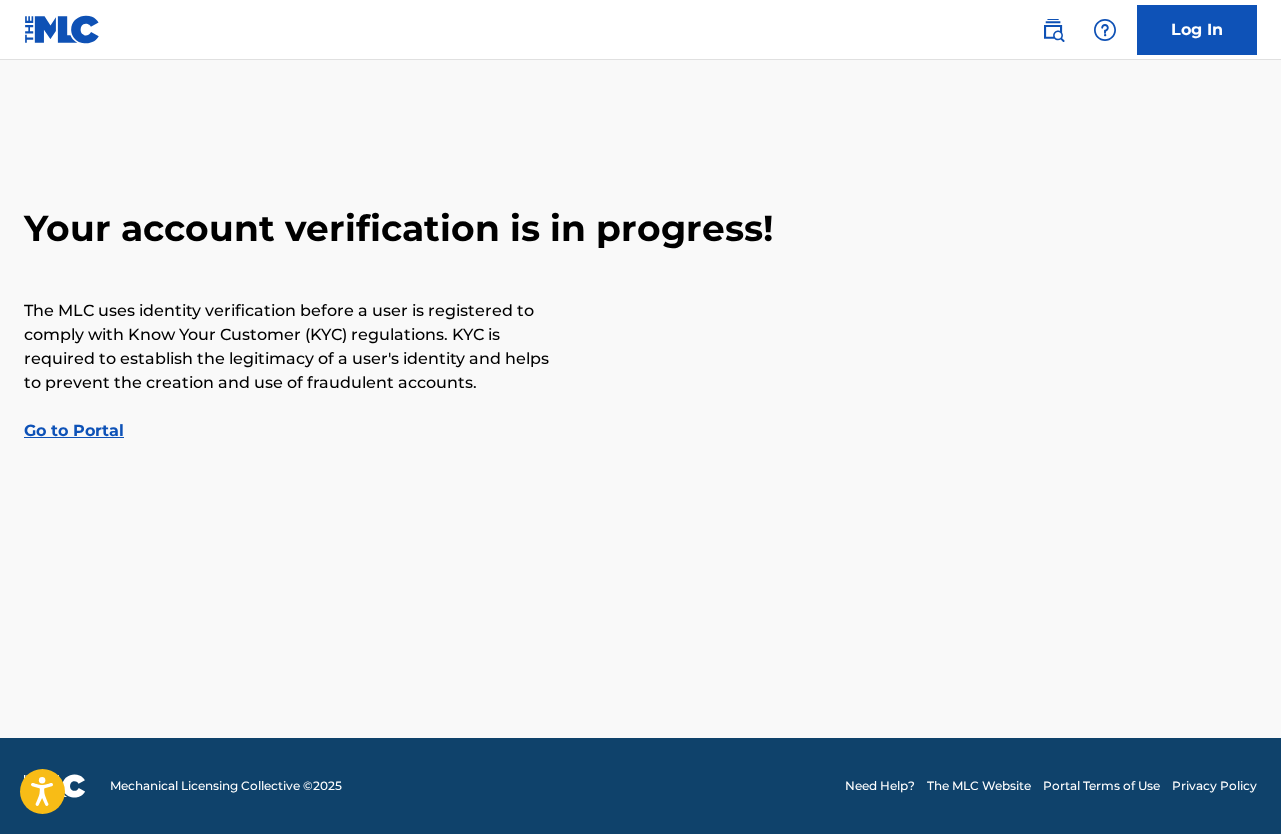 scroll, scrollTop: 0, scrollLeft: 0, axis: both 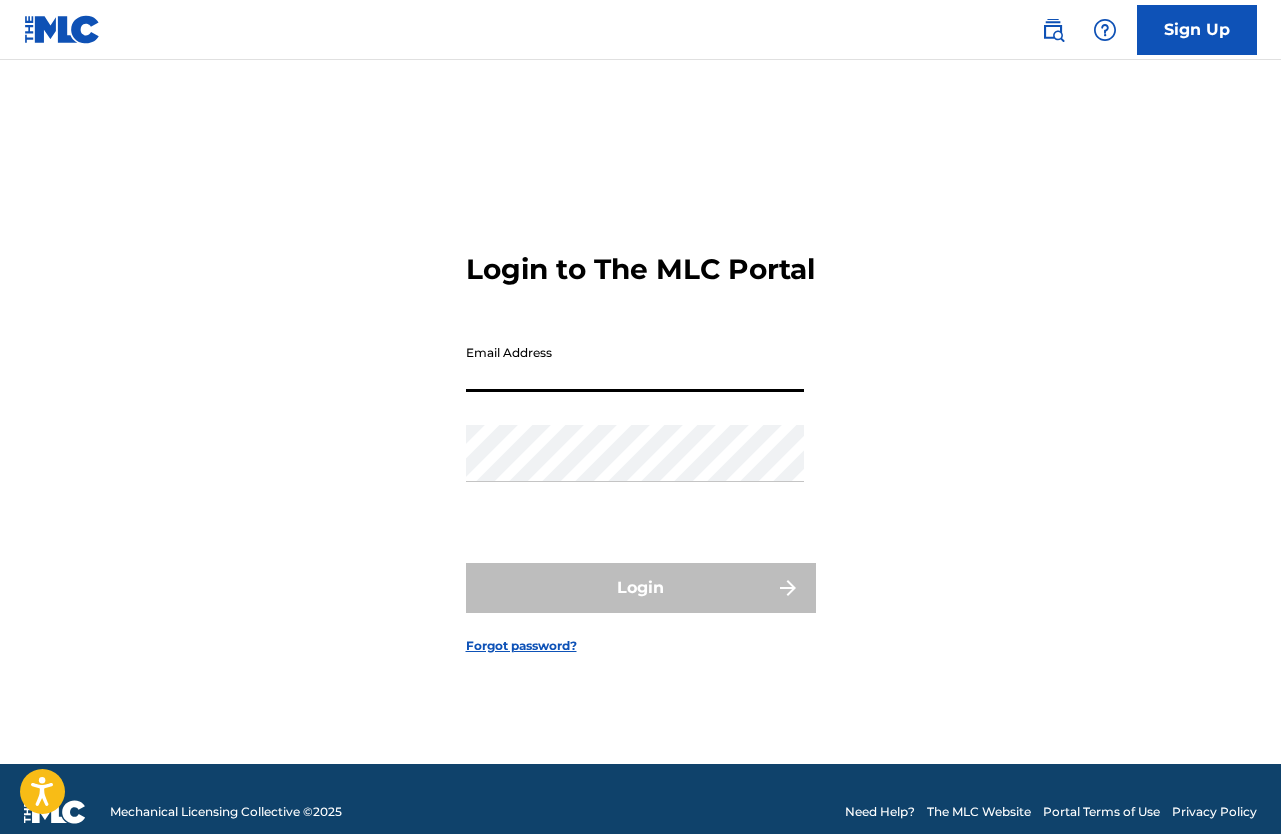 click on "Email Address" at bounding box center [635, 363] 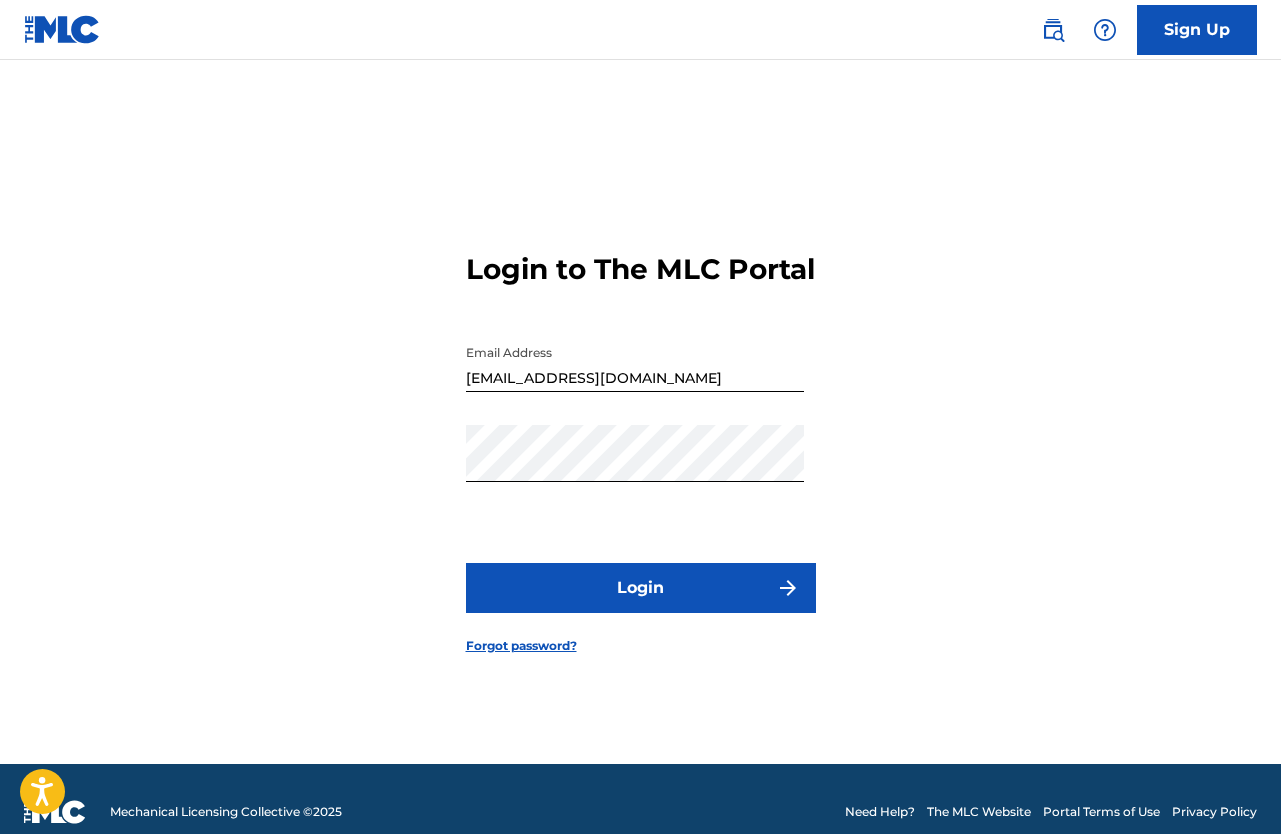 click on "Login" at bounding box center (641, 588) 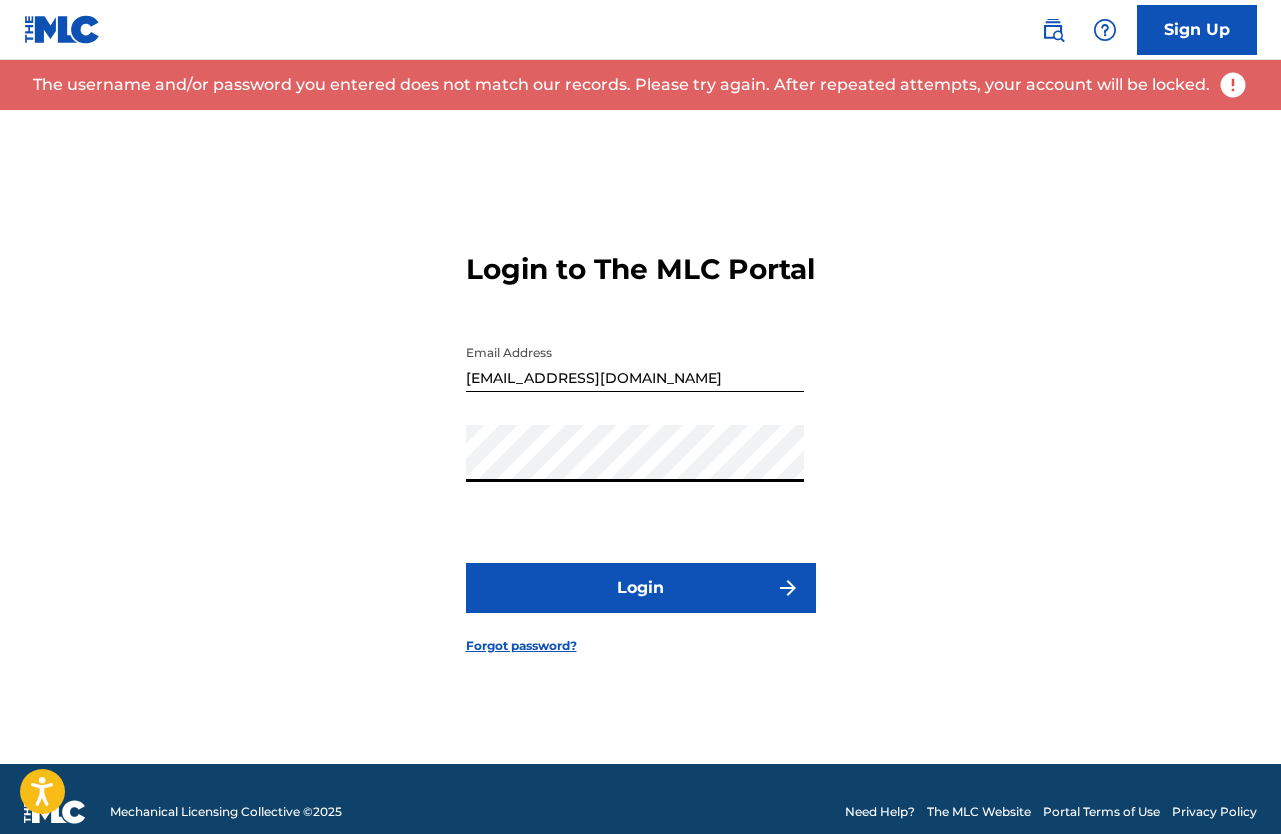 click on "Login to The MLC Portal Email Address [EMAIL_ADDRESS][DOMAIN_NAME] Password Login Forgot password?" at bounding box center [640, 437] 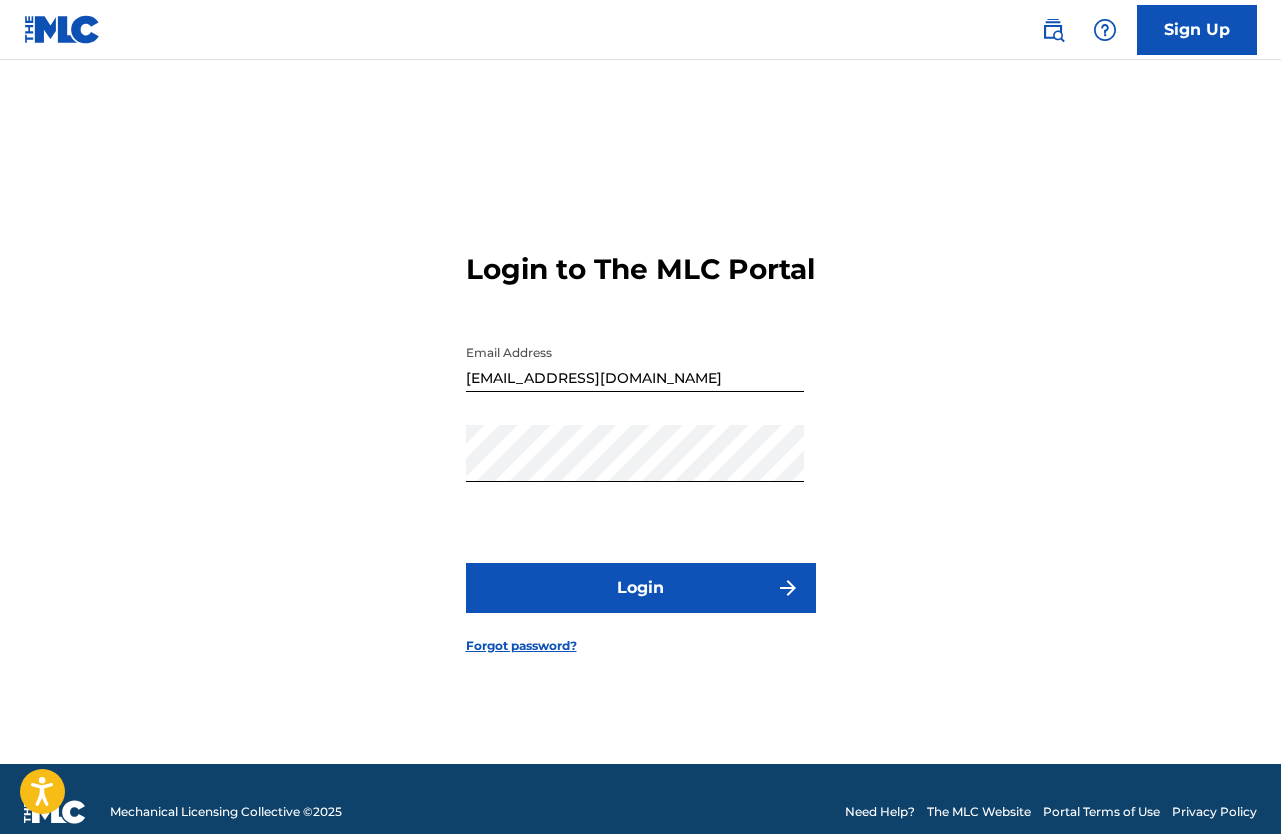 click on "Login" at bounding box center [641, 588] 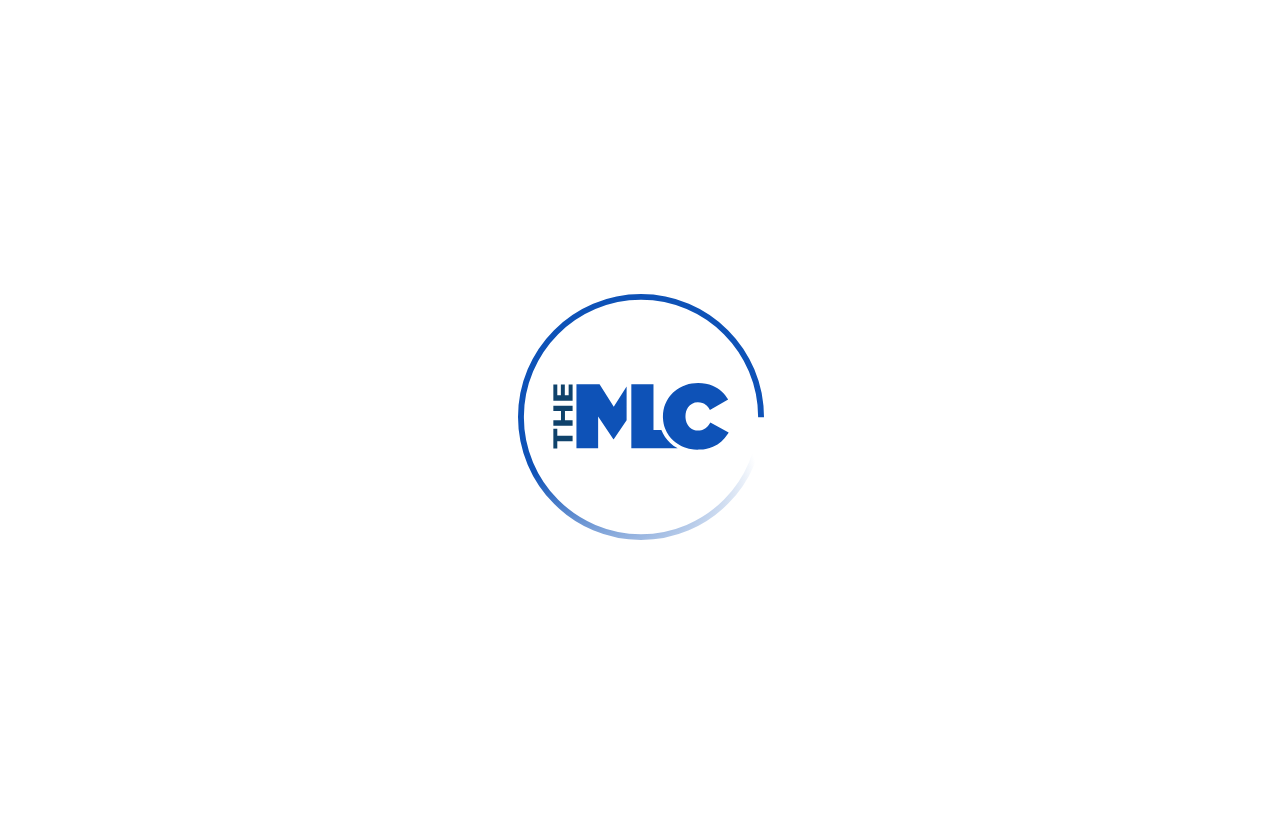 scroll, scrollTop: 0, scrollLeft: 0, axis: both 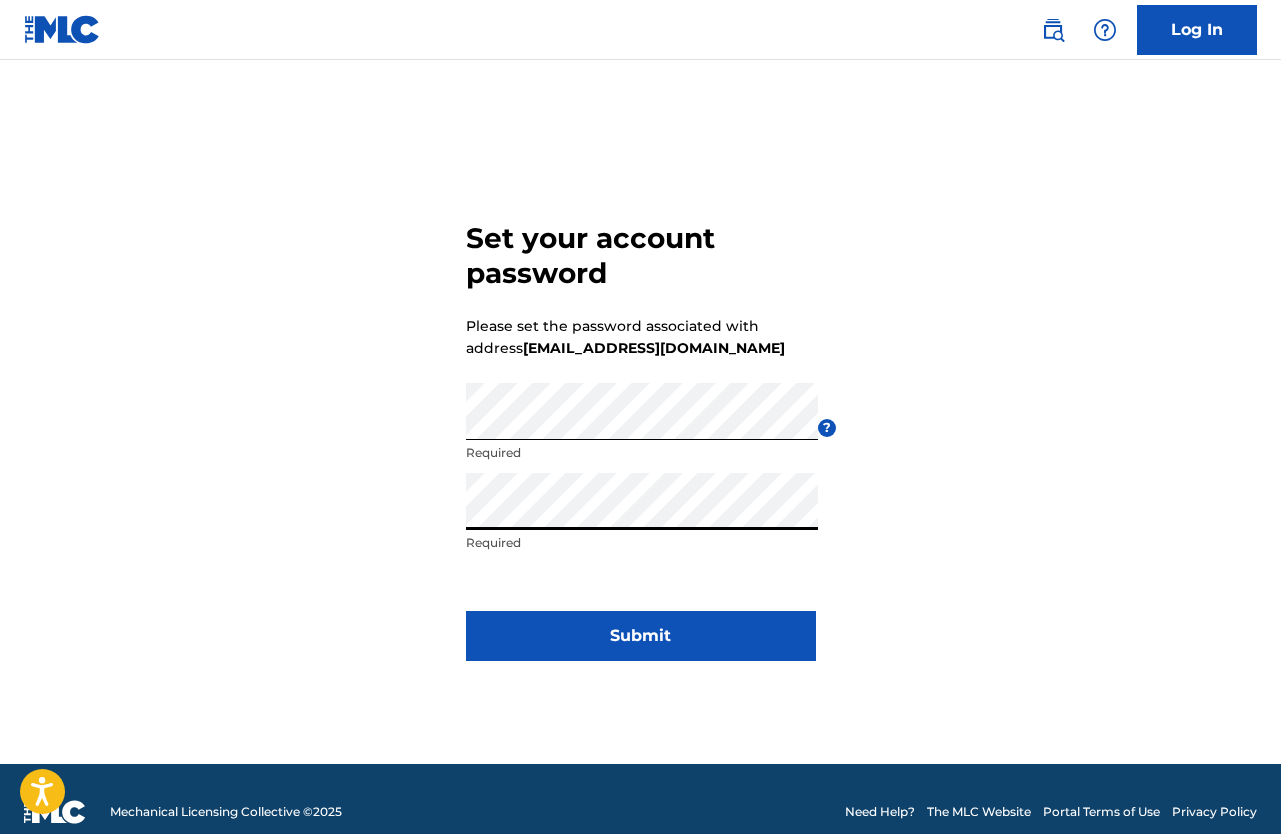 click on "Submit" at bounding box center [641, 636] 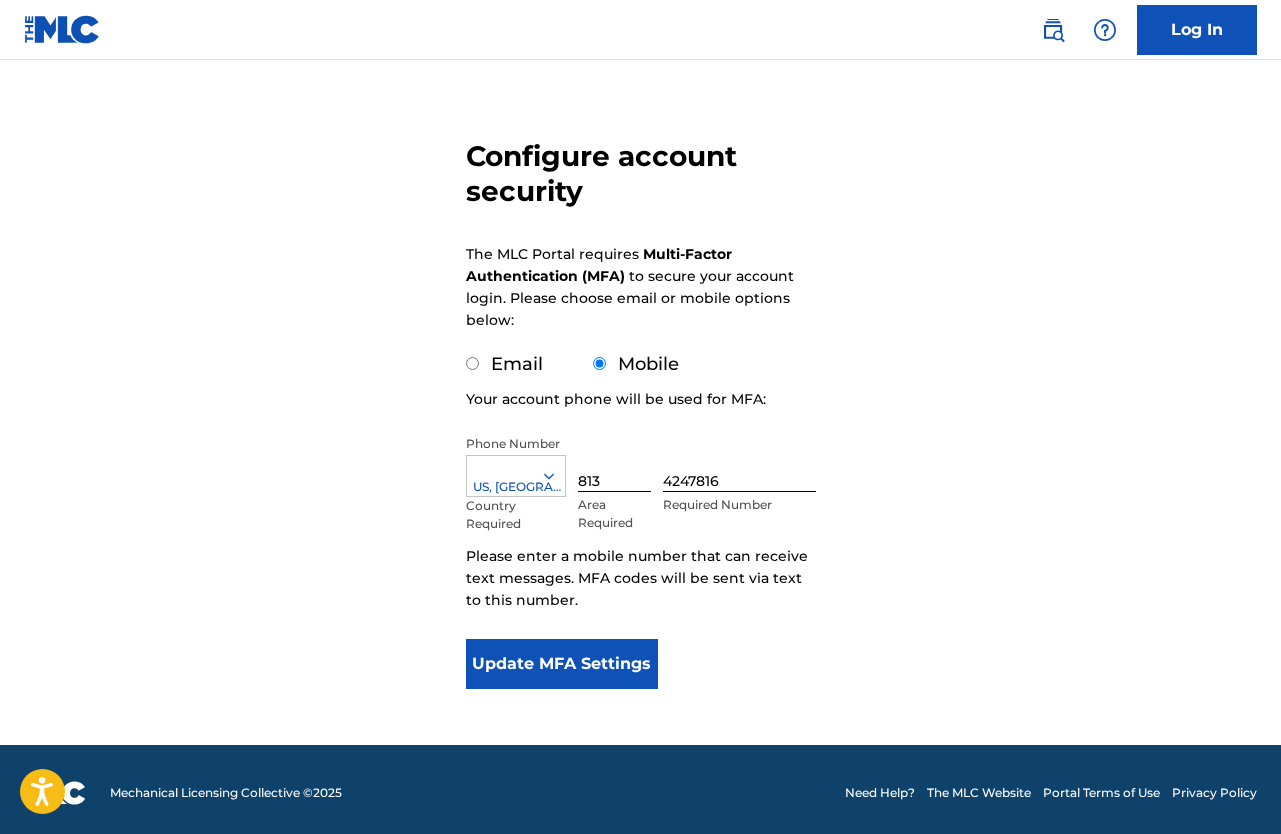 scroll, scrollTop: 128, scrollLeft: 0, axis: vertical 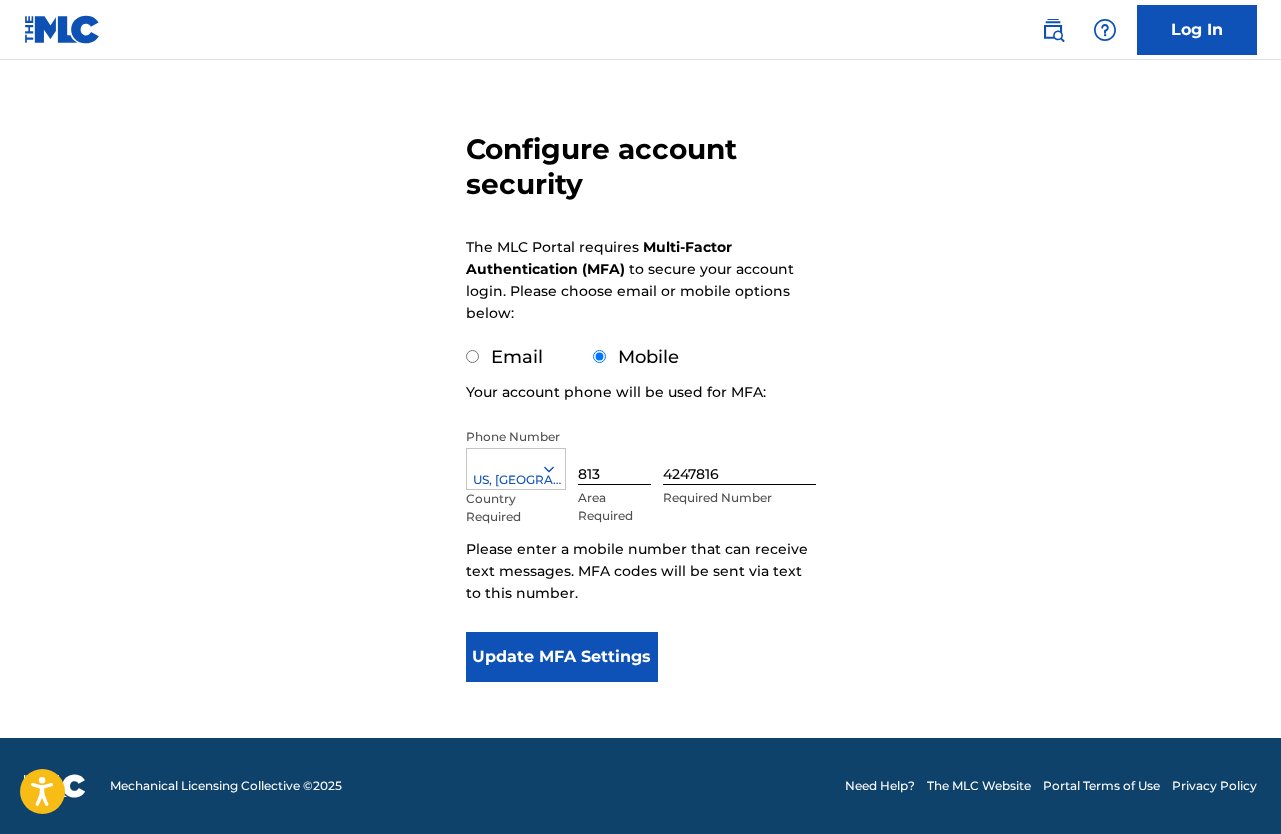click on "Update MFA Settings" at bounding box center [562, 657] 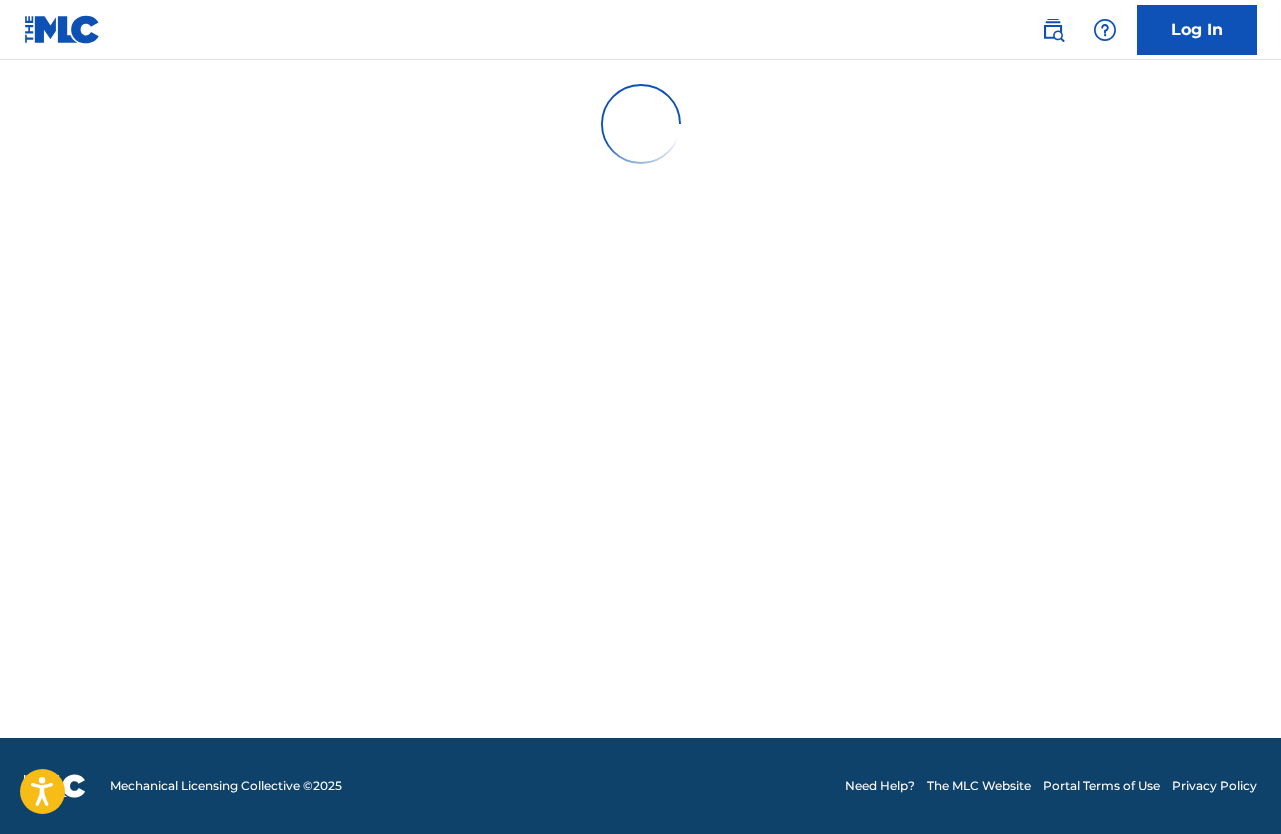 scroll, scrollTop: 0, scrollLeft: 0, axis: both 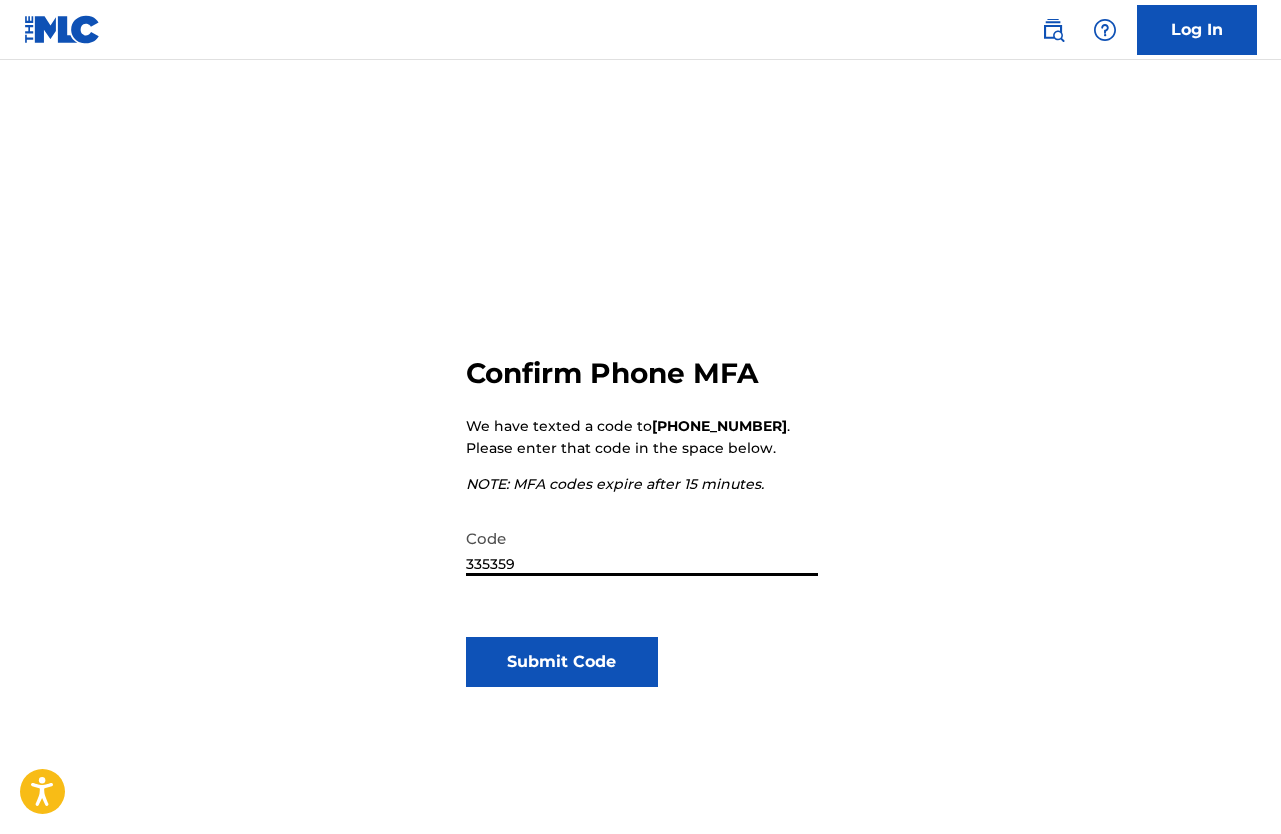 type on "335359" 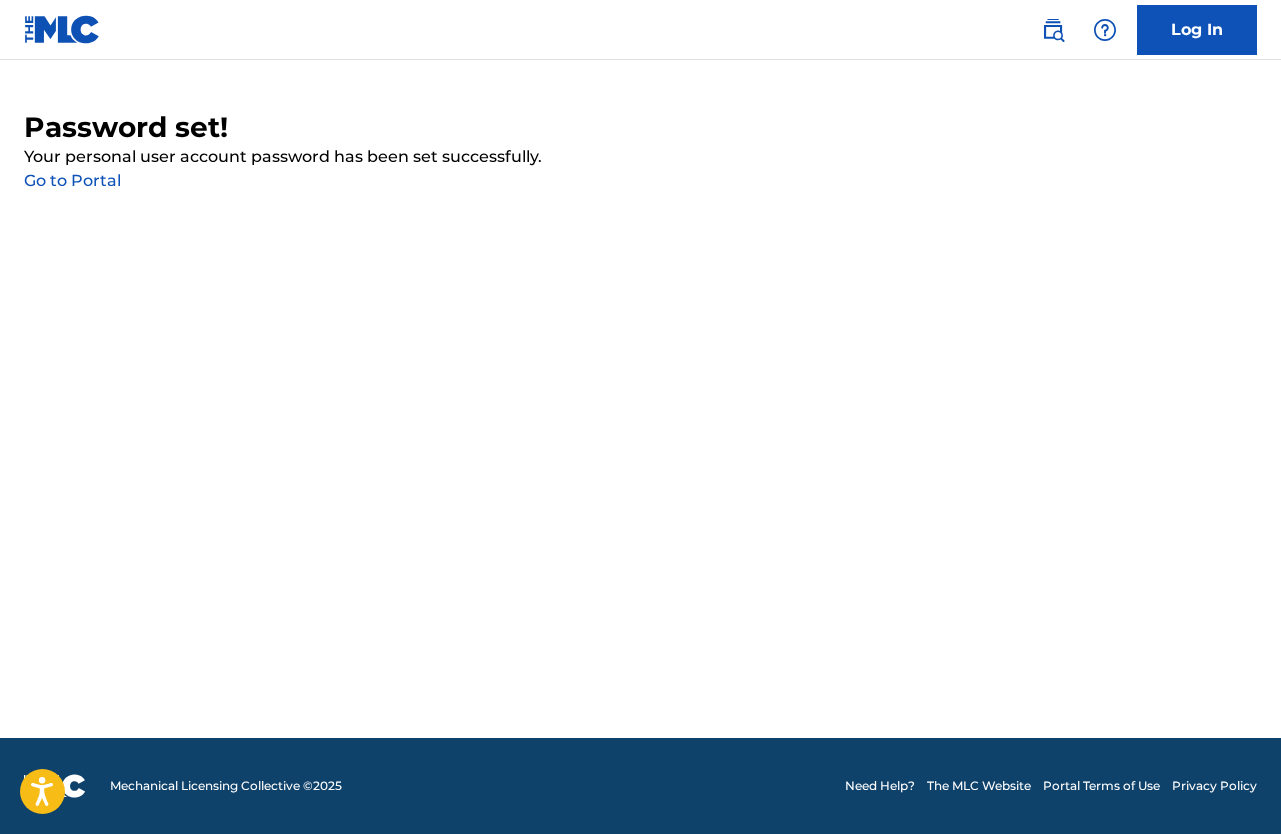 click on "Go to Portal" at bounding box center [72, 180] 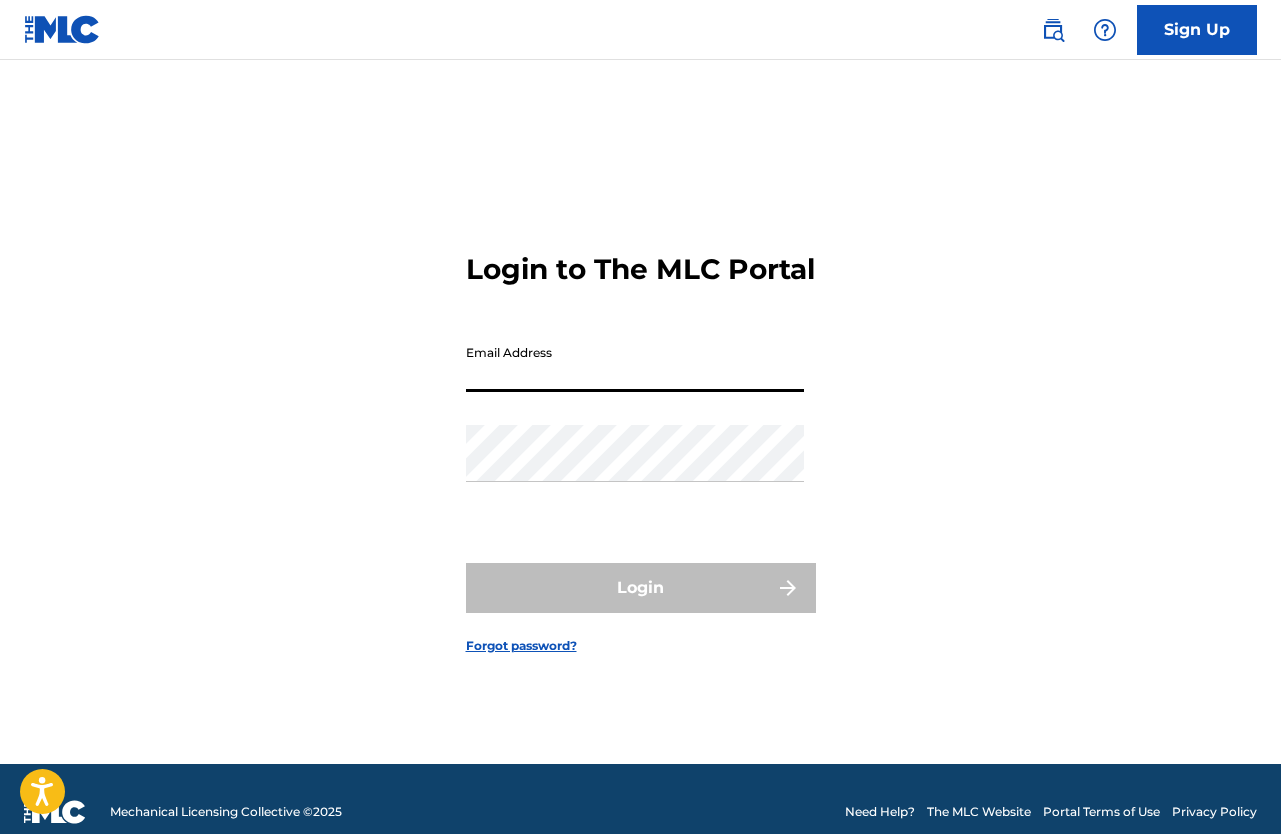 click on "Email Address" at bounding box center (635, 363) 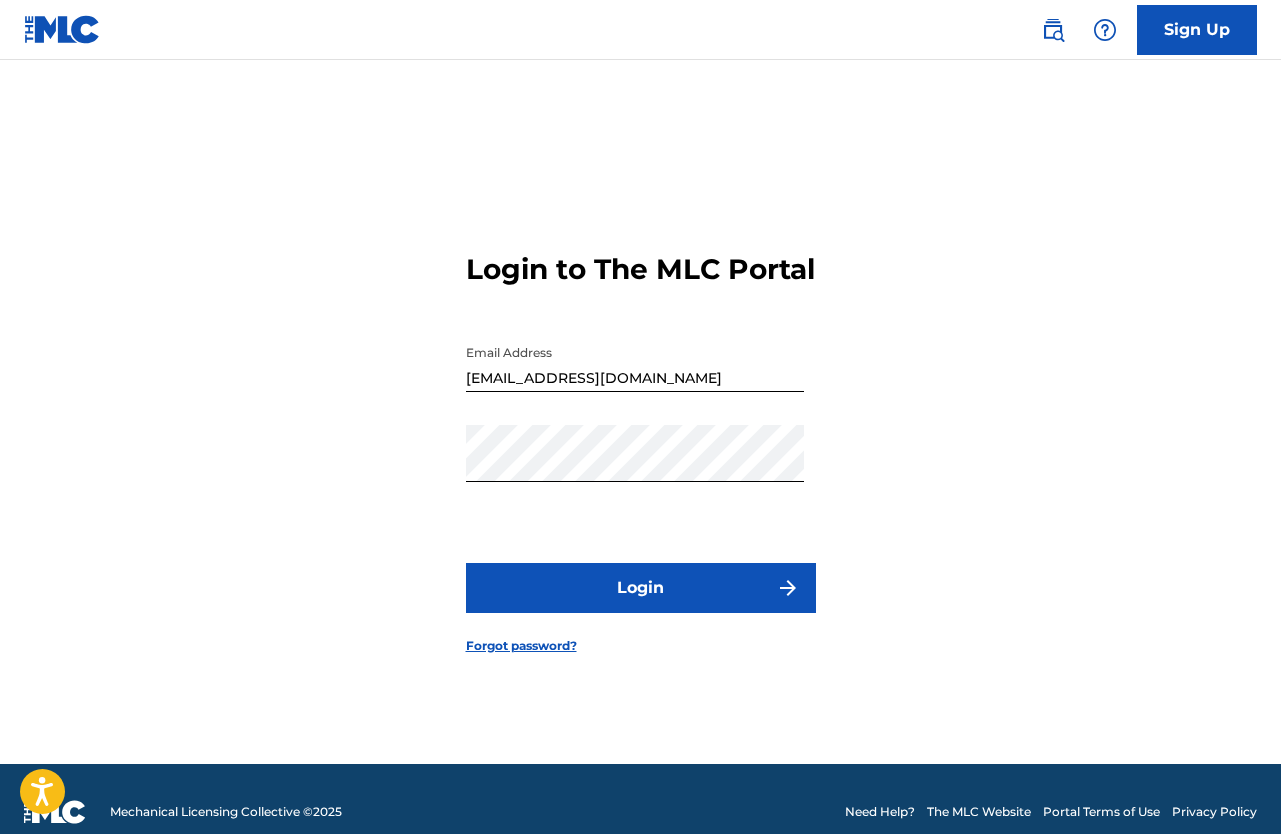 click on "Login" at bounding box center (641, 588) 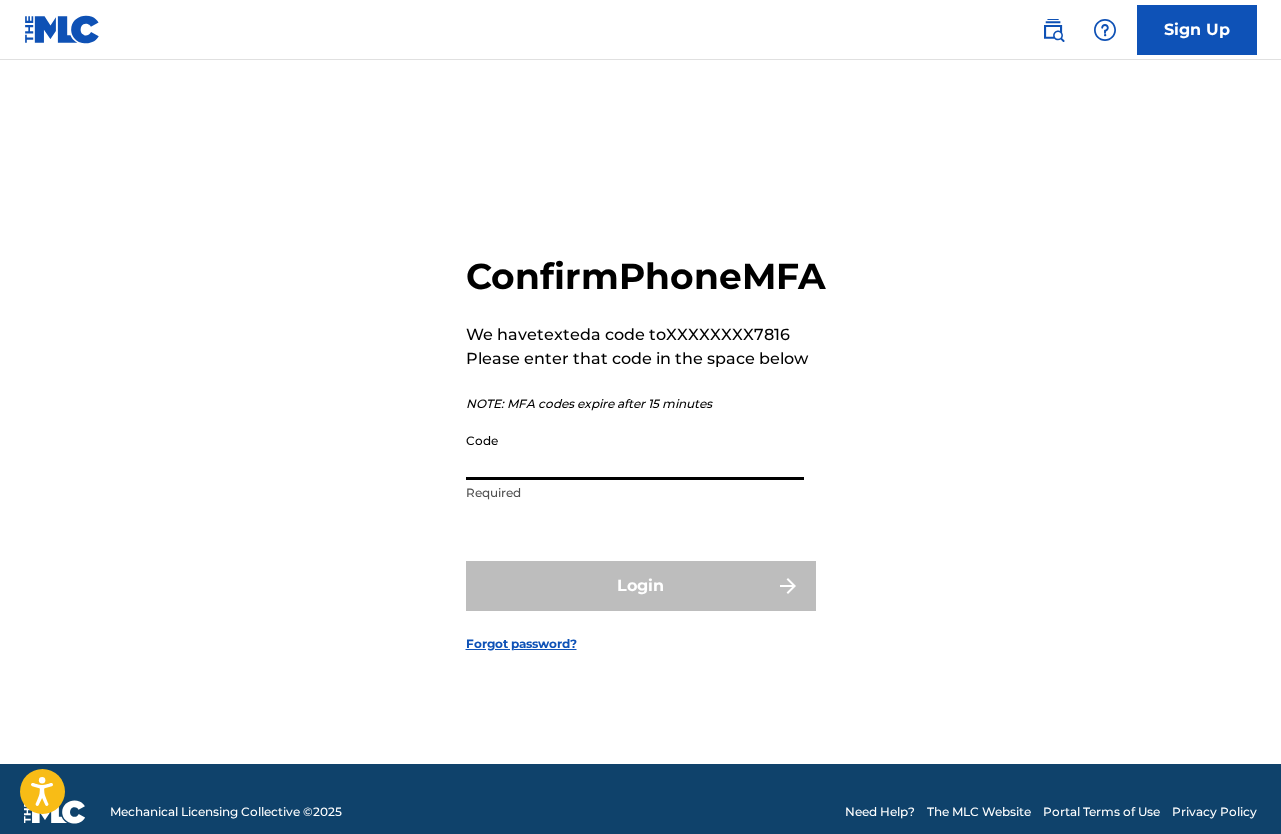 click on "Code" at bounding box center (635, 451) 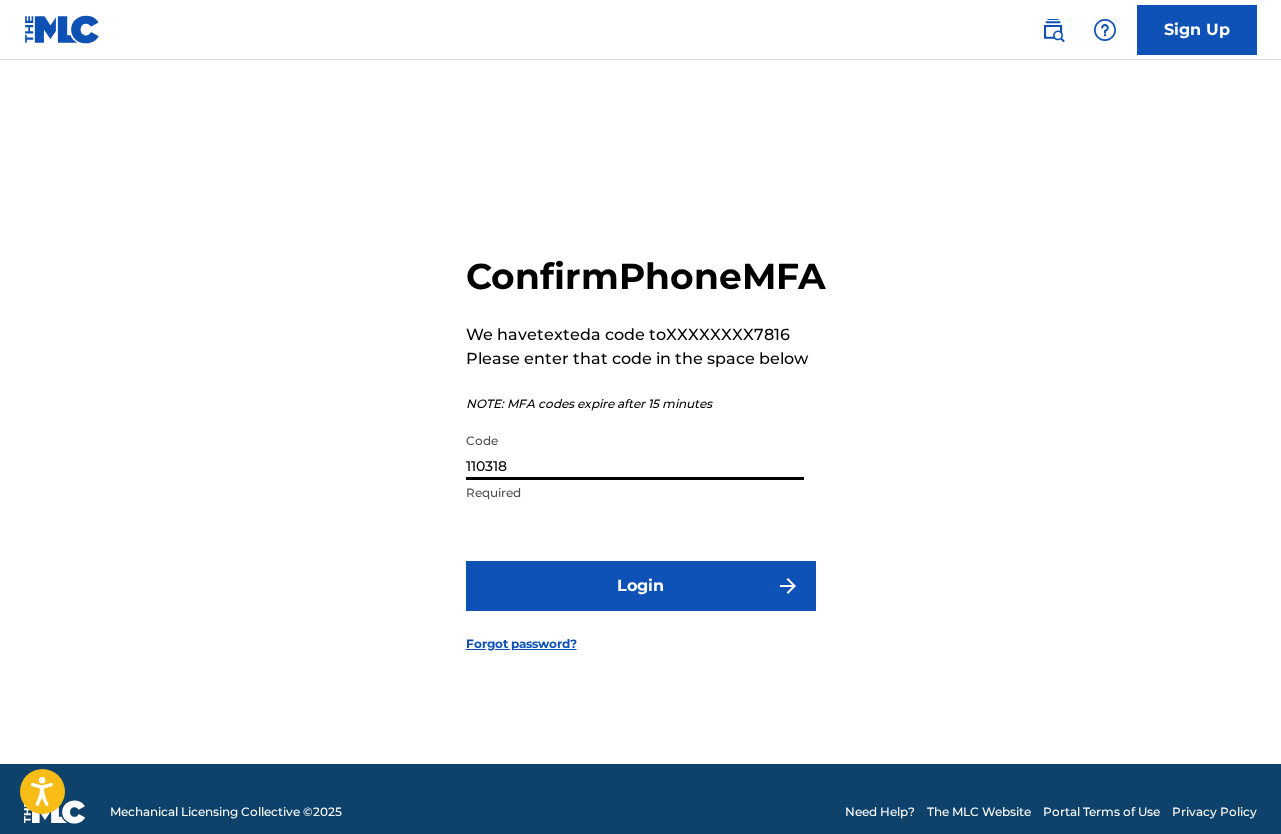 type on "110318" 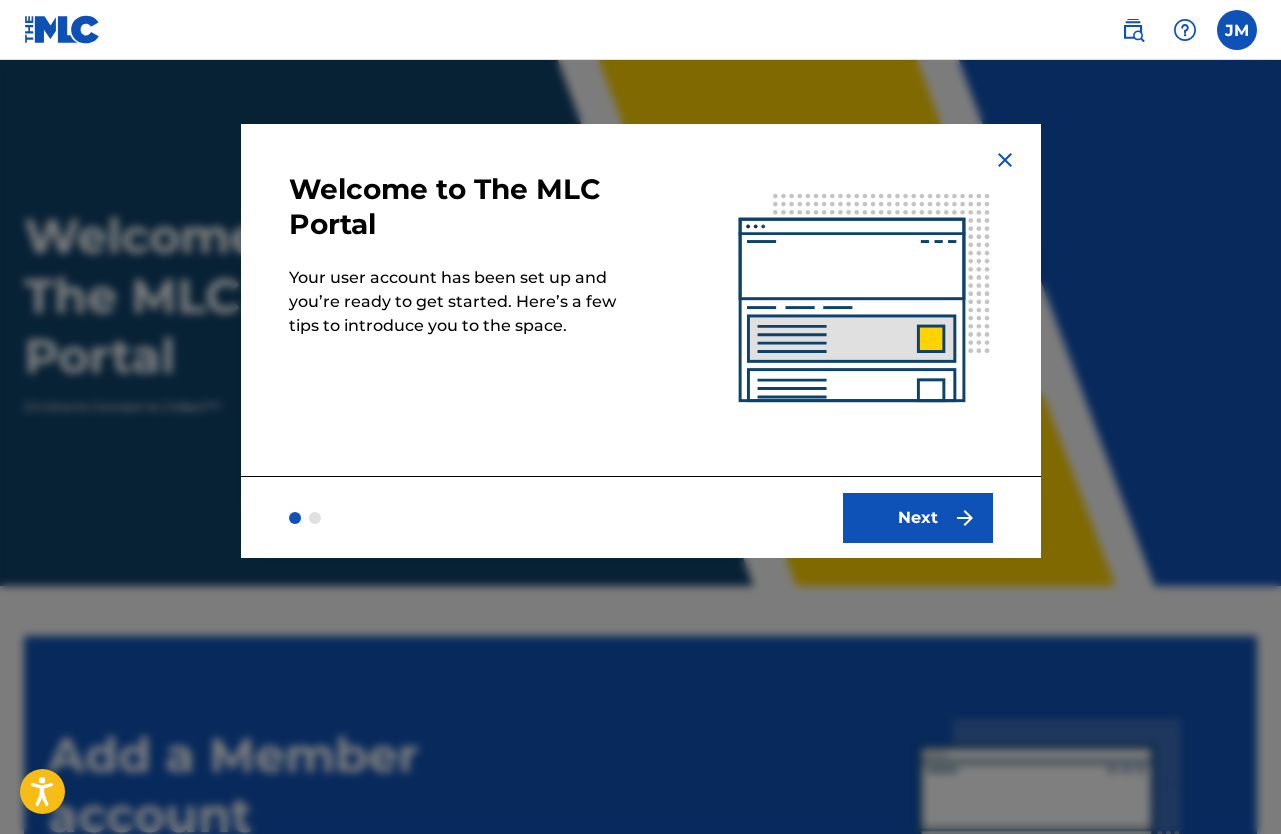 scroll, scrollTop: 0, scrollLeft: 0, axis: both 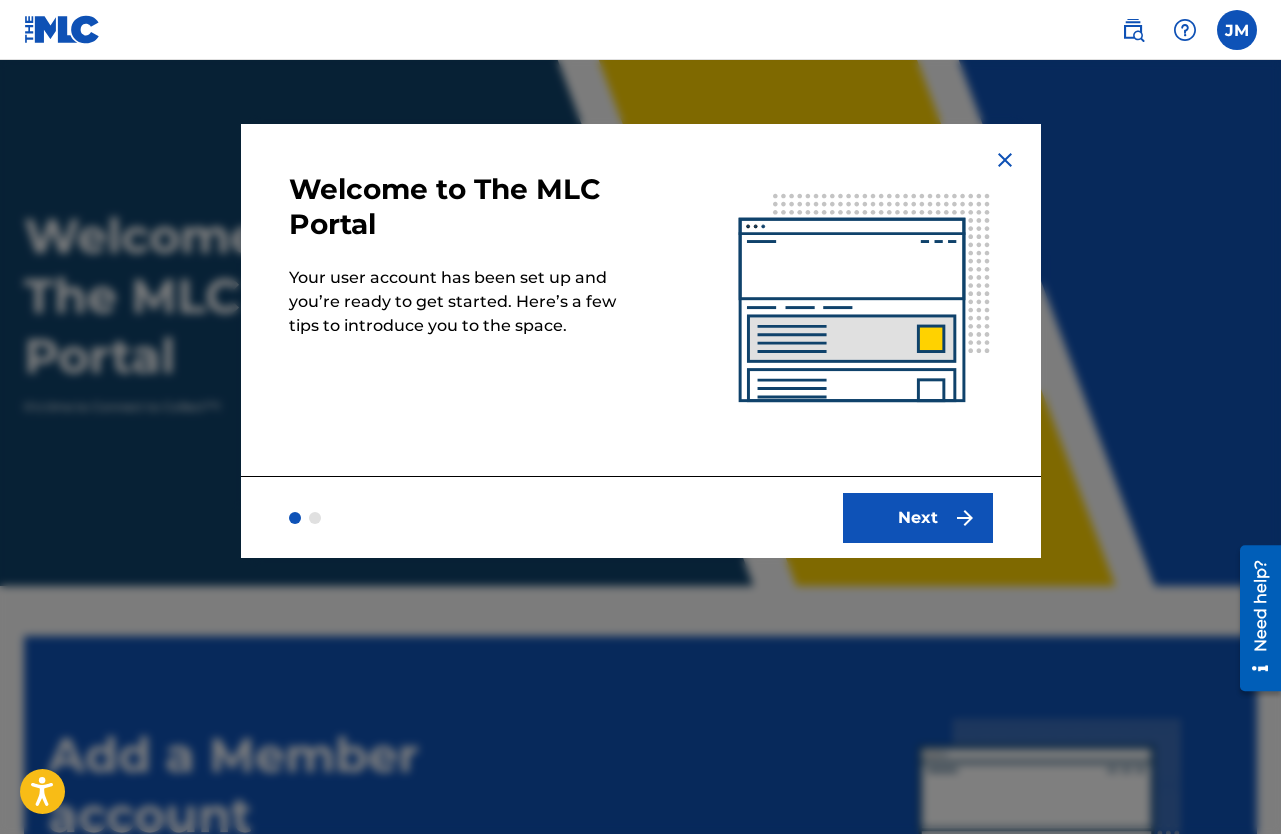 click on "Next" at bounding box center [918, 518] 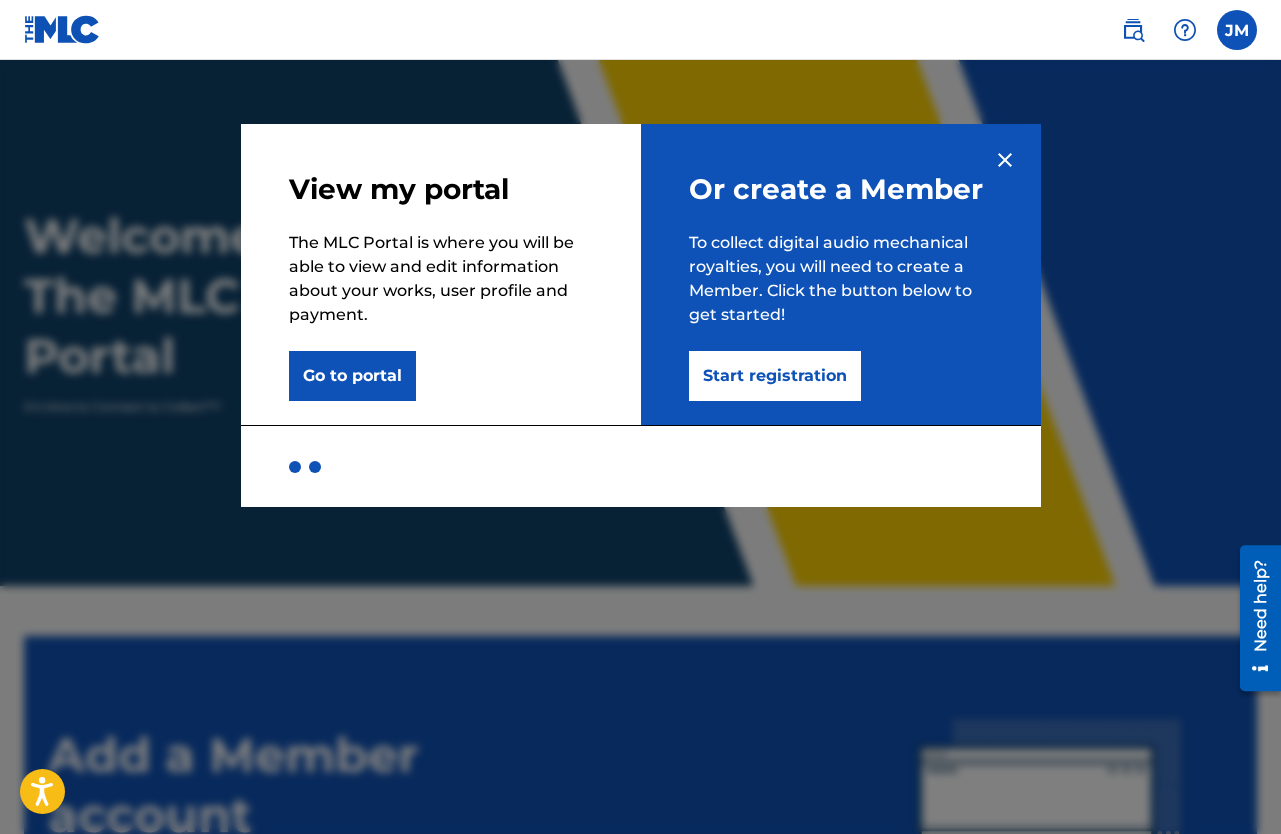 click on "Start registration" at bounding box center (775, 376) 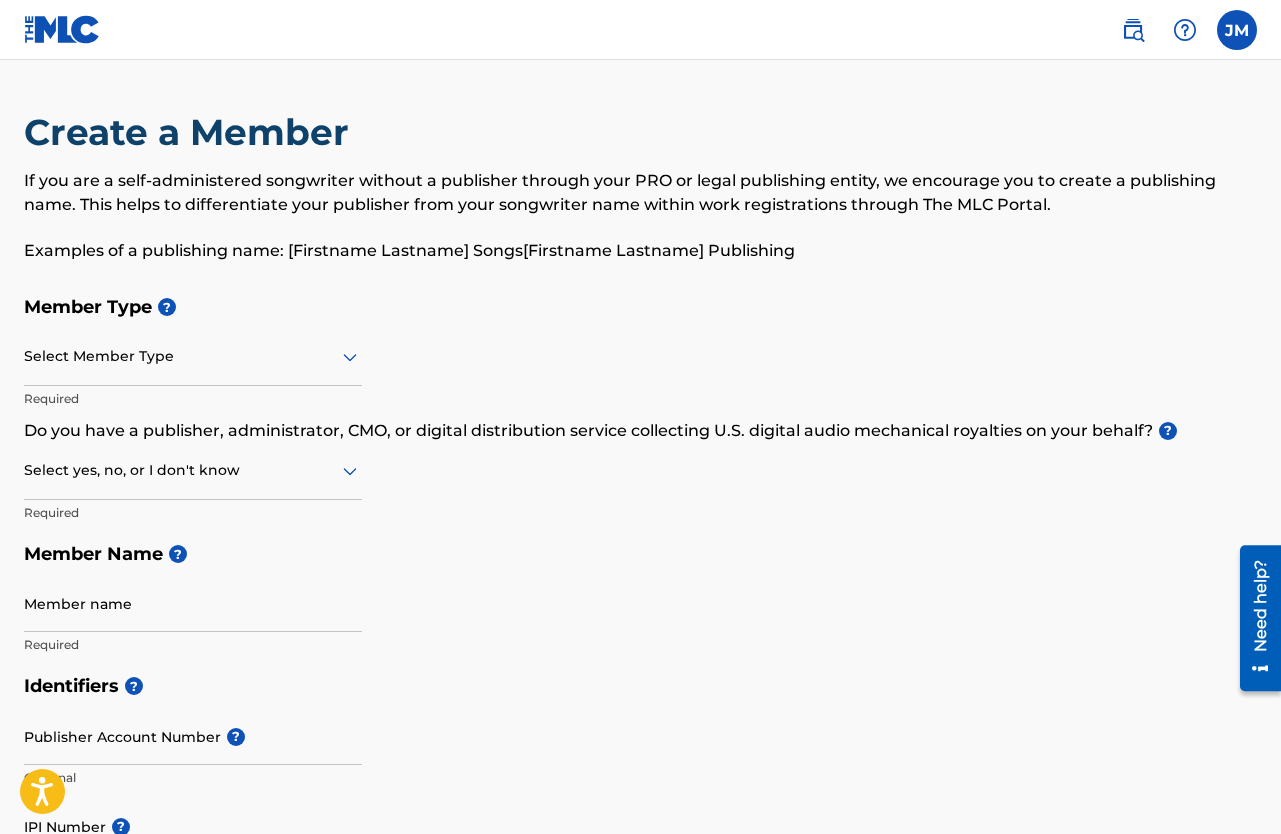 click on "Member Type ? Select Member Type Required Do you have a publisher, administrator, CMO, or digital distribution service collecting U.S. digital audio mechanical royalties on your behalf? ? Select yes, no, or I don't know Required Member Name ? Member name Required" at bounding box center [640, 475] 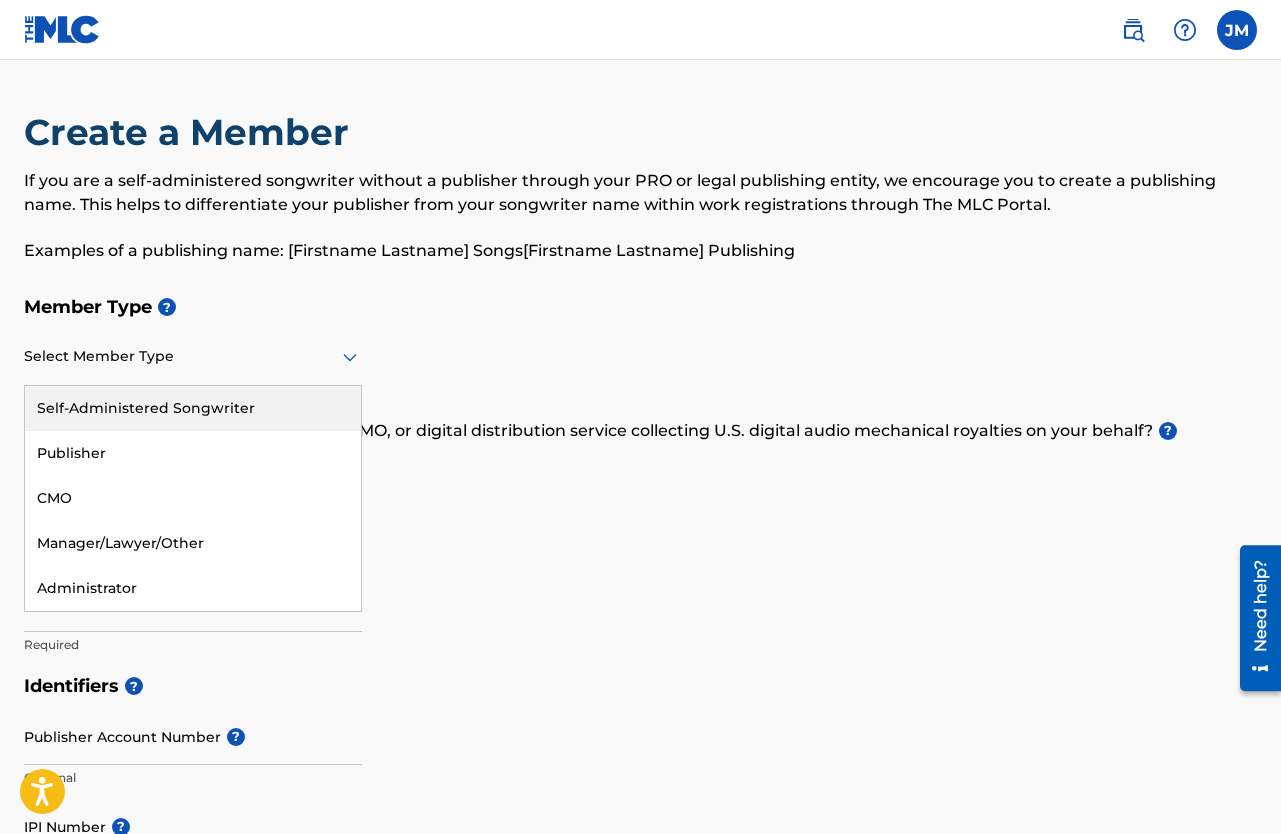 click 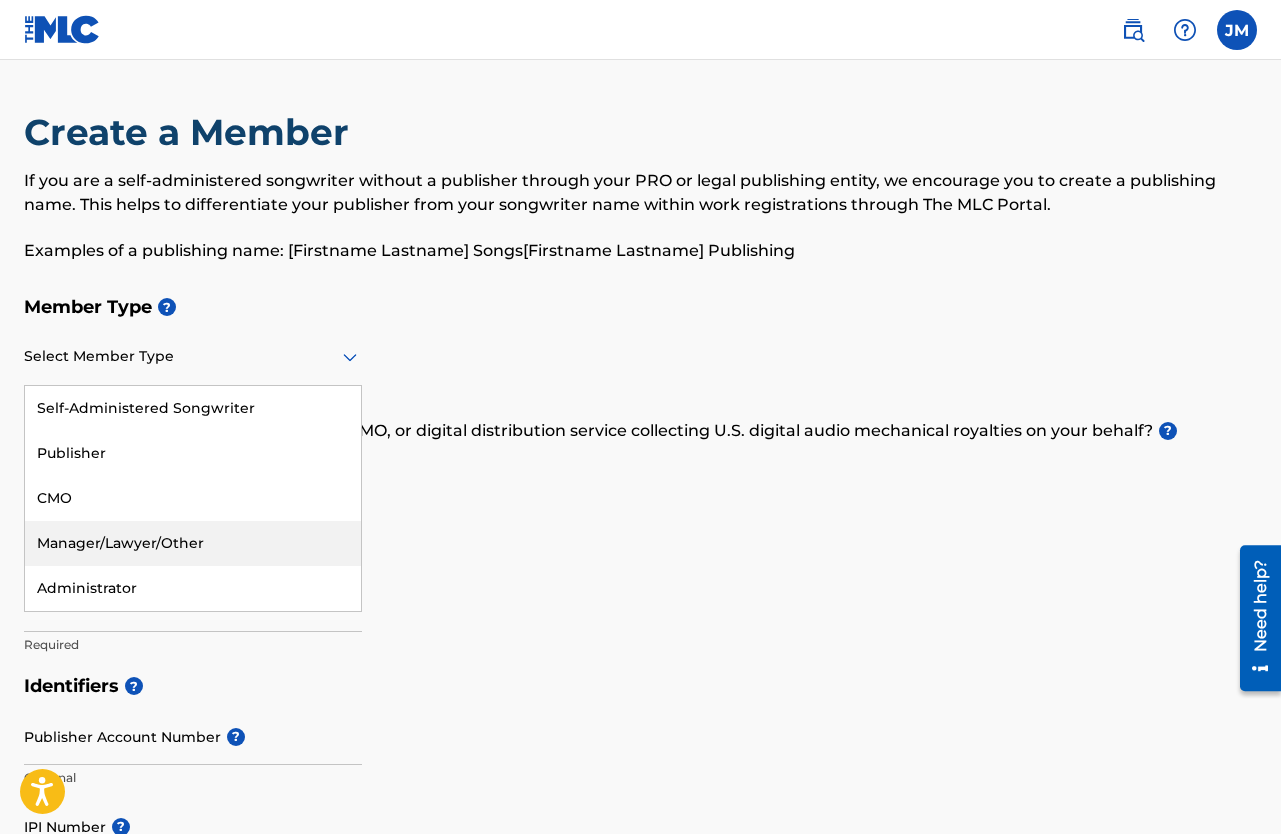 click on "Member Type ? Manager/Lawyer/Other, 4 of 5. 5 results available. Use Up and Down to choose options, press Enter to select the currently focused option, press Escape to exit the menu, press Tab to select the option and exit the menu. Select Member Type Self-Administered Songwriter Publisher CMO Manager/Lawyer/Other Administrator Required Do you have a publisher, administrator, CMO, or digital distribution service collecting U.S. digital audio mechanical royalties on your behalf? ? Select yes, no, or I don't know Required Member Name ? Member name Required" at bounding box center [640, 475] 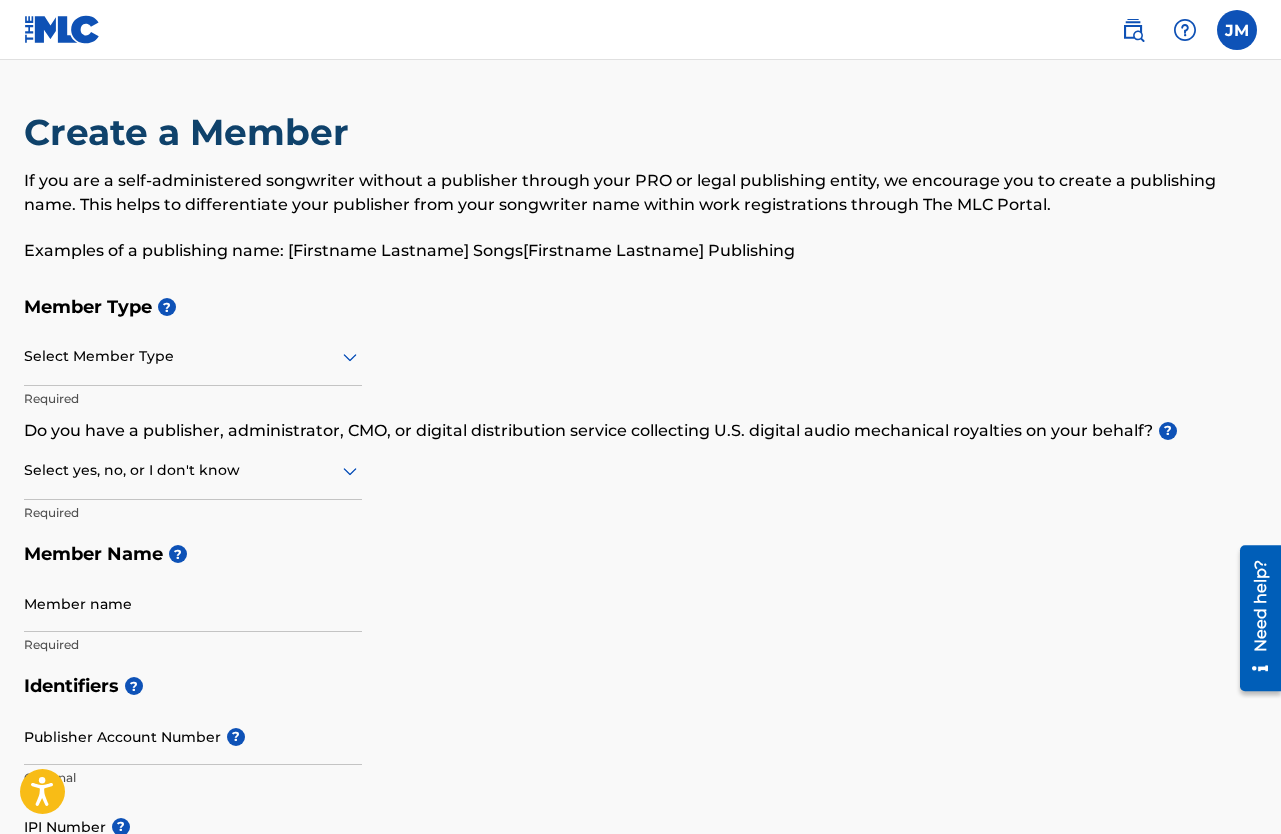 click at bounding box center (193, 470) 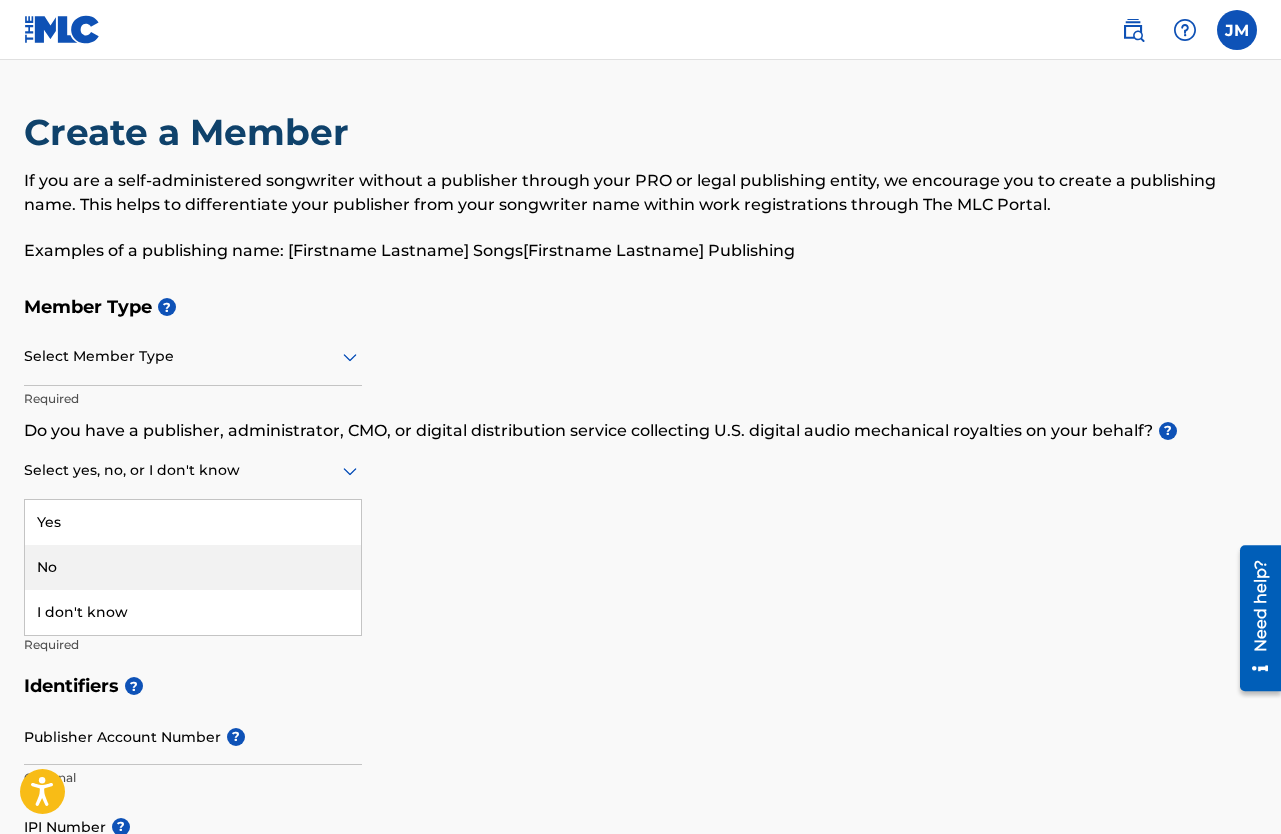 click on "No" at bounding box center (193, 567) 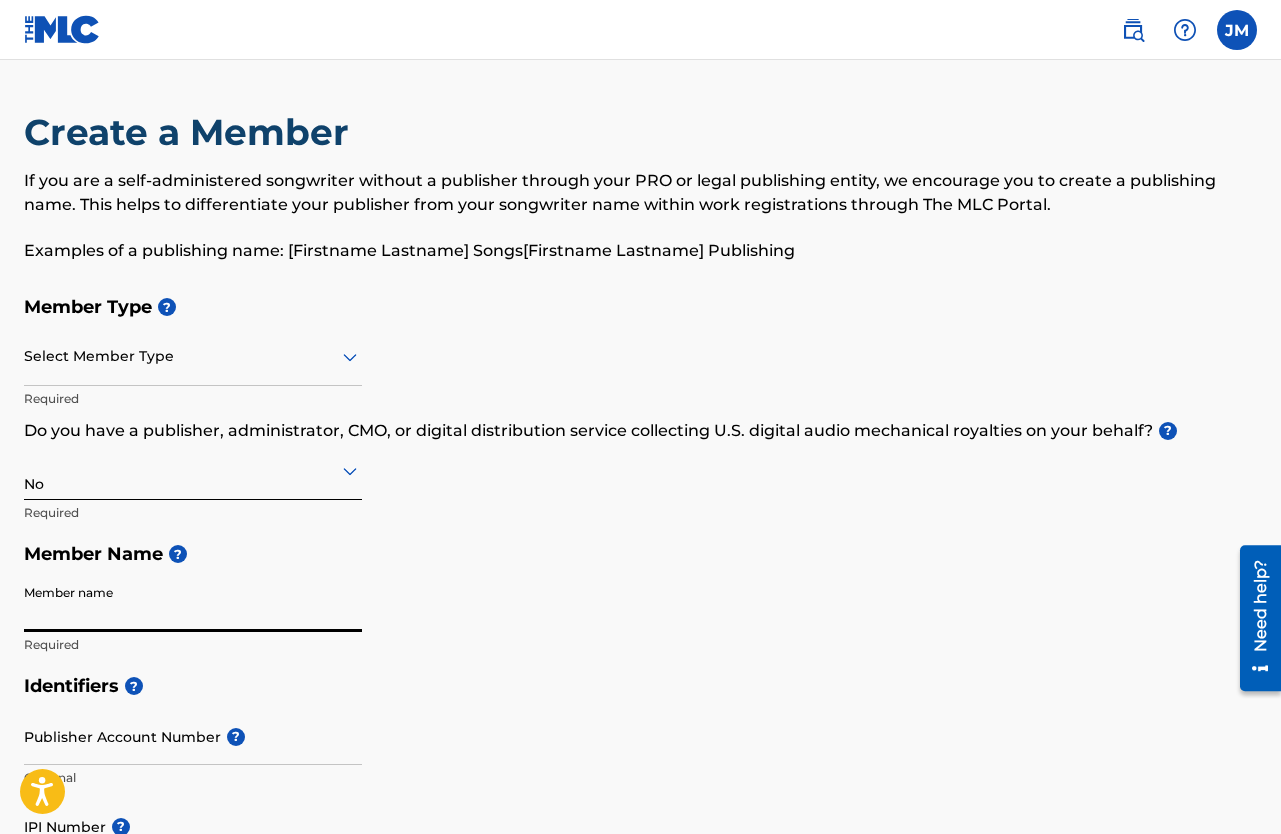 click on "Member name" at bounding box center [193, 603] 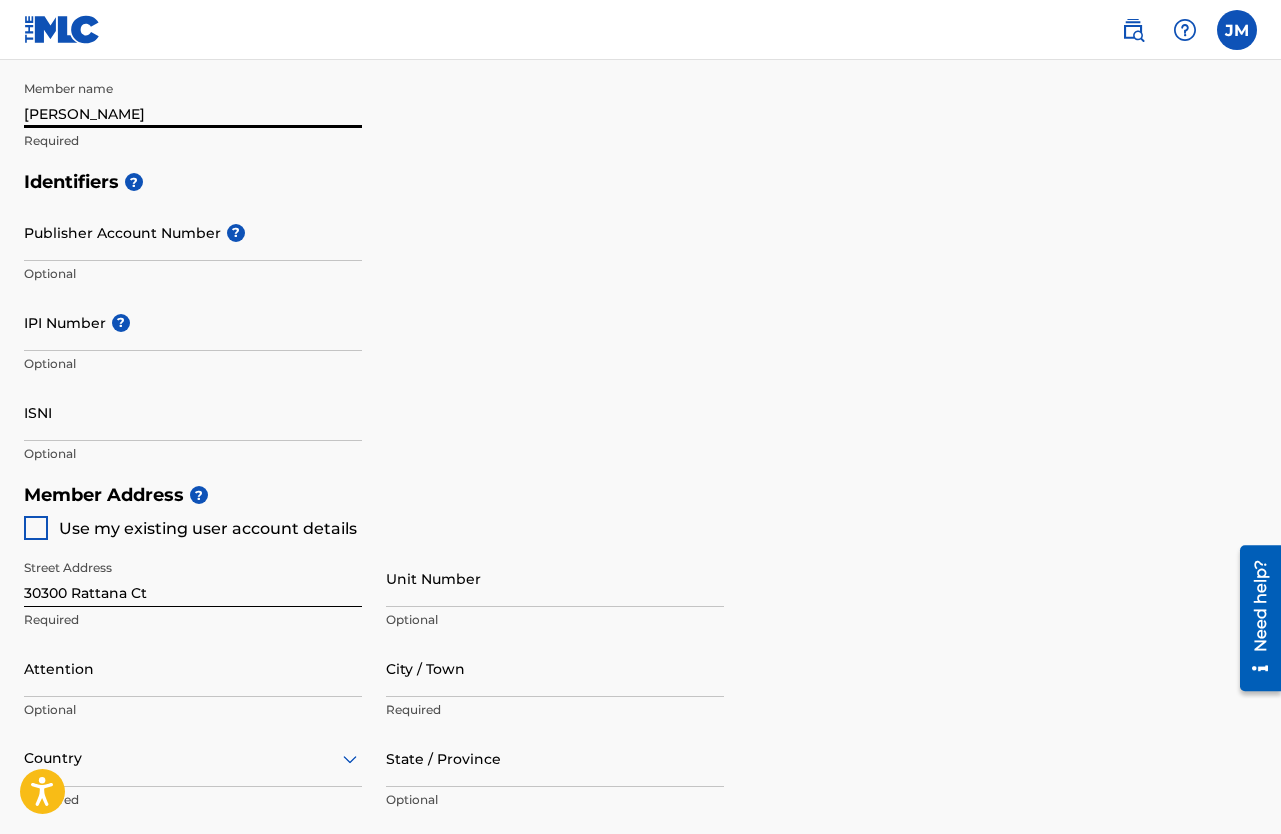 scroll, scrollTop: 531, scrollLeft: 0, axis: vertical 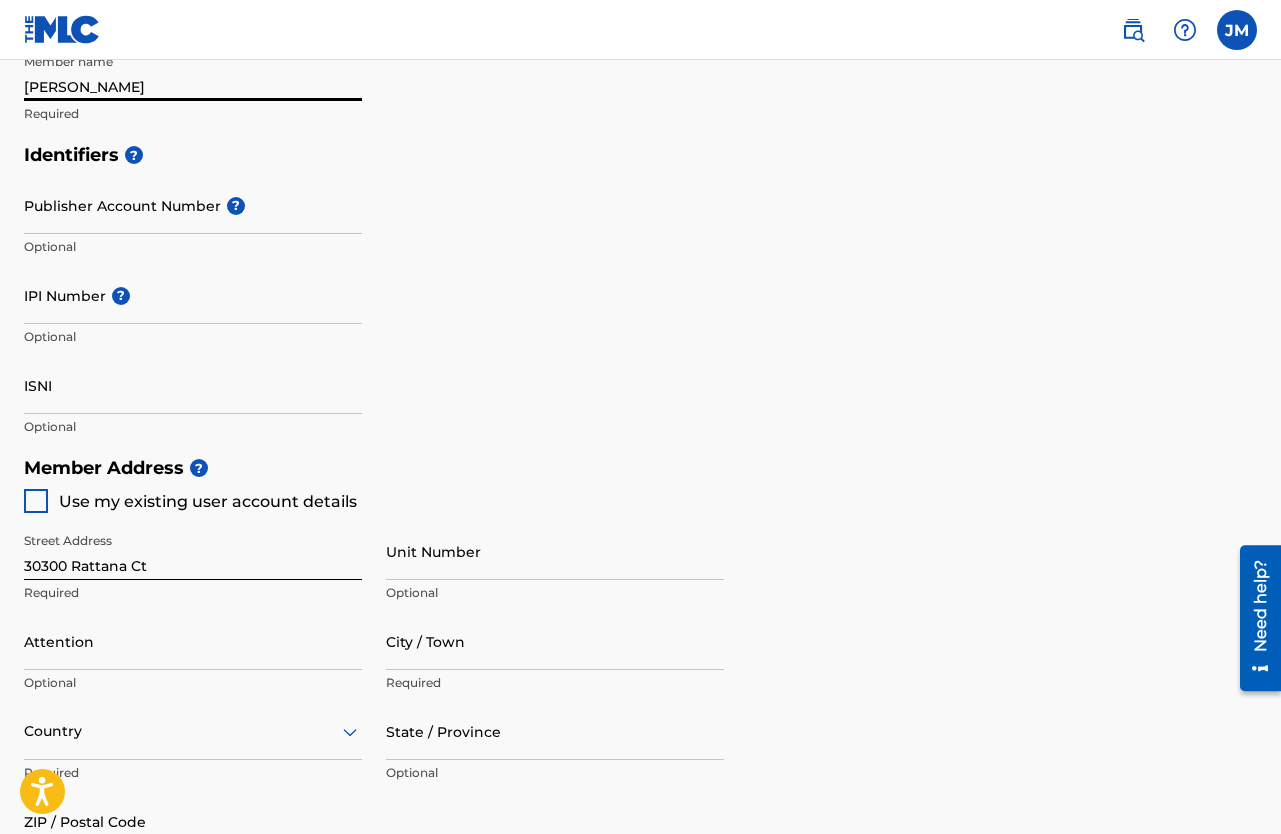 click at bounding box center [36, 501] 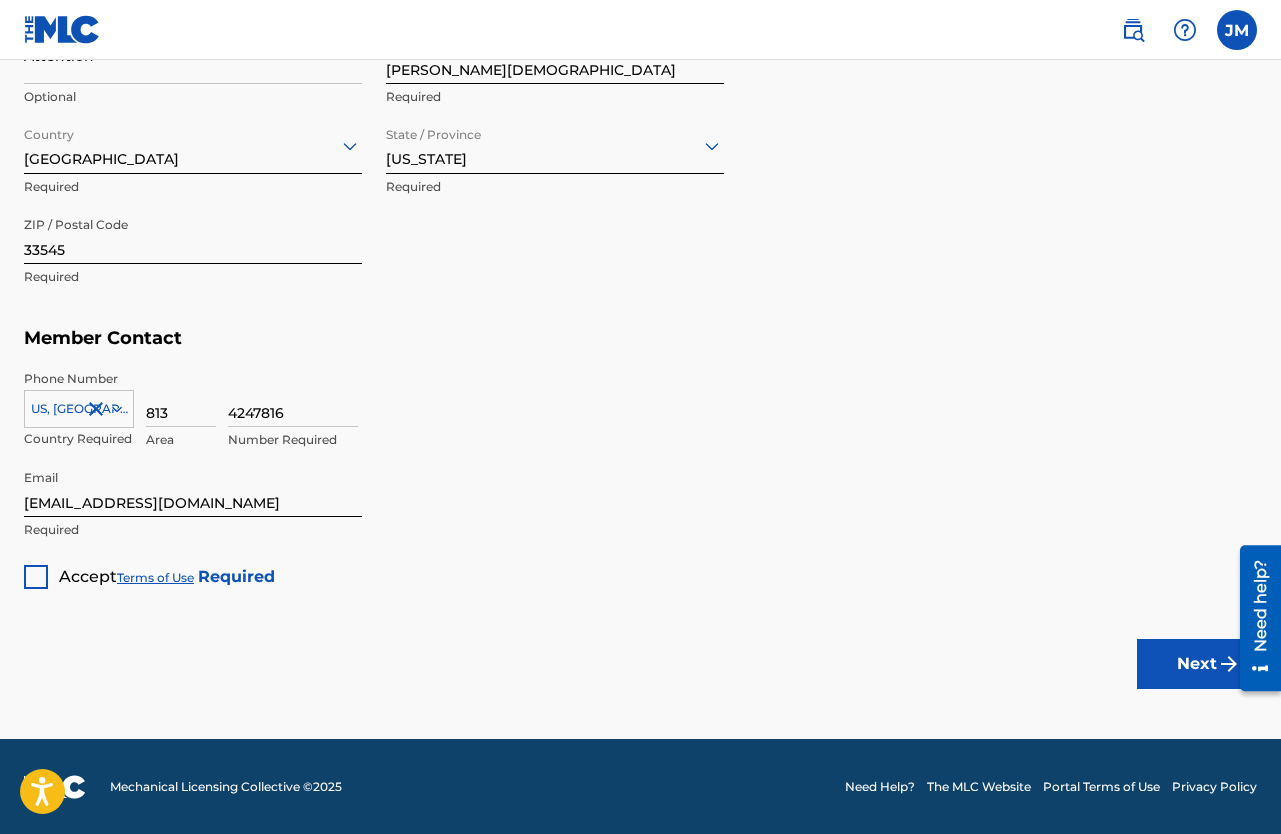 scroll, scrollTop: 0, scrollLeft: 0, axis: both 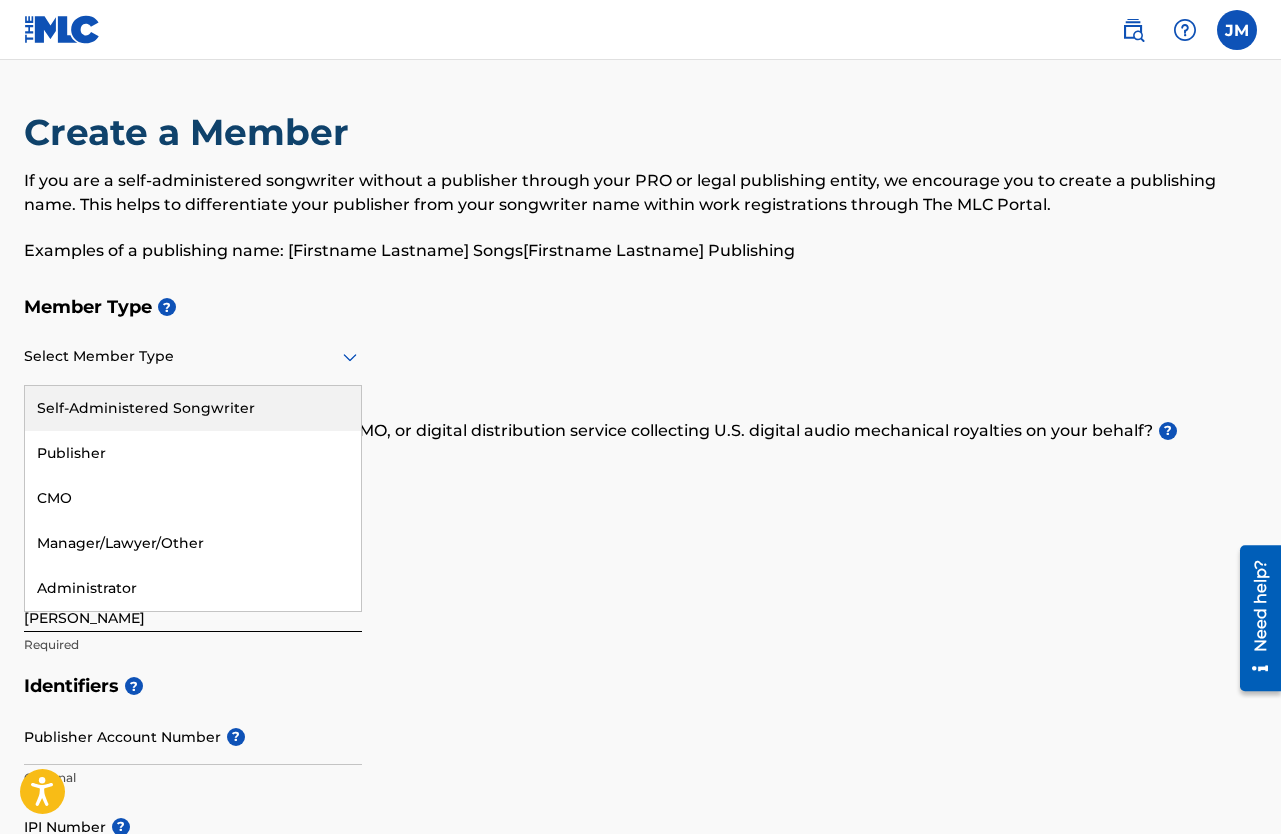 click on "Select Member Type" at bounding box center [193, 357] 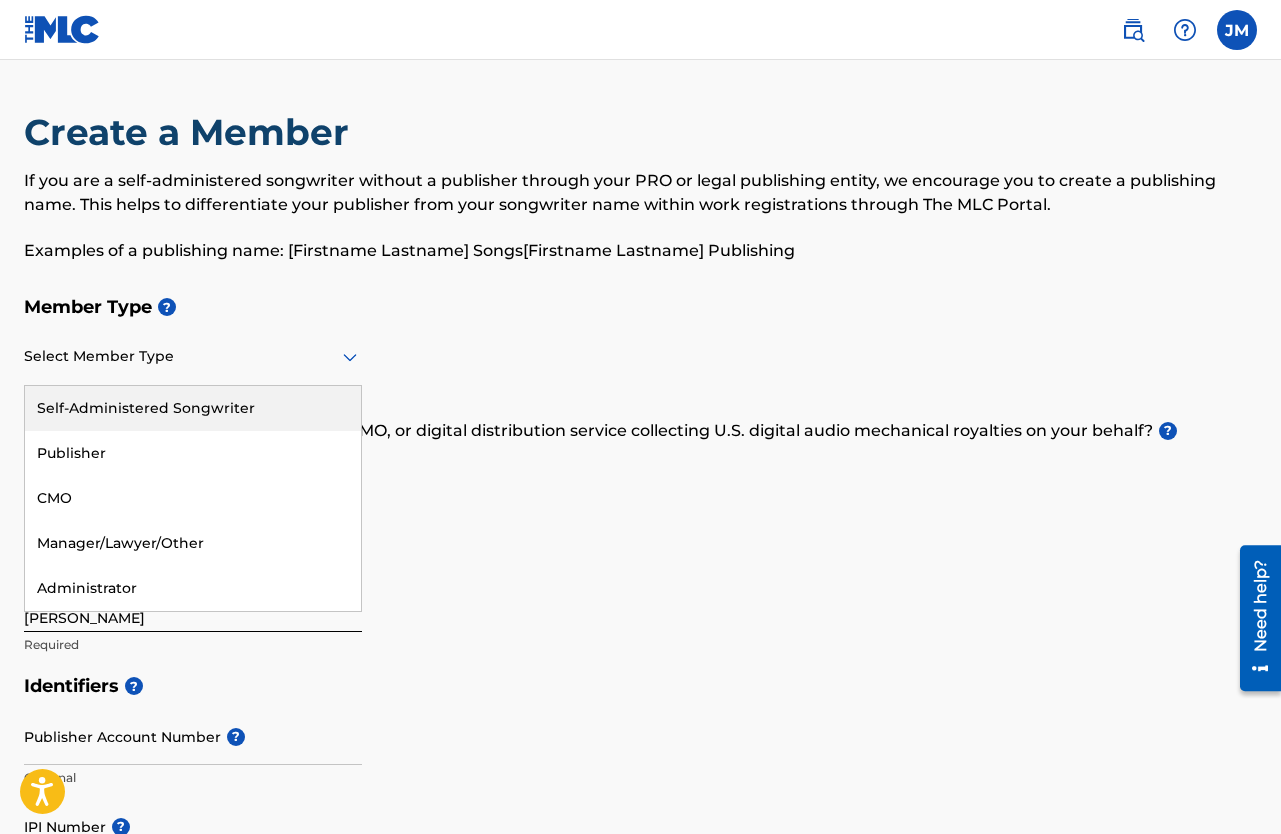 click on "Self-Administered Songwriter" at bounding box center (193, 408) 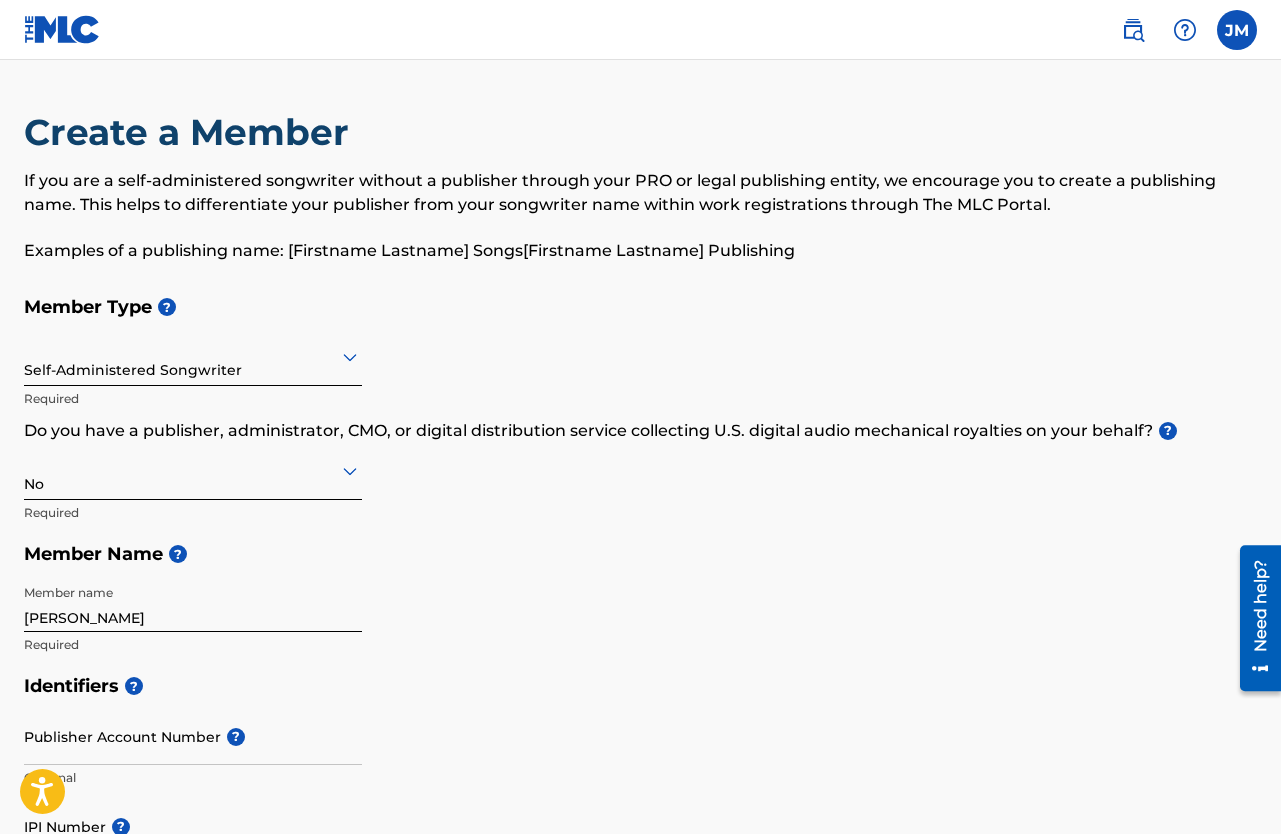 click on "Self-Administered Songwriter" at bounding box center [193, 356] 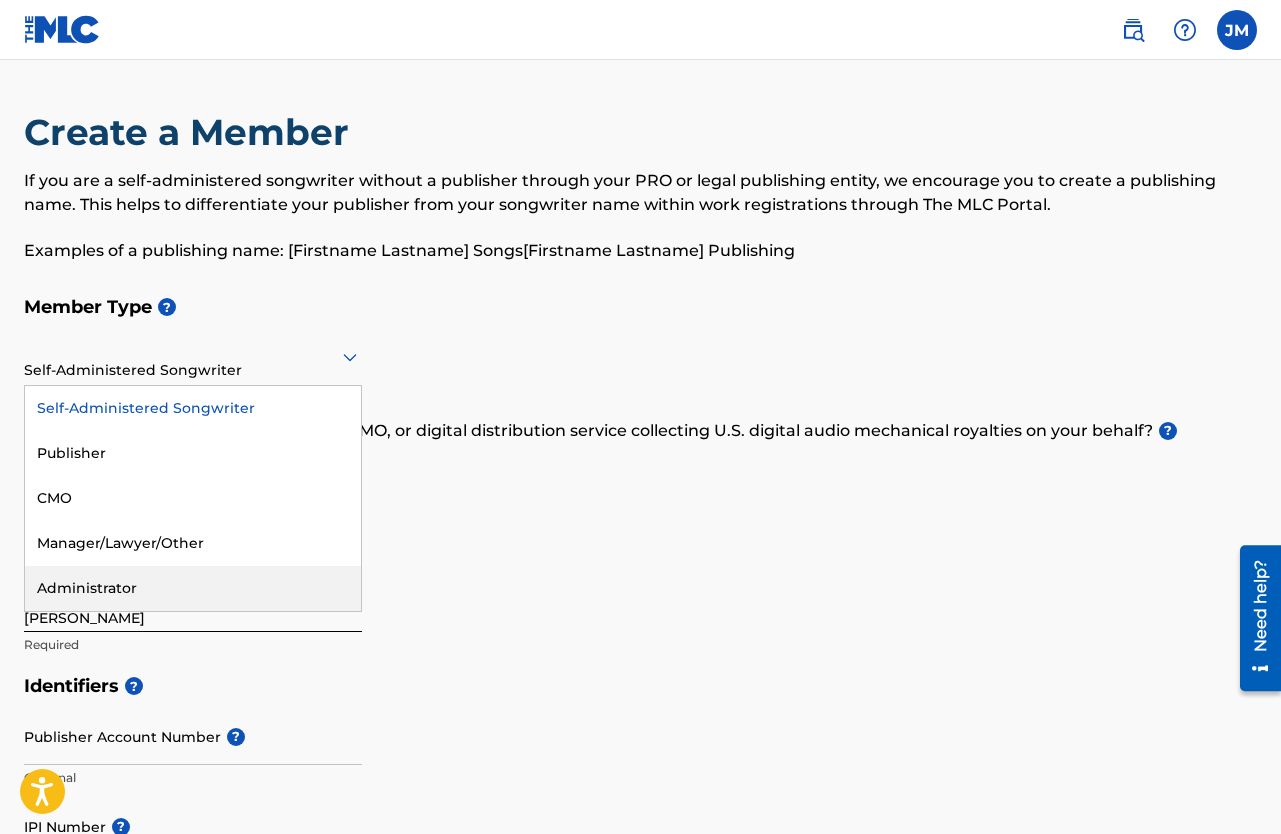 click on "Administrator" at bounding box center [193, 588] 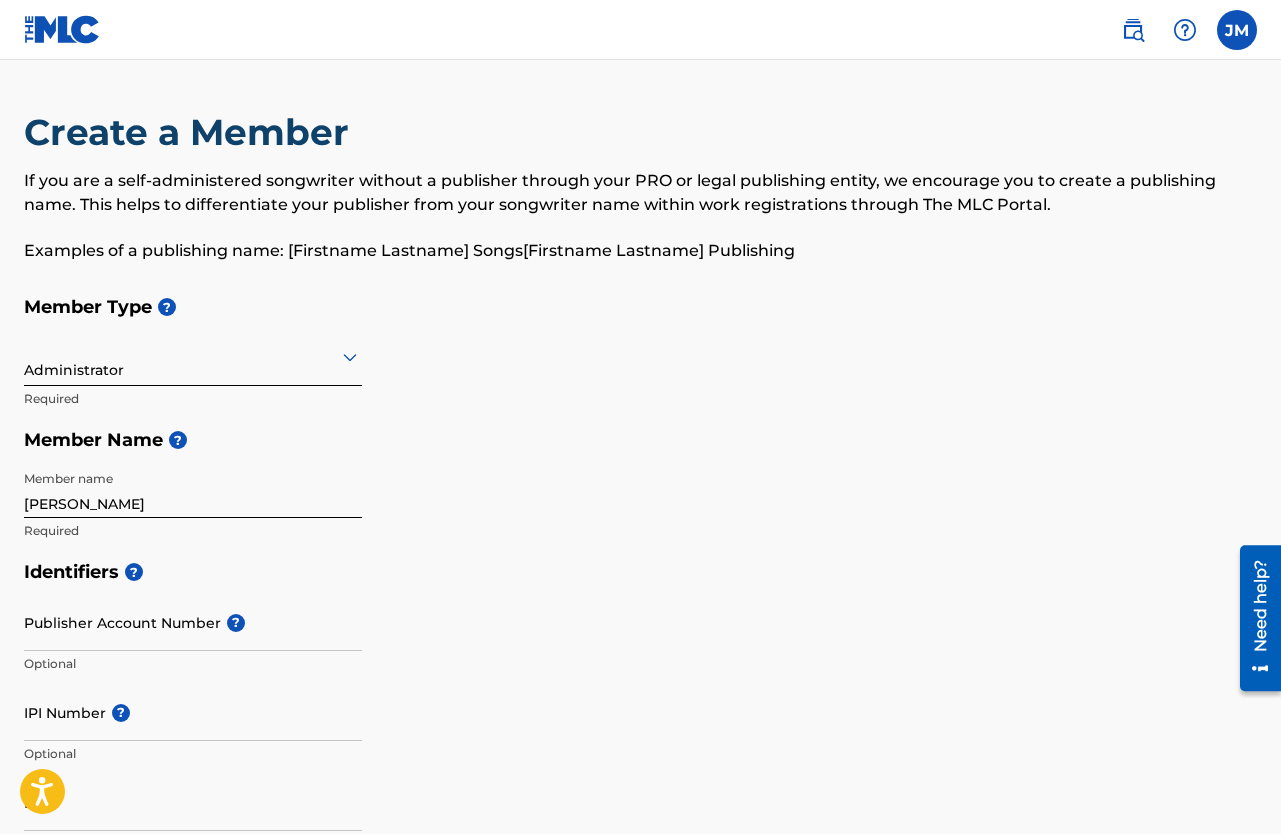 click at bounding box center [193, 356] 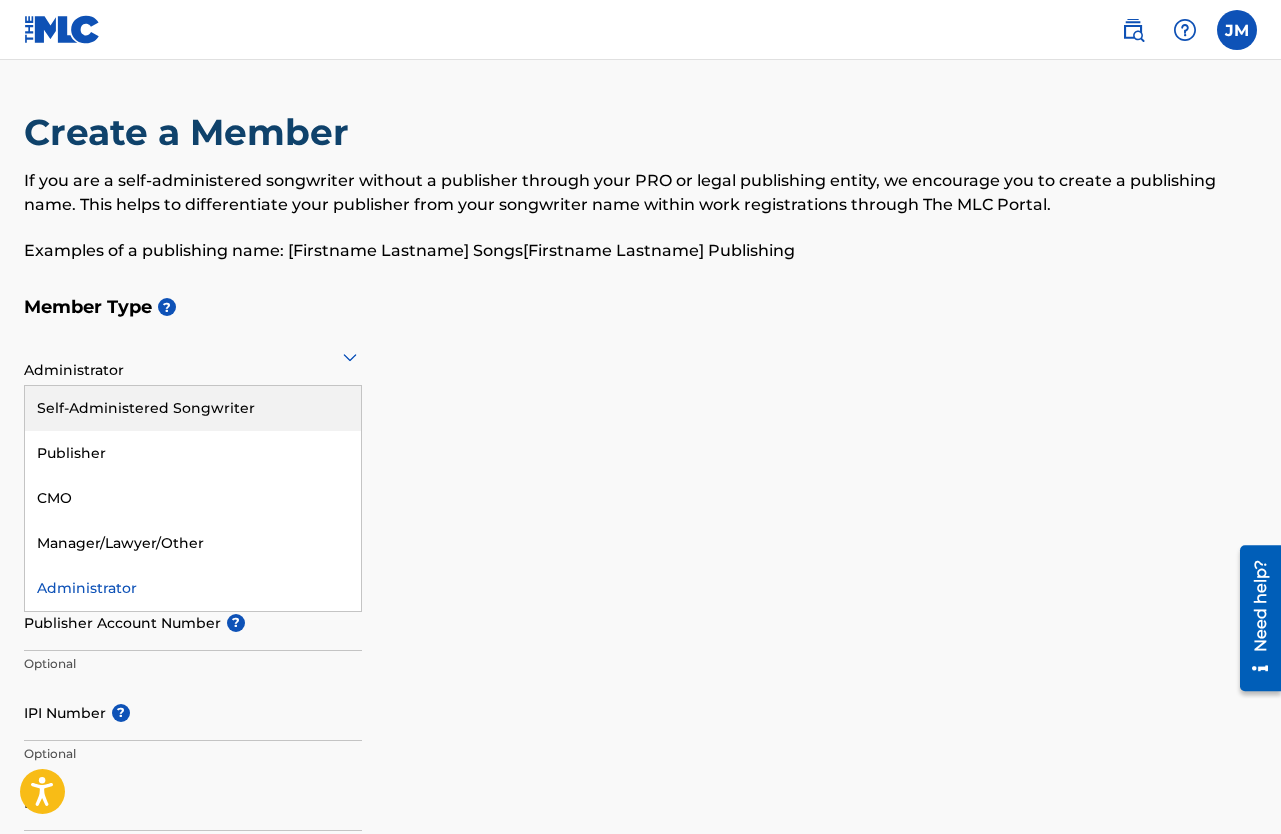 click on "Self-Administered Songwriter" at bounding box center (193, 408) 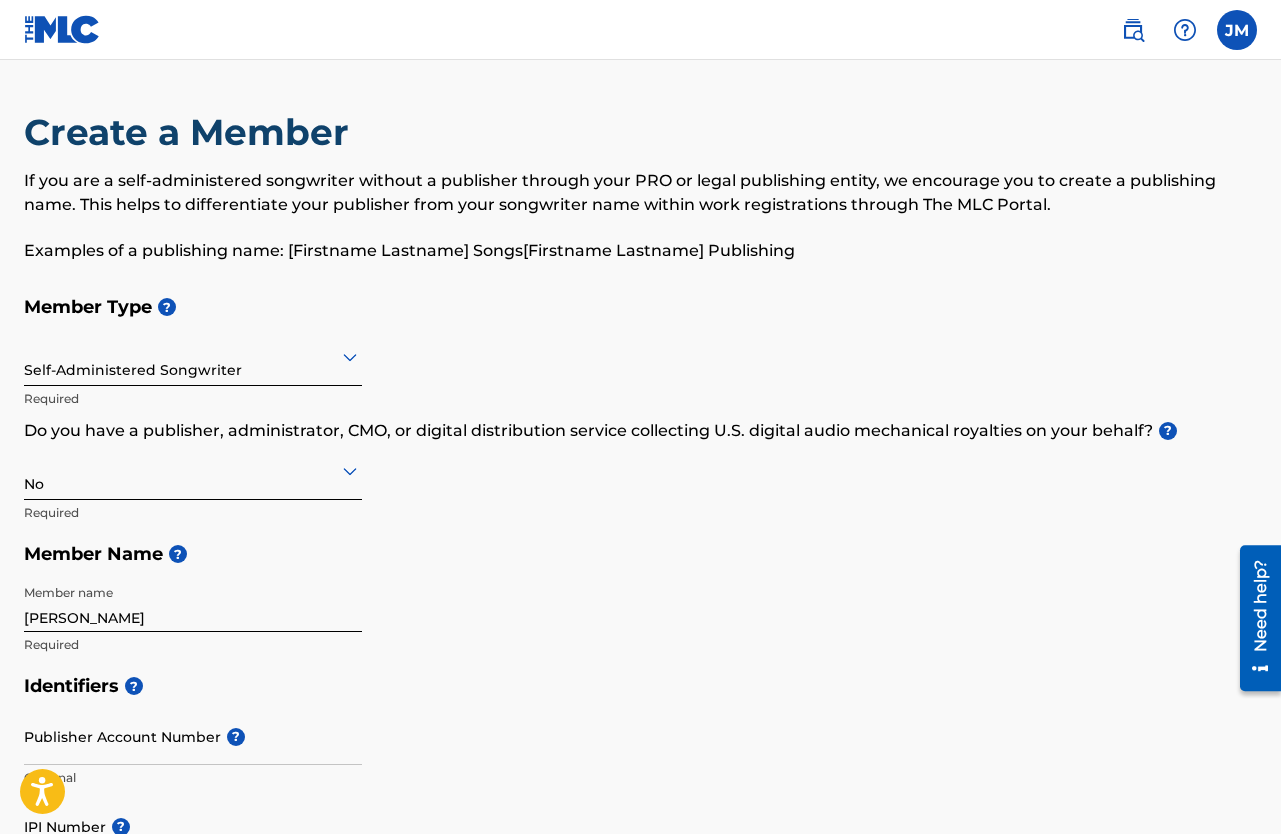 click at bounding box center (193, 356) 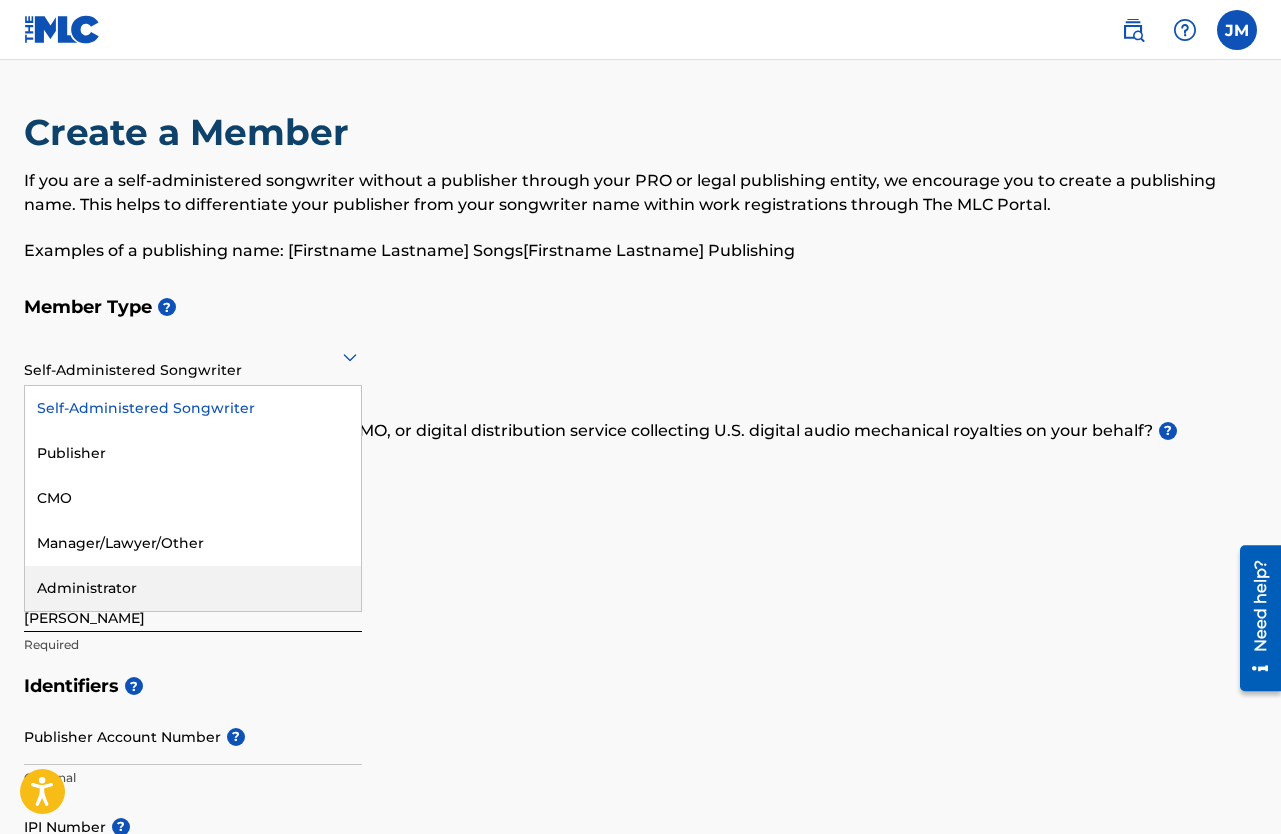 click on "Administrator" at bounding box center (193, 588) 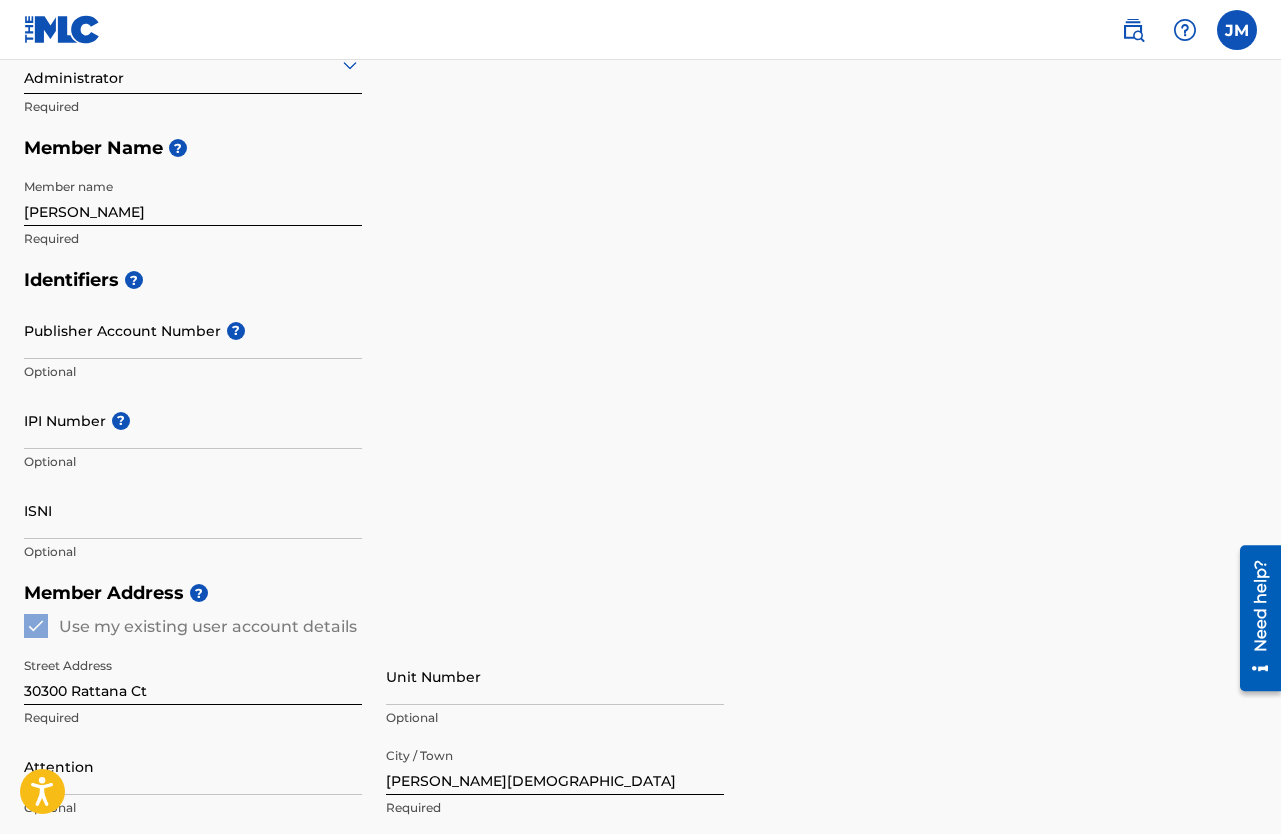 scroll, scrollTop: 315, scrollLeft: 0, axis: vertical 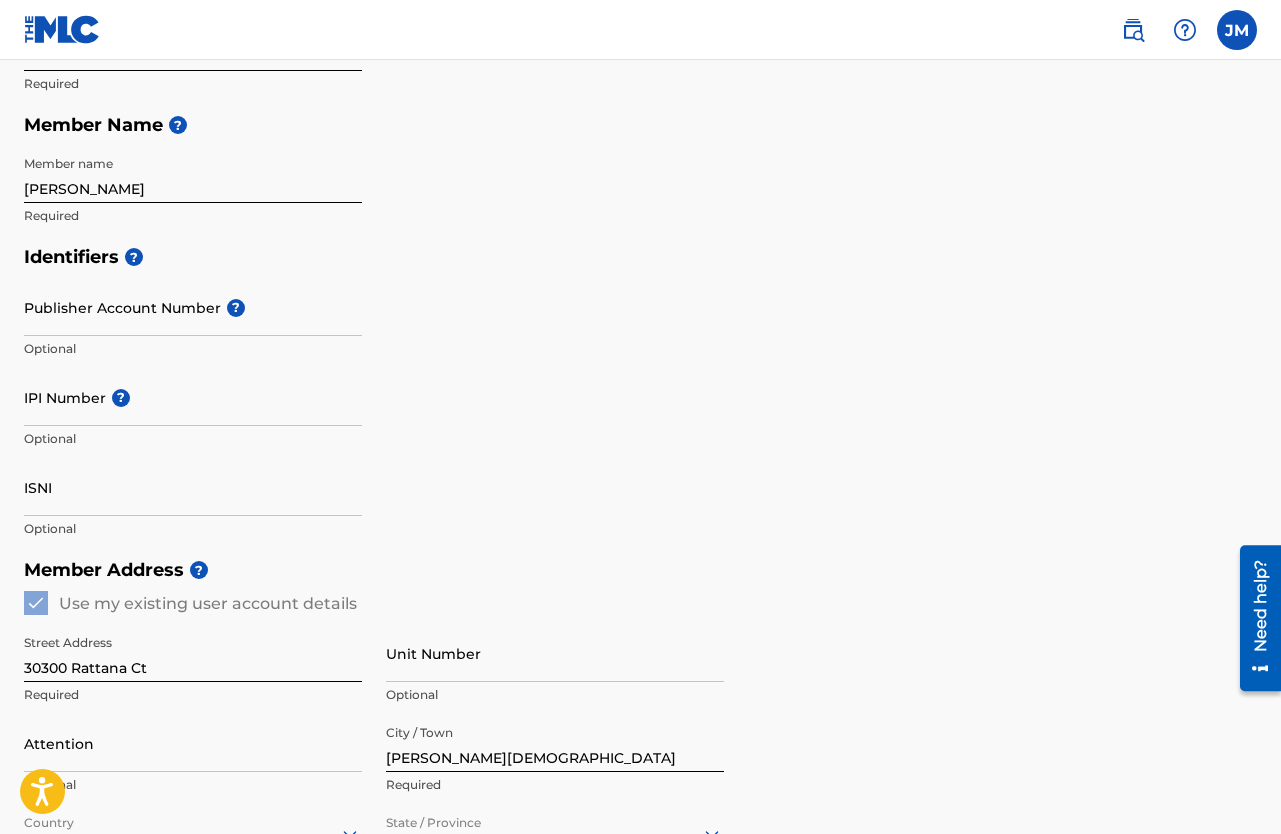 click on "Identifiers ?" at bounding box center [640, 257] 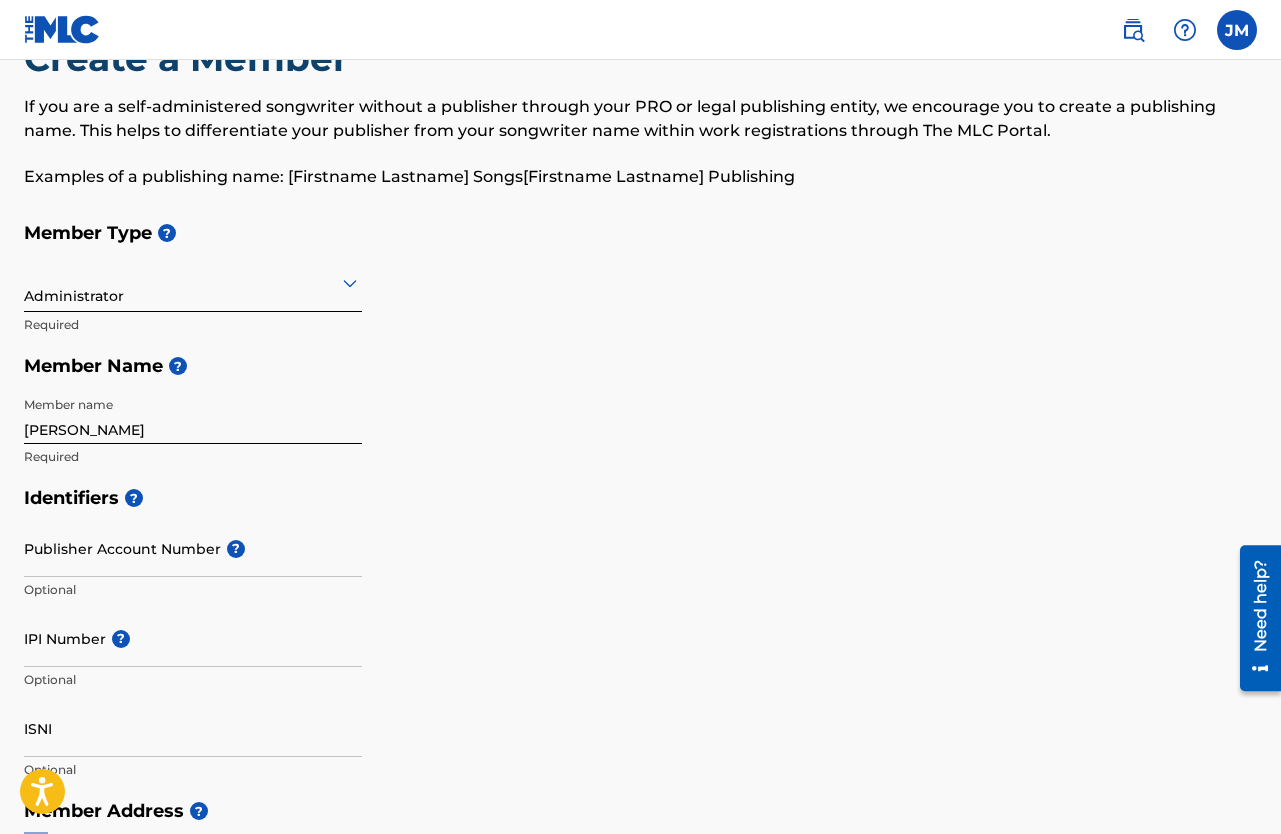scroll, scrollTop: 0, scrollLeft: 0, axis: both 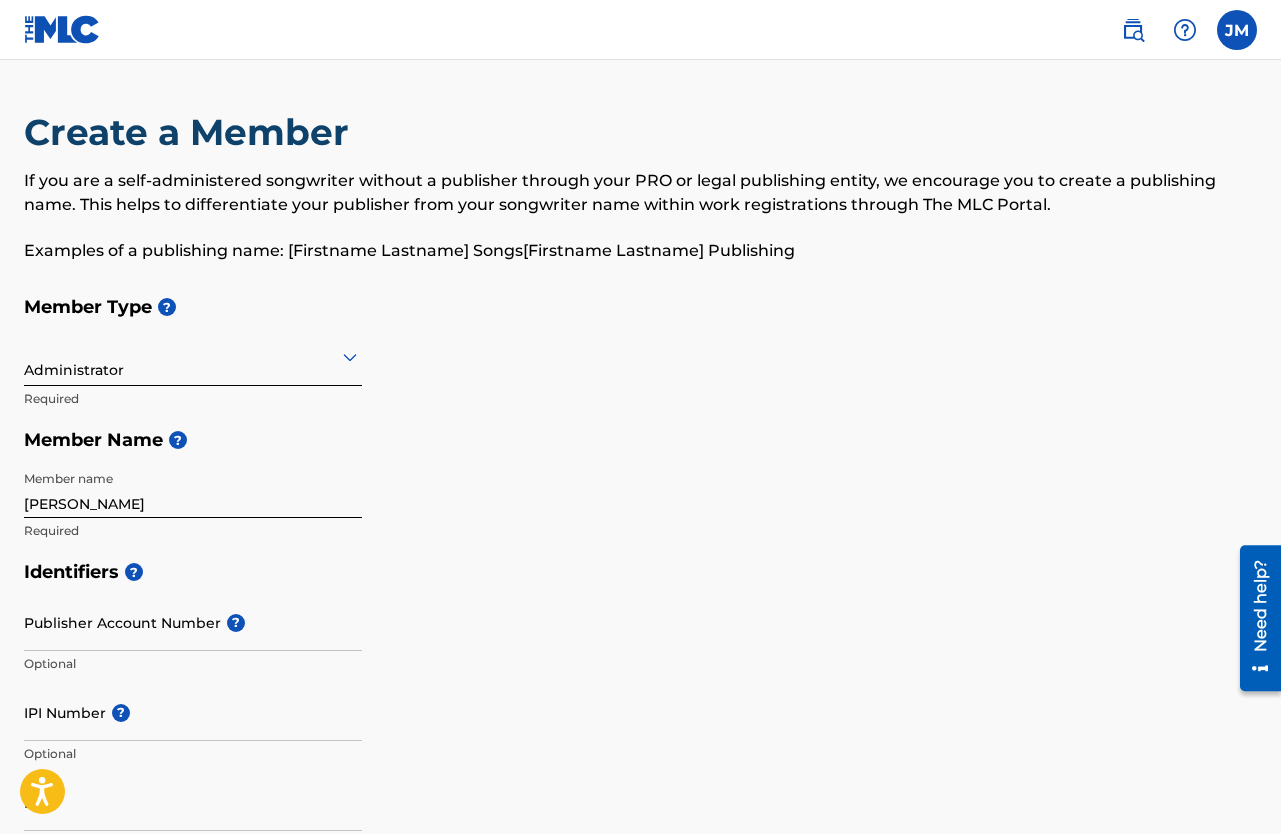 click at bounding box center (62, 29) 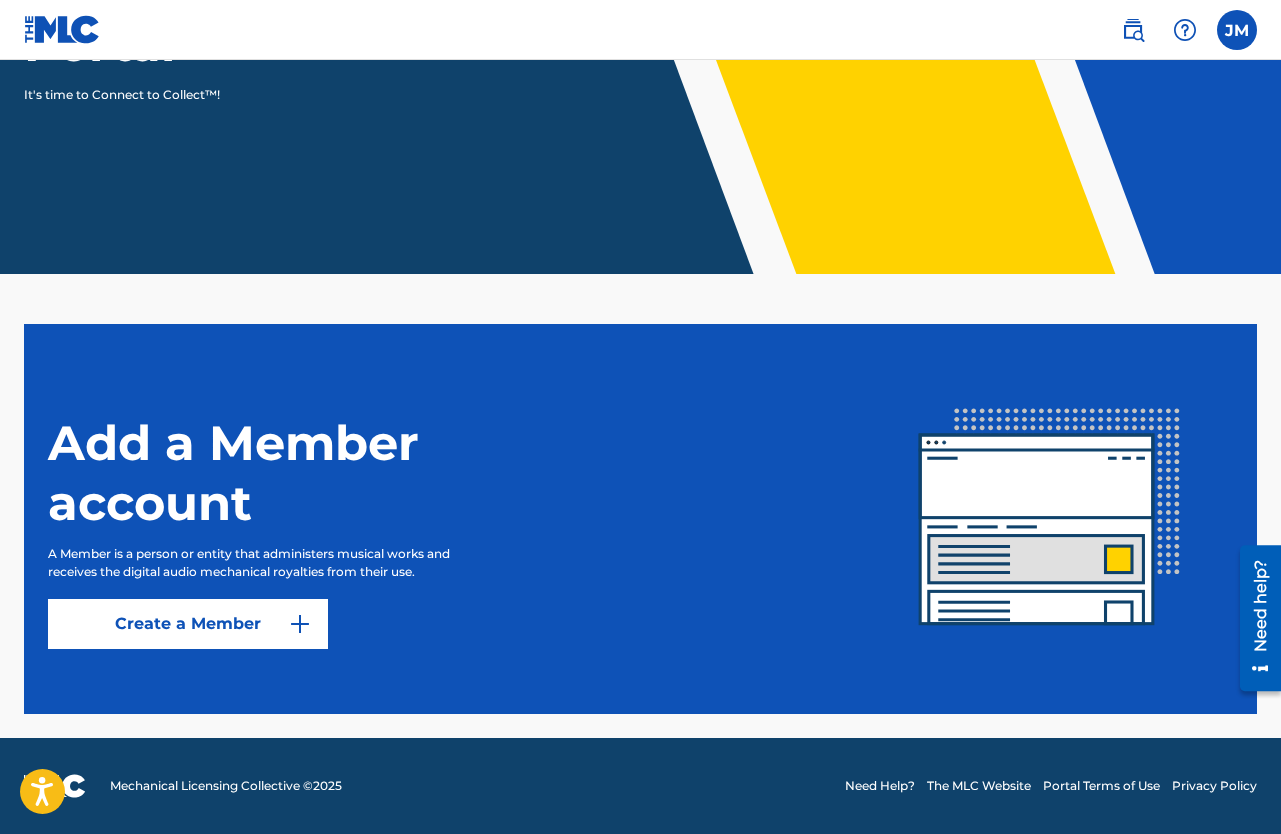 scroll, scrollTop: 0, scrollLeft: 0, axis: both 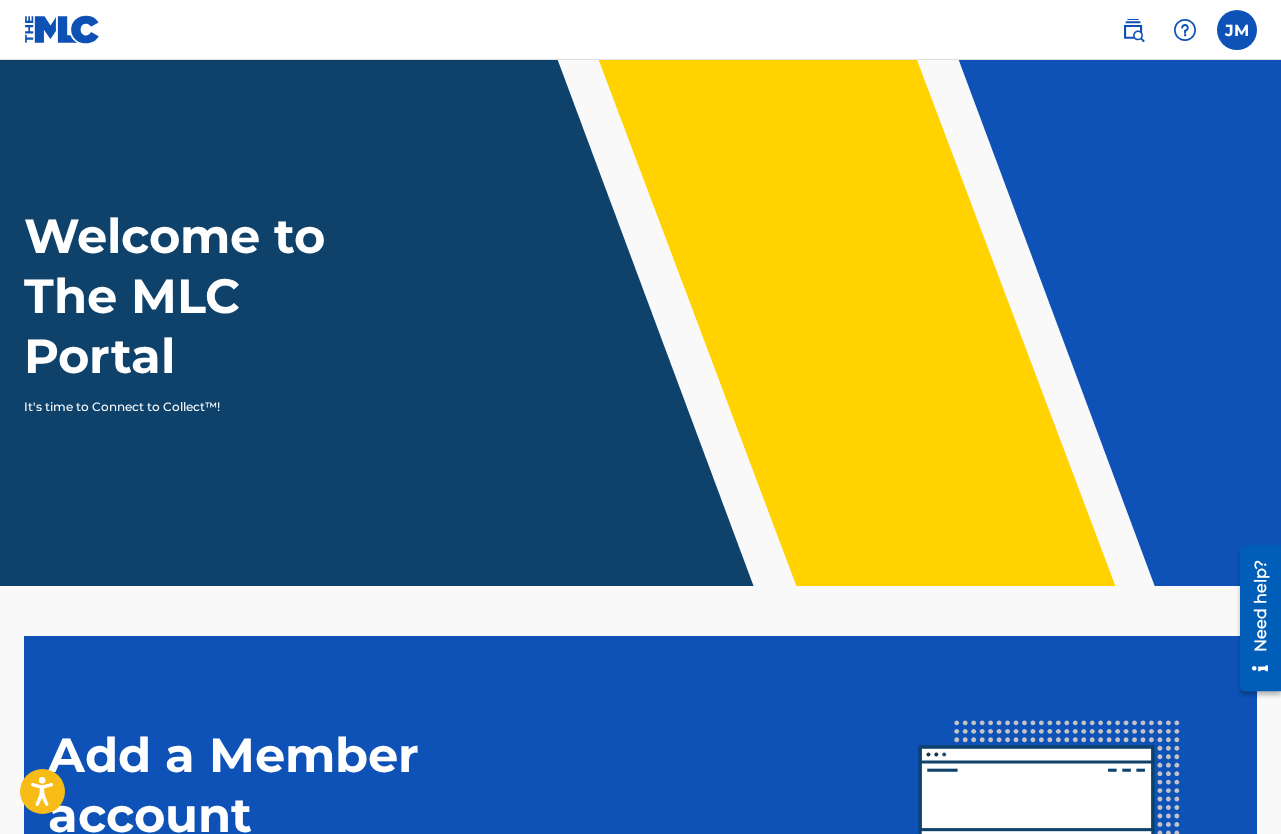 click at bounding box center [1133, 30] 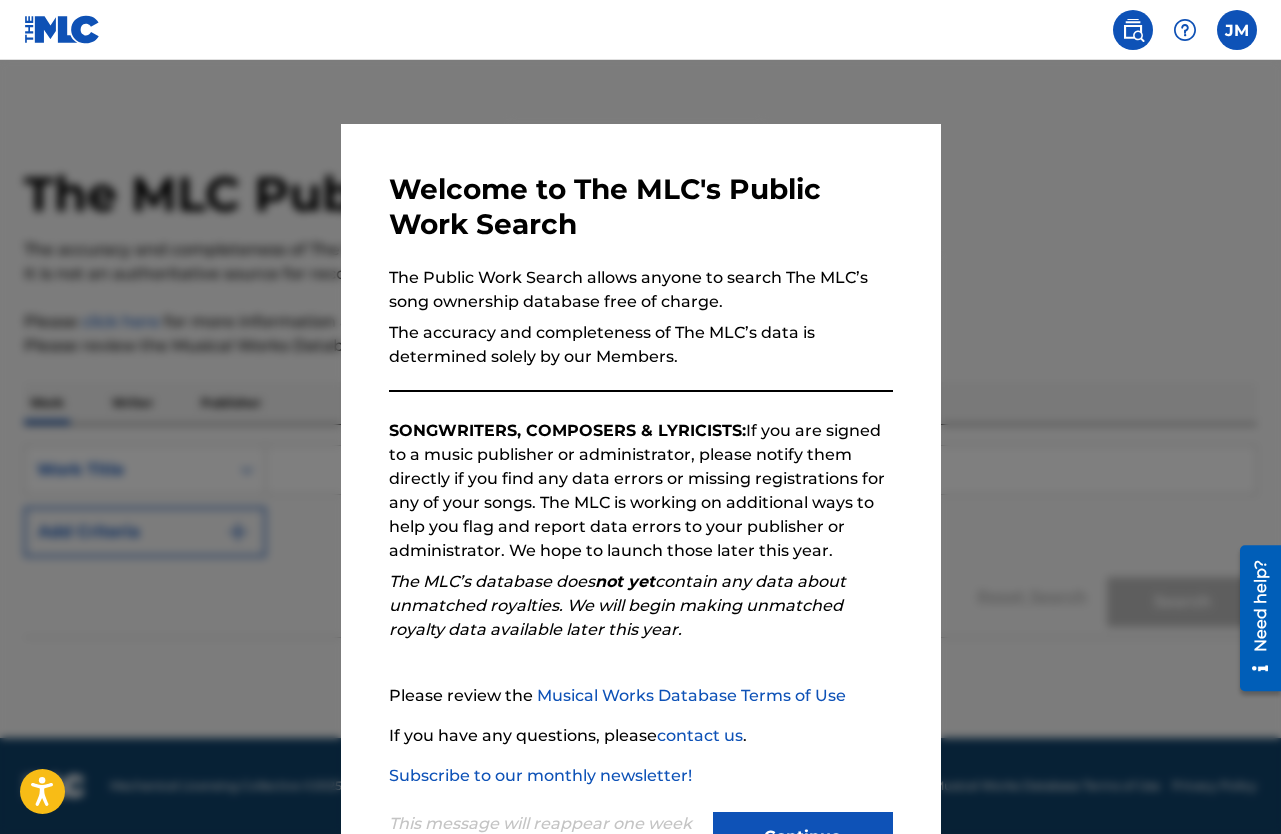 scroll, scrollTop: 81, scrollLeft: 0, axis: vertical 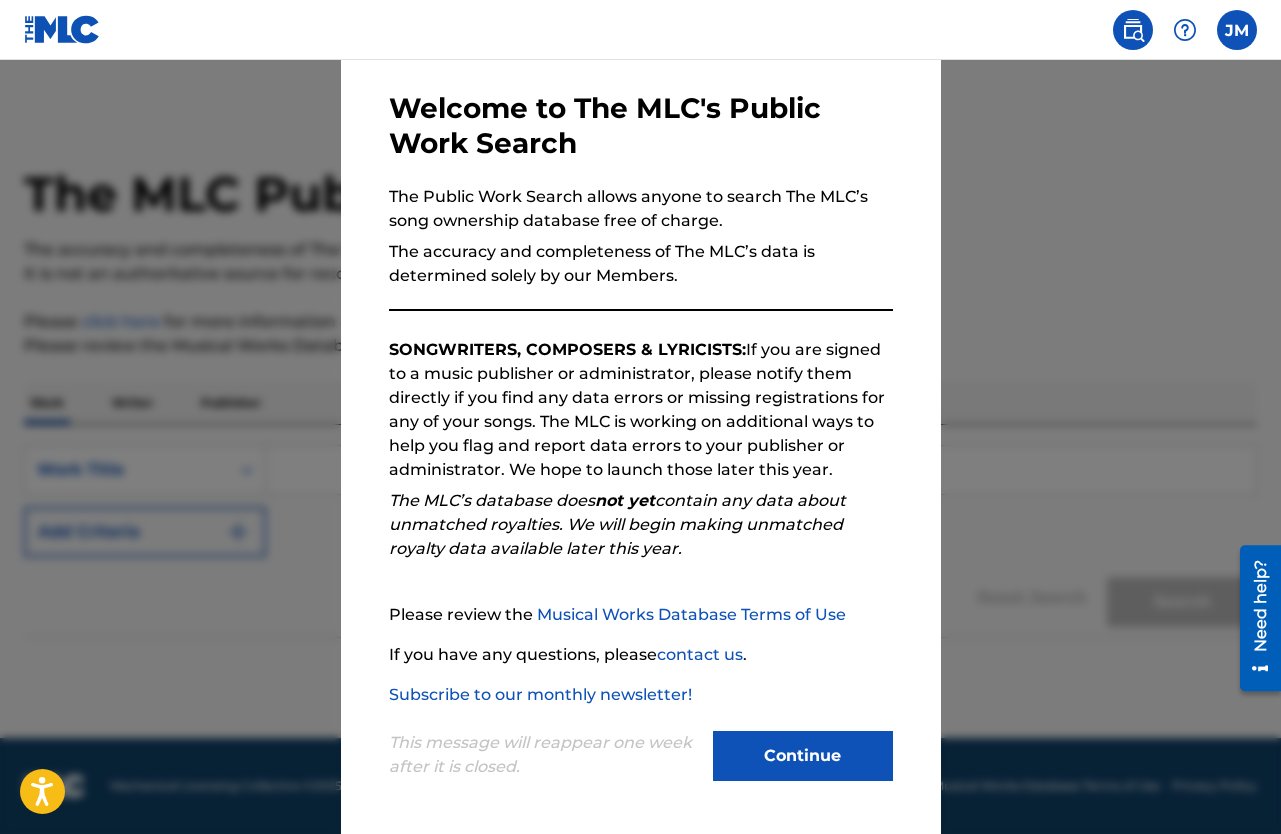click on "Continue" at bounding box center (803, 756) 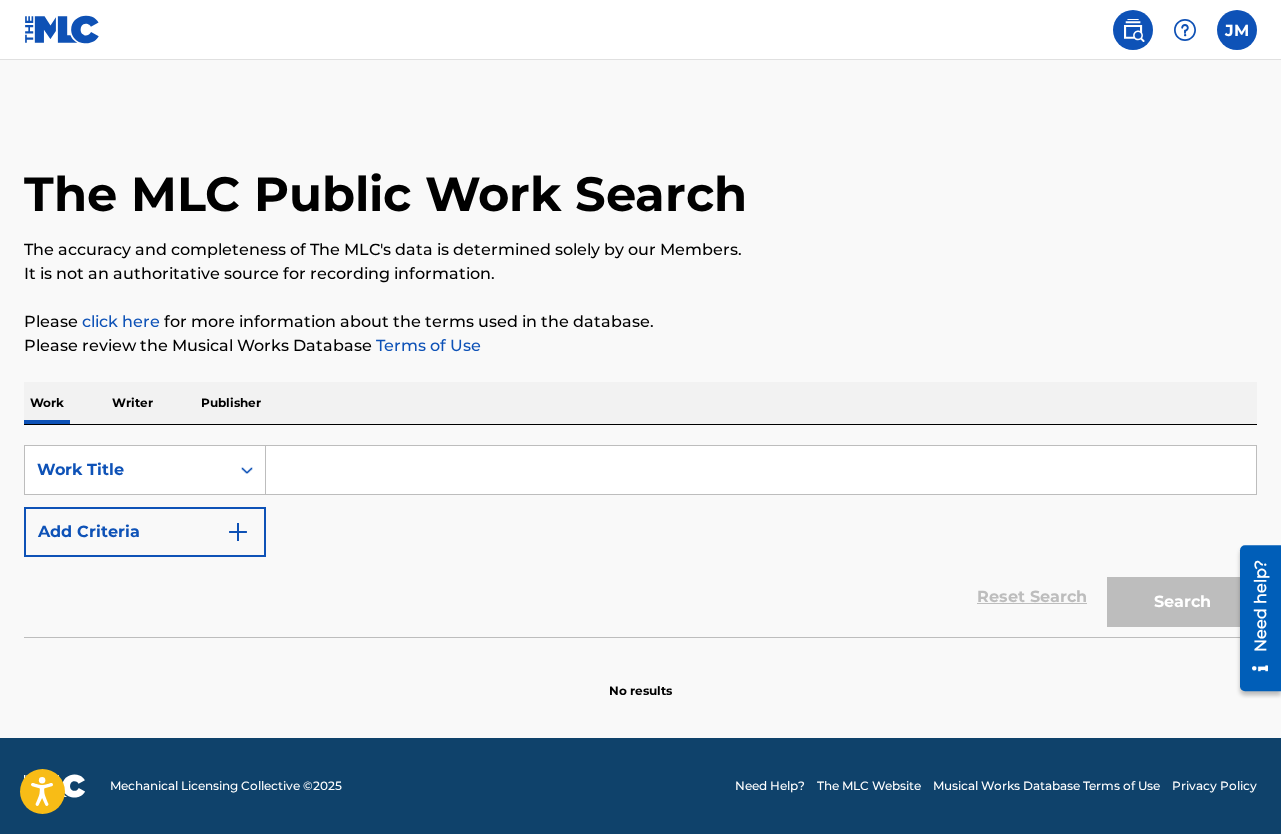 click on "Writer" at bounding box center [132, 403] 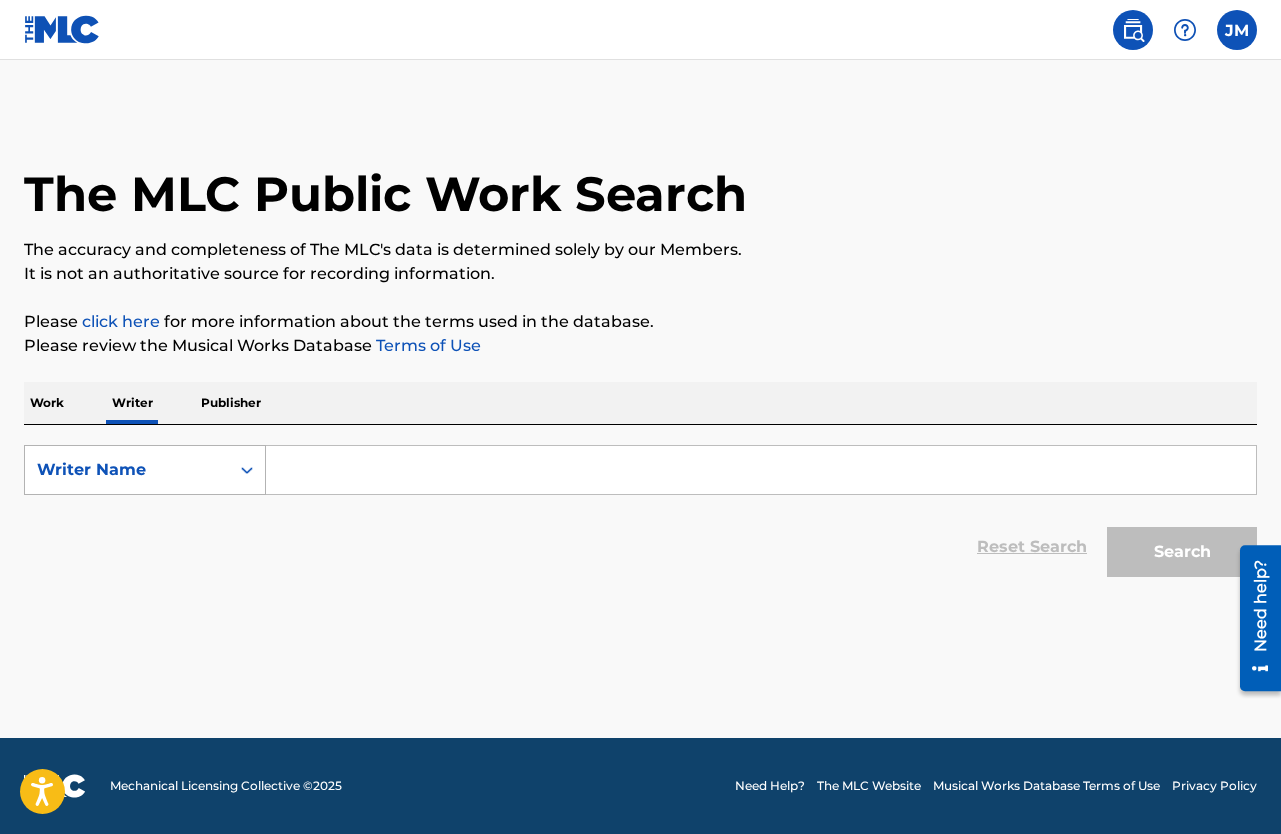 click on "Writer Name" at bounding box center [127, 470] 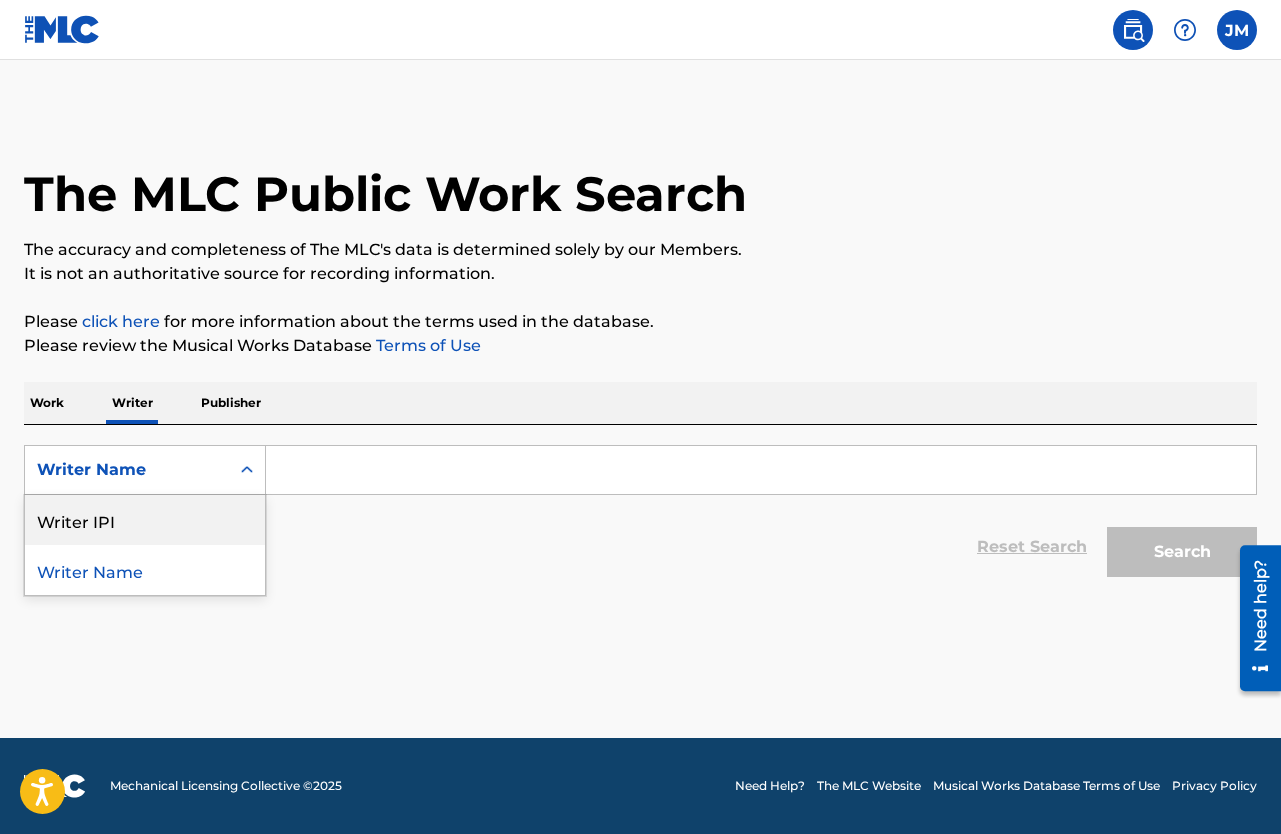 click on "Publisher" at bounding box center [231, 403] 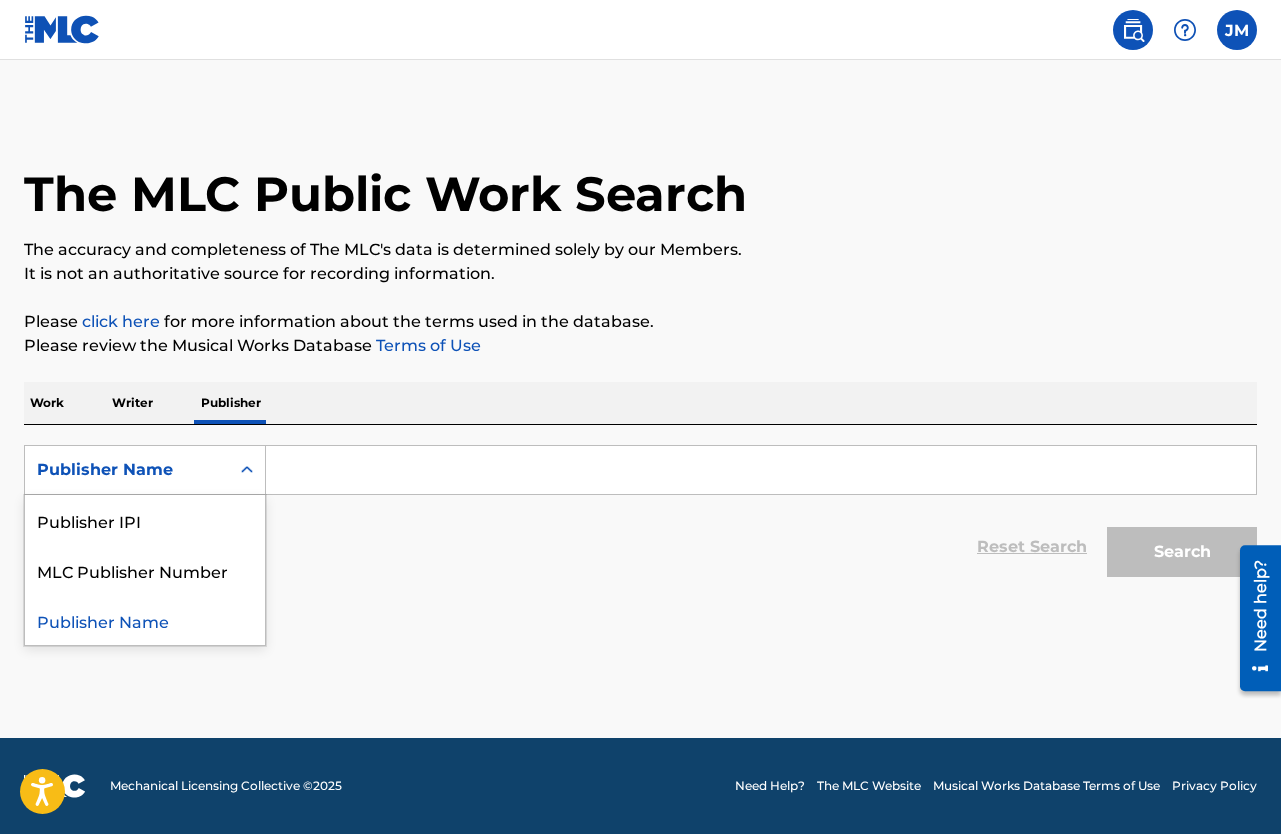 click on "Publisher Name" at bounding box center (127, 470) 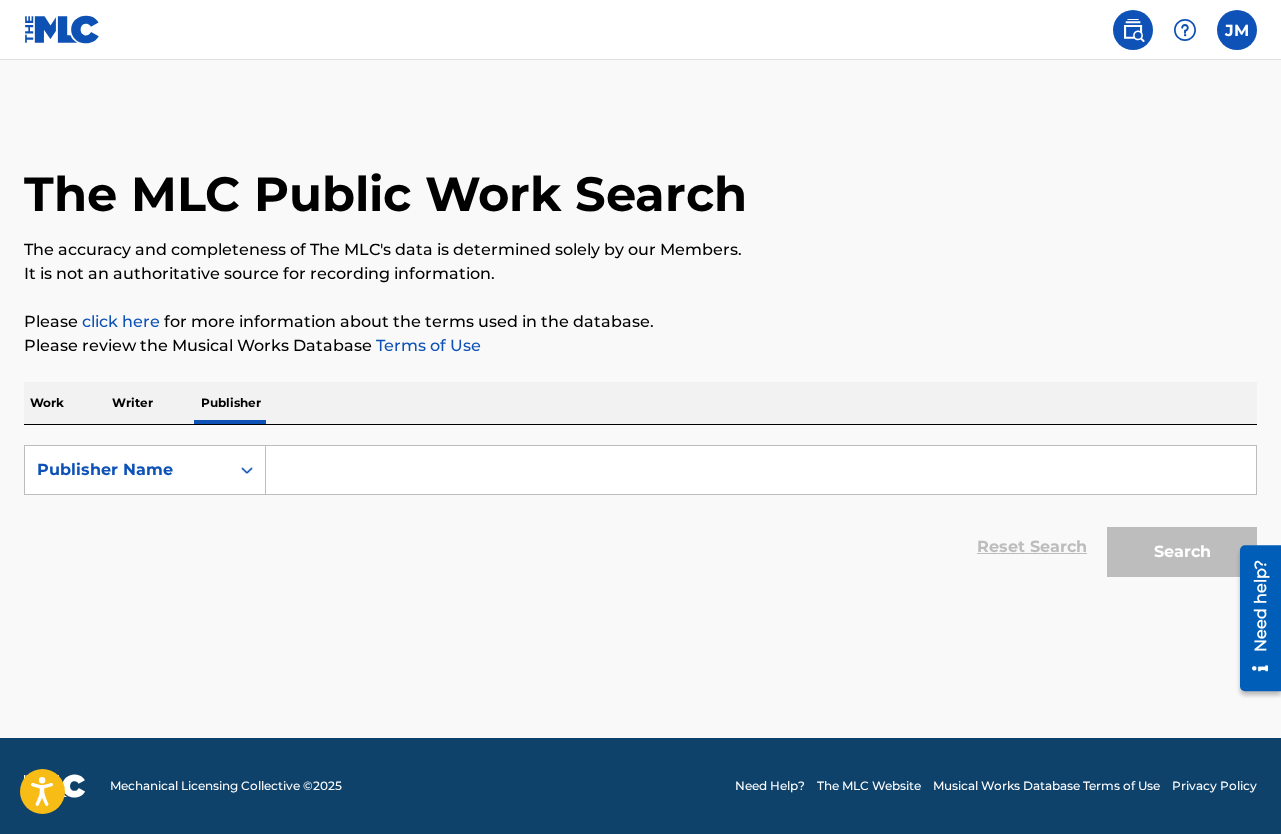 click on "Writer" at bounding box center (132, 403) 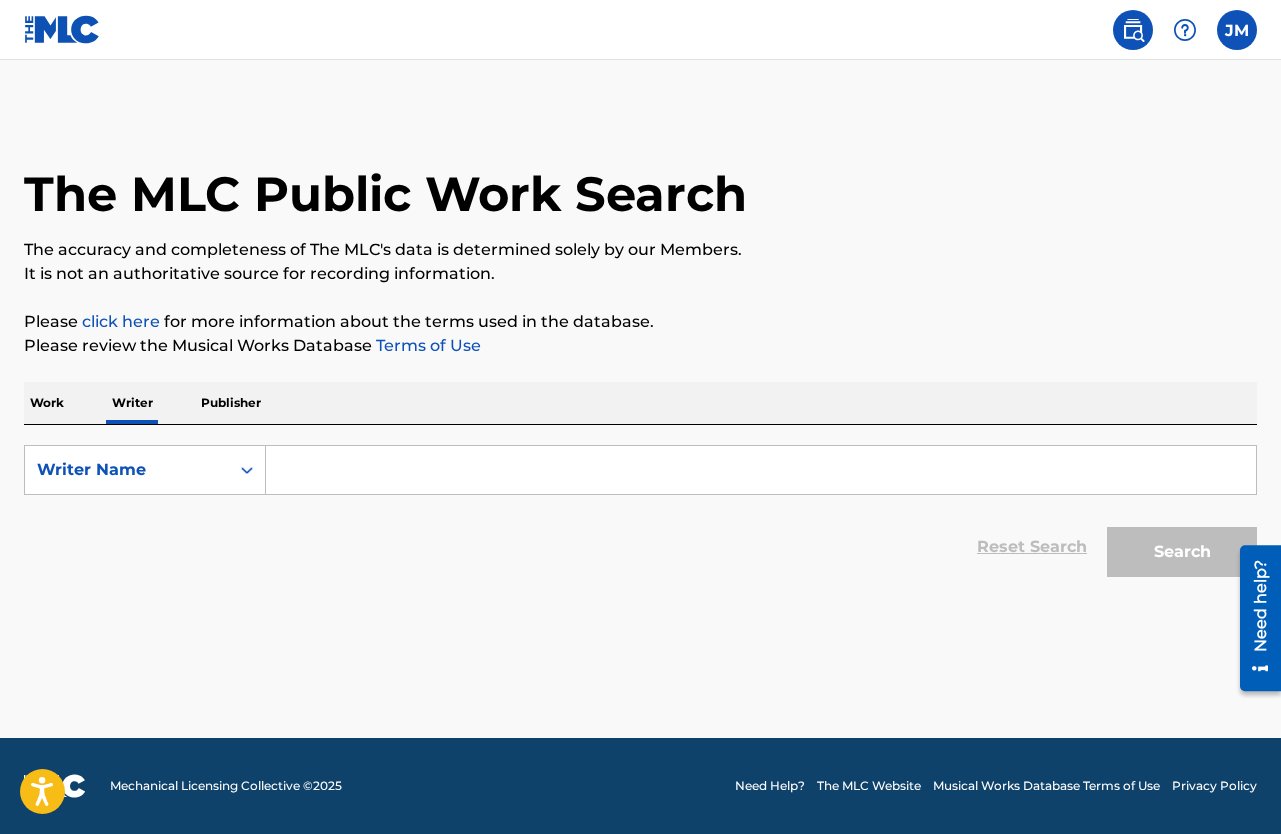click on "Work" at bounding box center [47, 403] 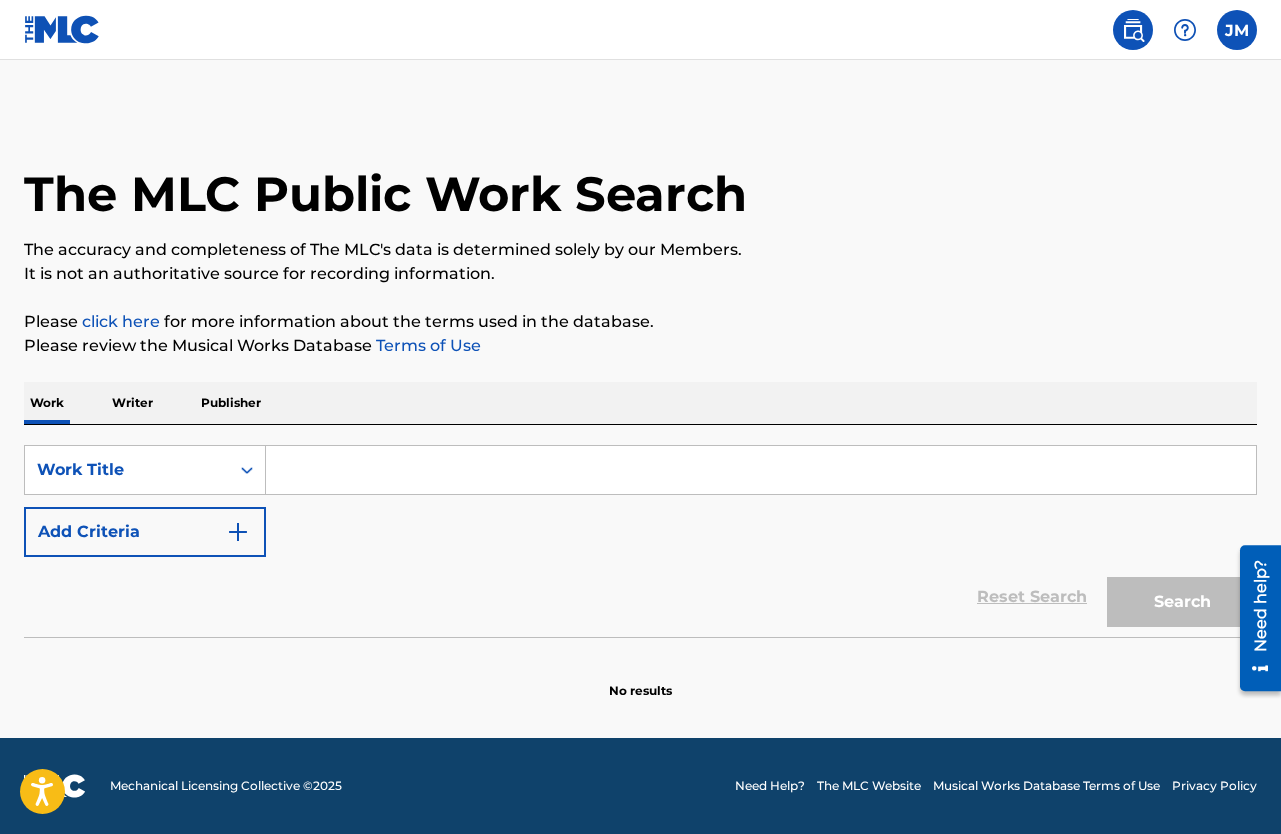 click at bounding box center [1237, 30] 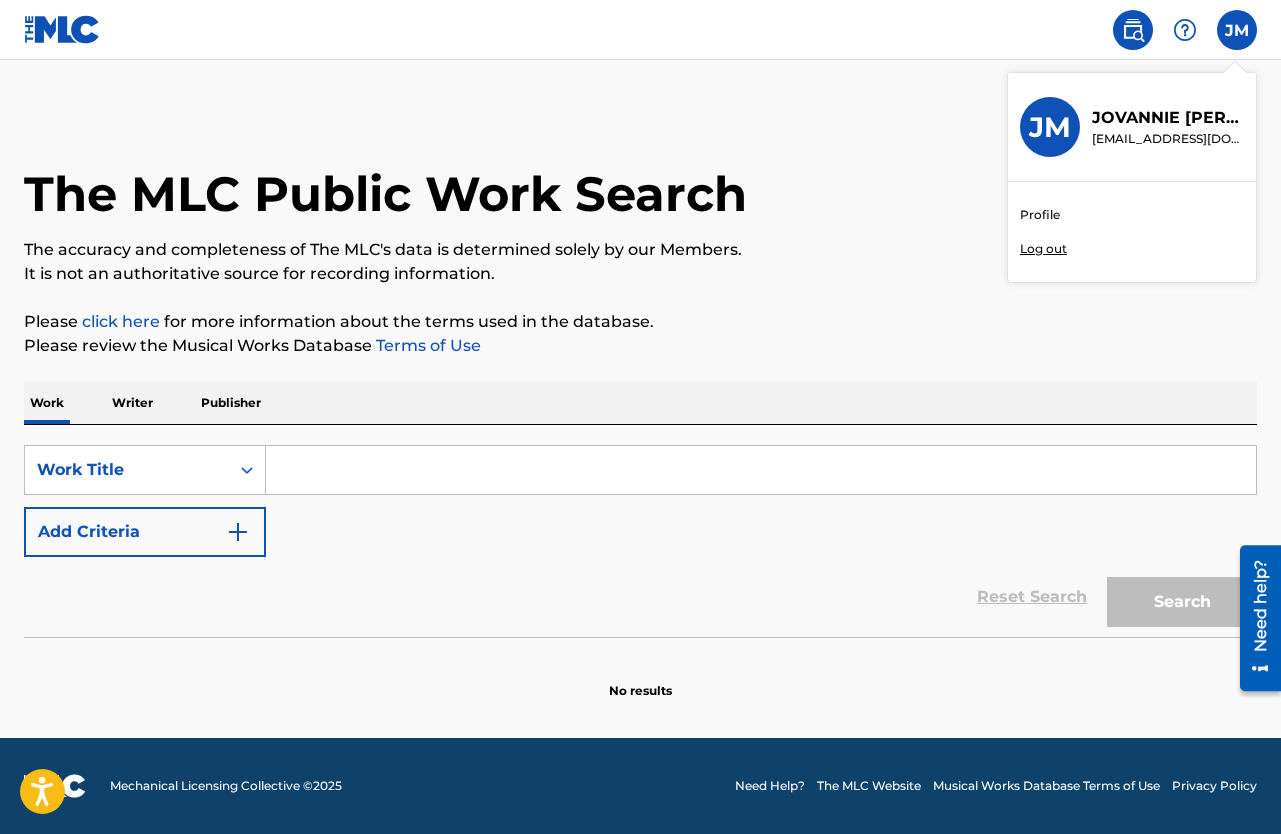 click at bounding box center [1133, 30] 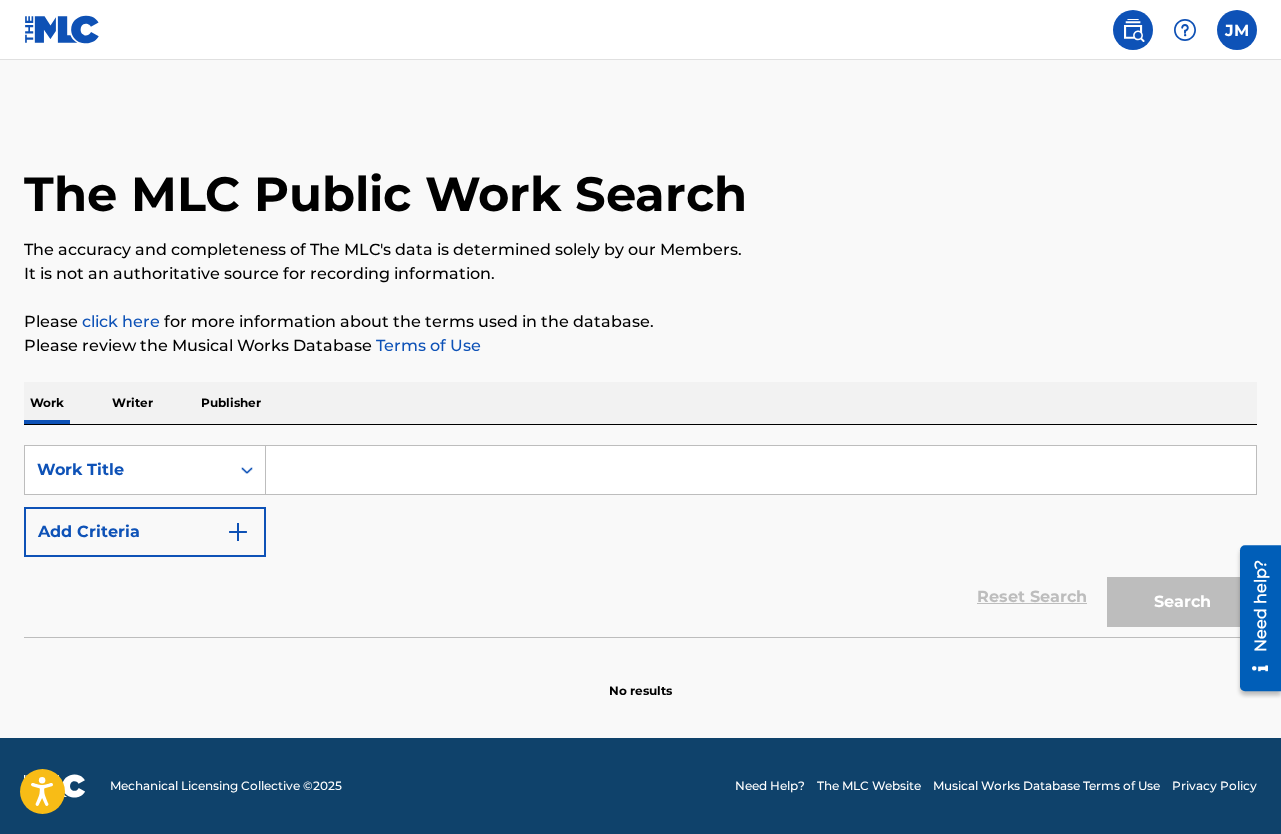 click at bounding box center [62, 29] 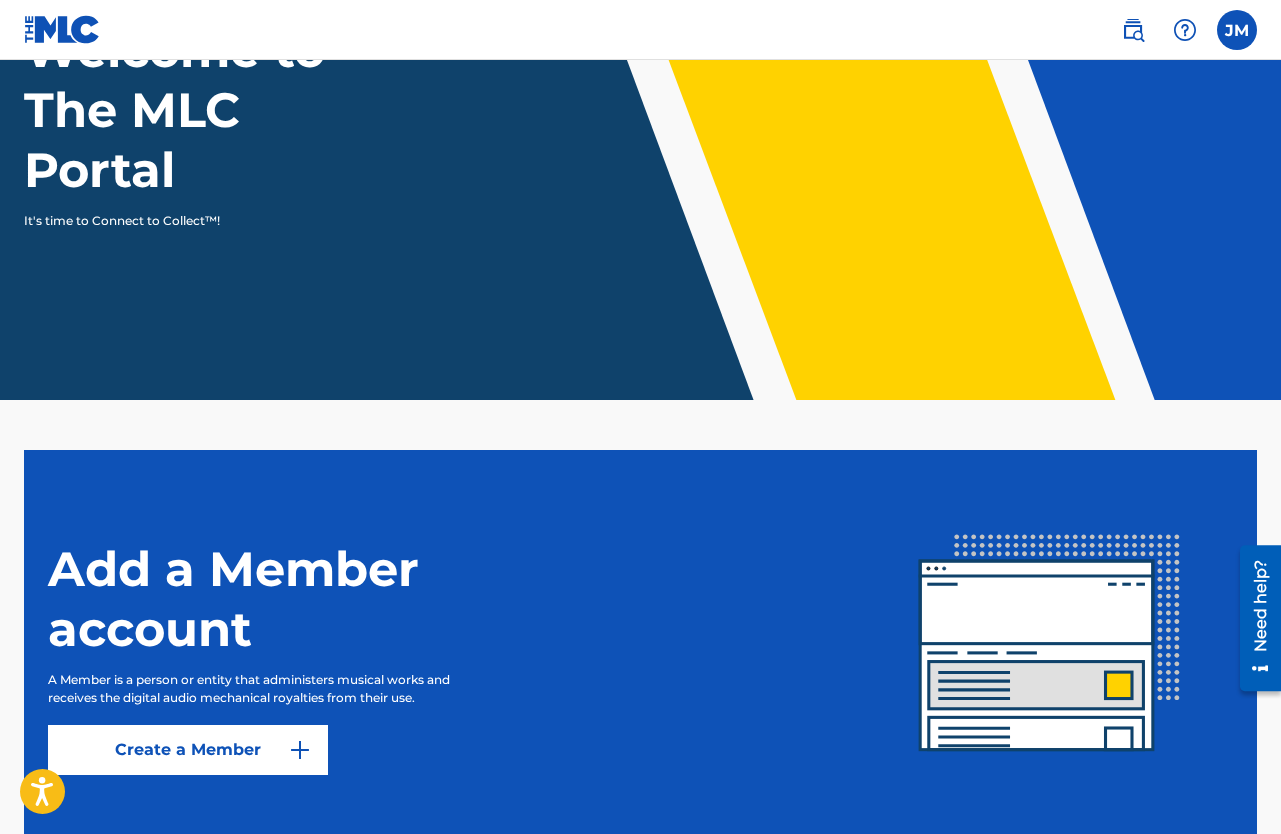 scroll, scrollTop: 312, scrollLeft: 0, axis: vertical 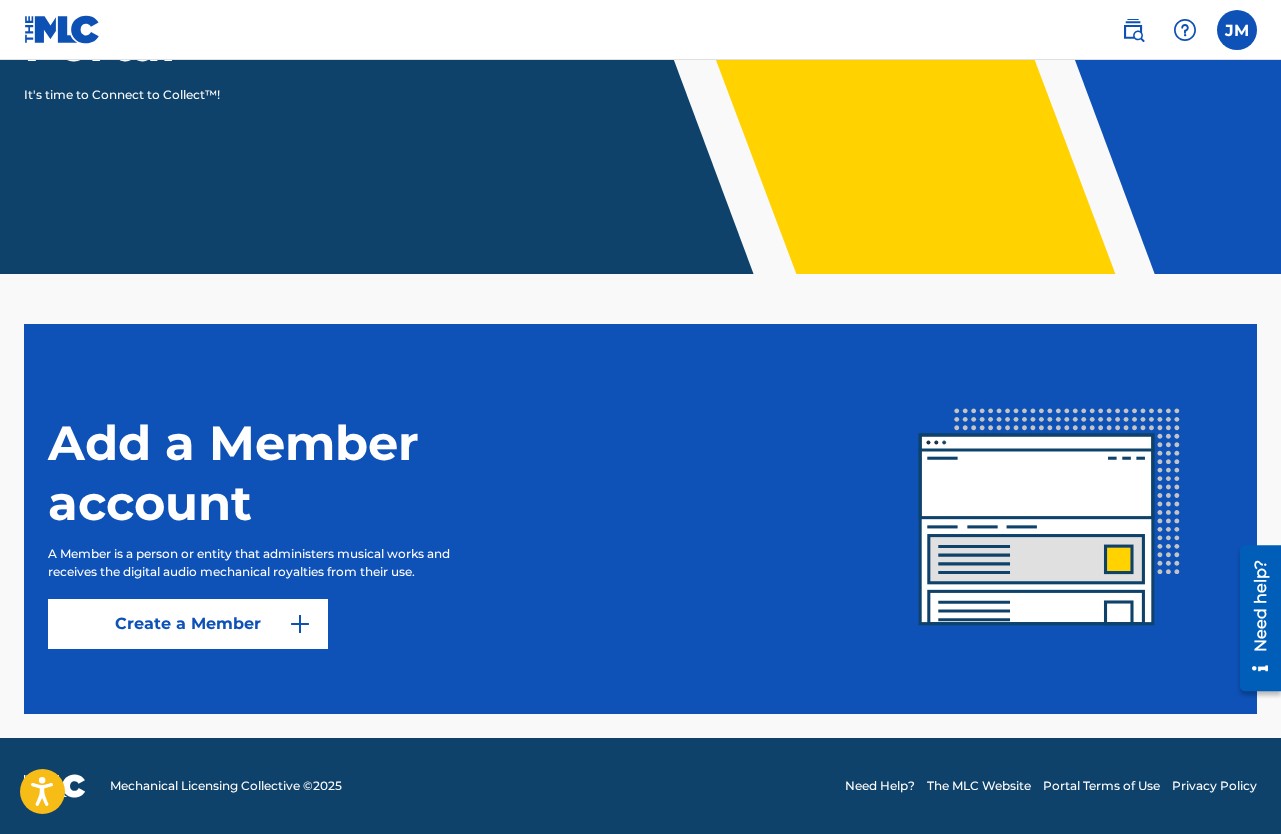 click at bounding box center [1237, 30] 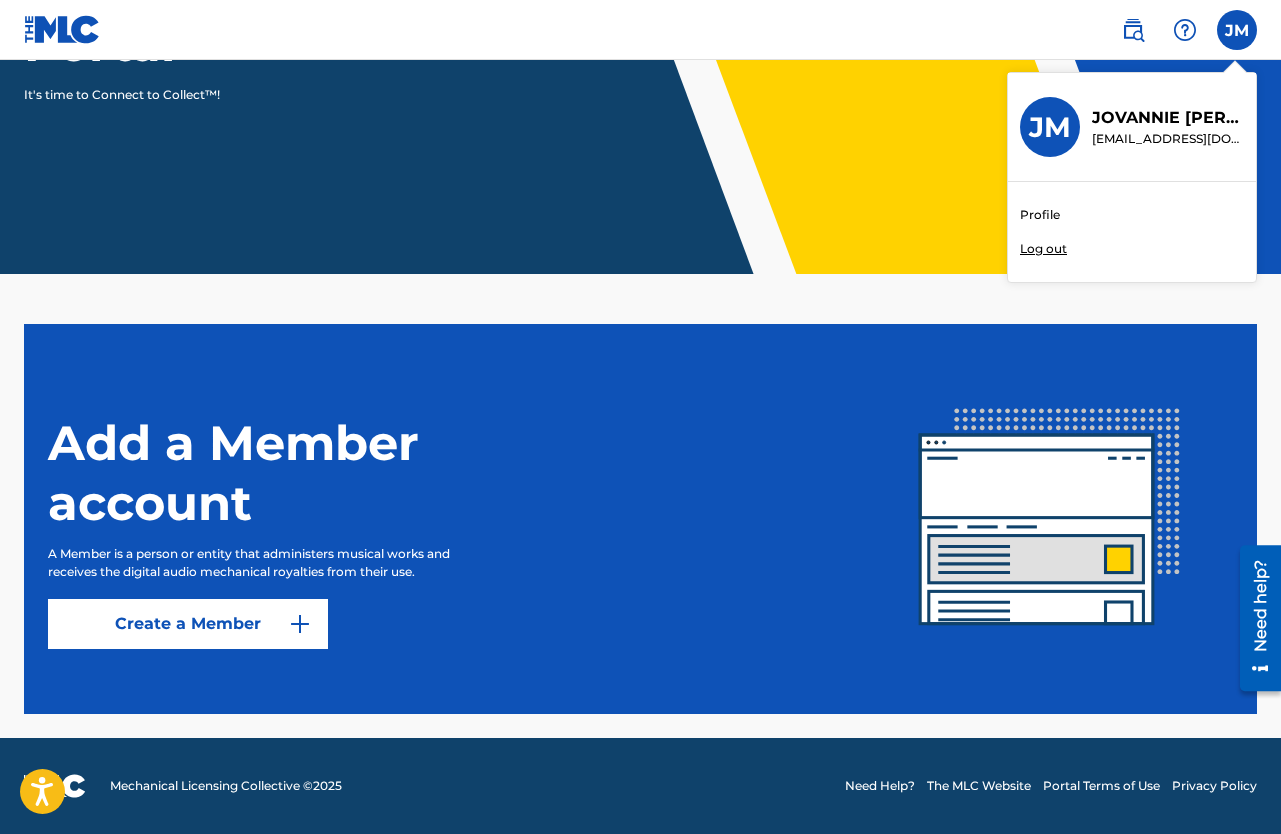 click on "JM JOVANNIE   MORALES adielstudiosllc@gmail.com" at bounding box center (1132, 127) 